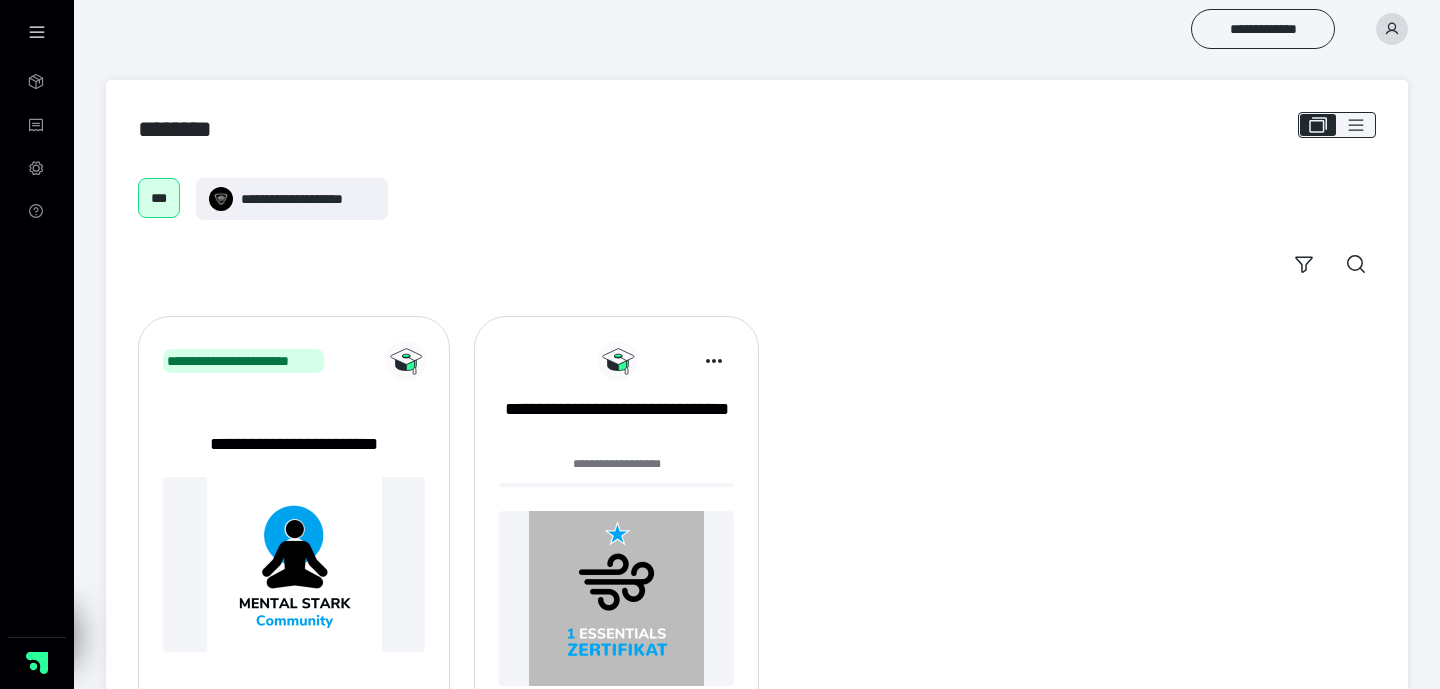 scroll, scrollTop: 118, scrollLeft: 0, axis: vertical 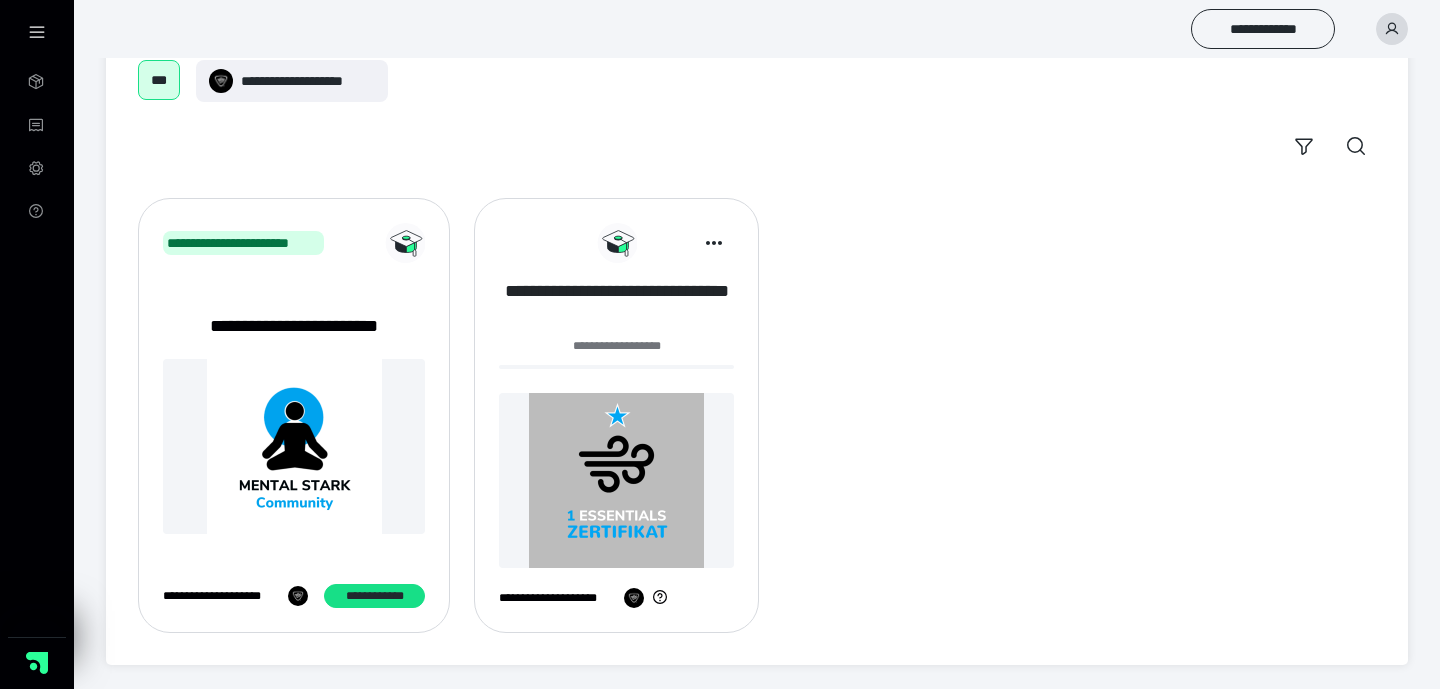 click on "**********" at bounding box center (616, 304) 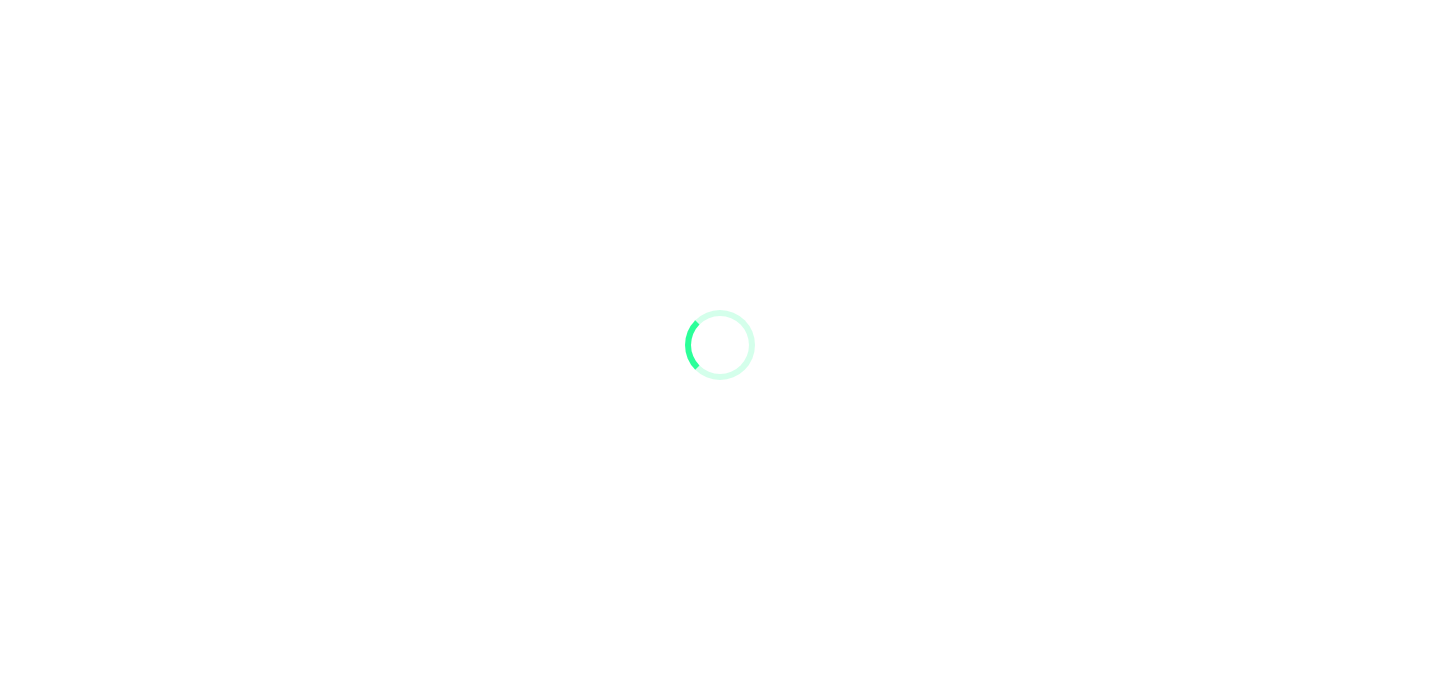 scroll, scrollTop: 0, scrollLeft: 0, axis: both 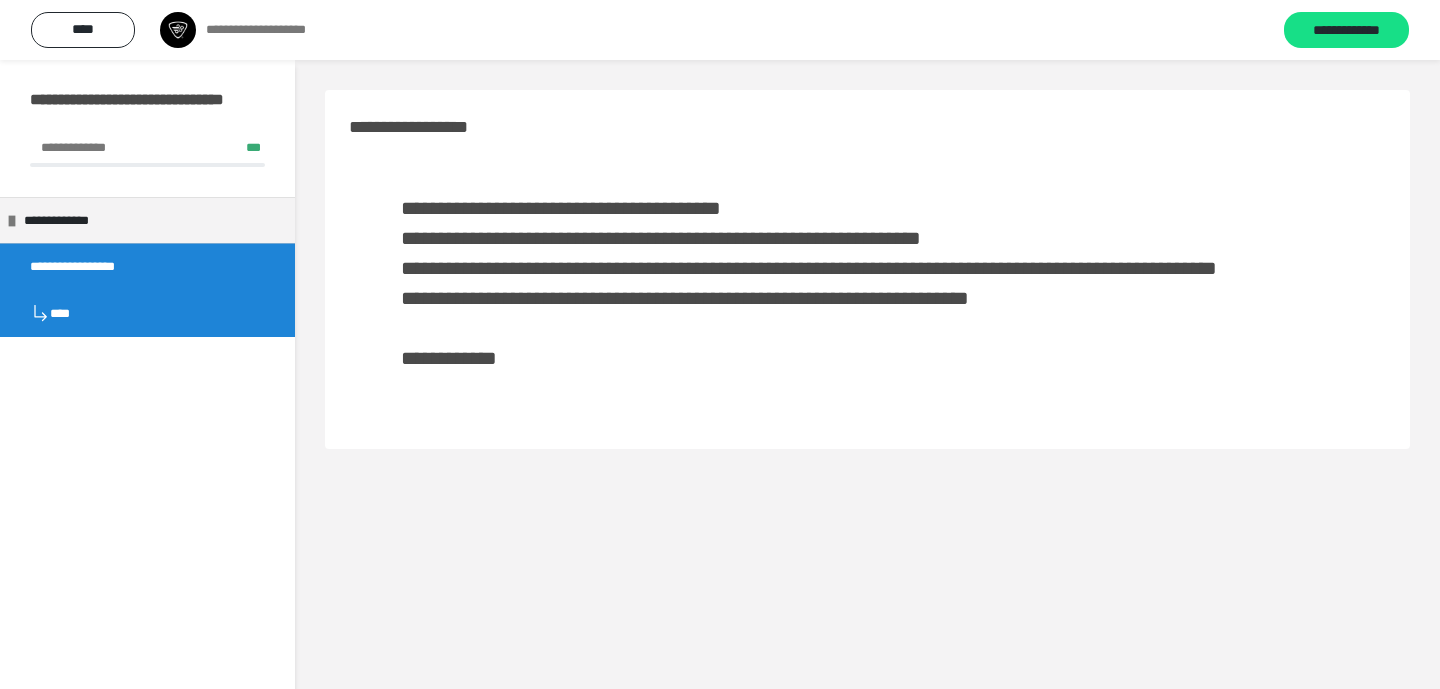 click on "**********" at bounding box center (809, 298) 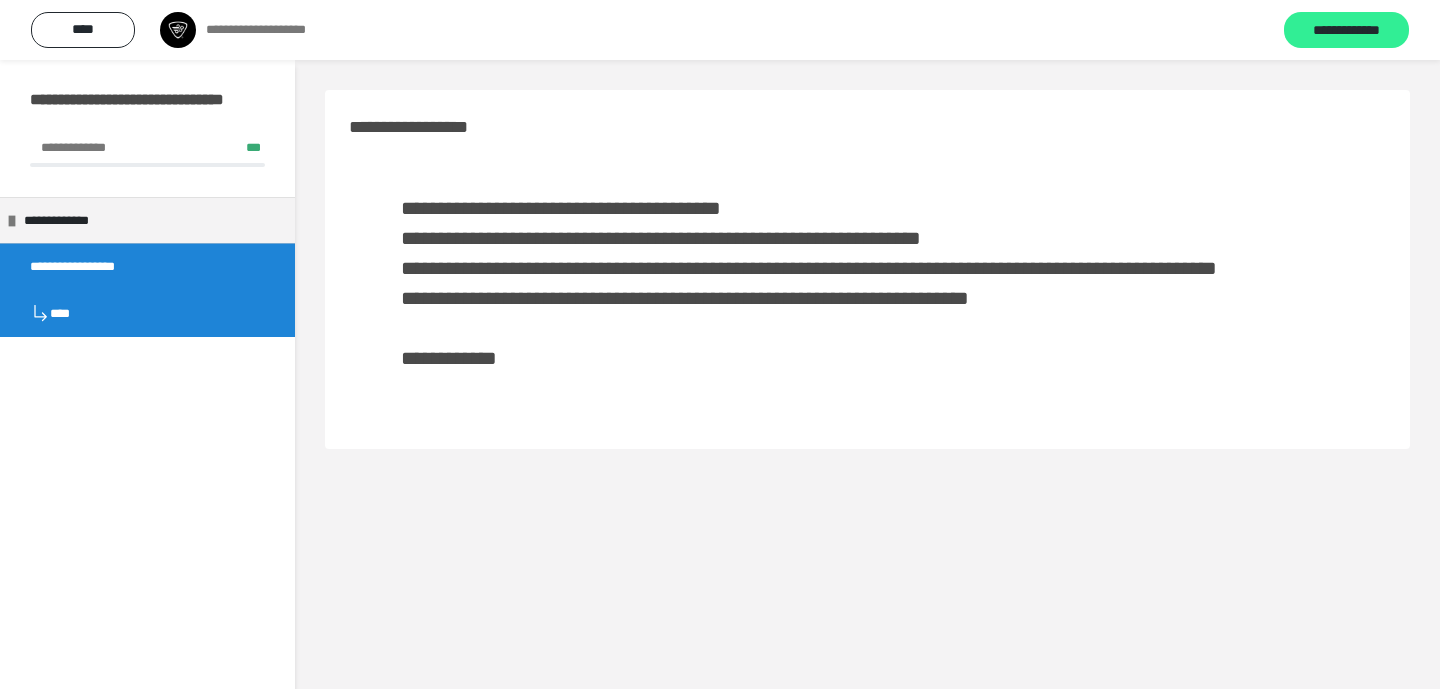 click on "**********" at bounding box center (1346, 30) 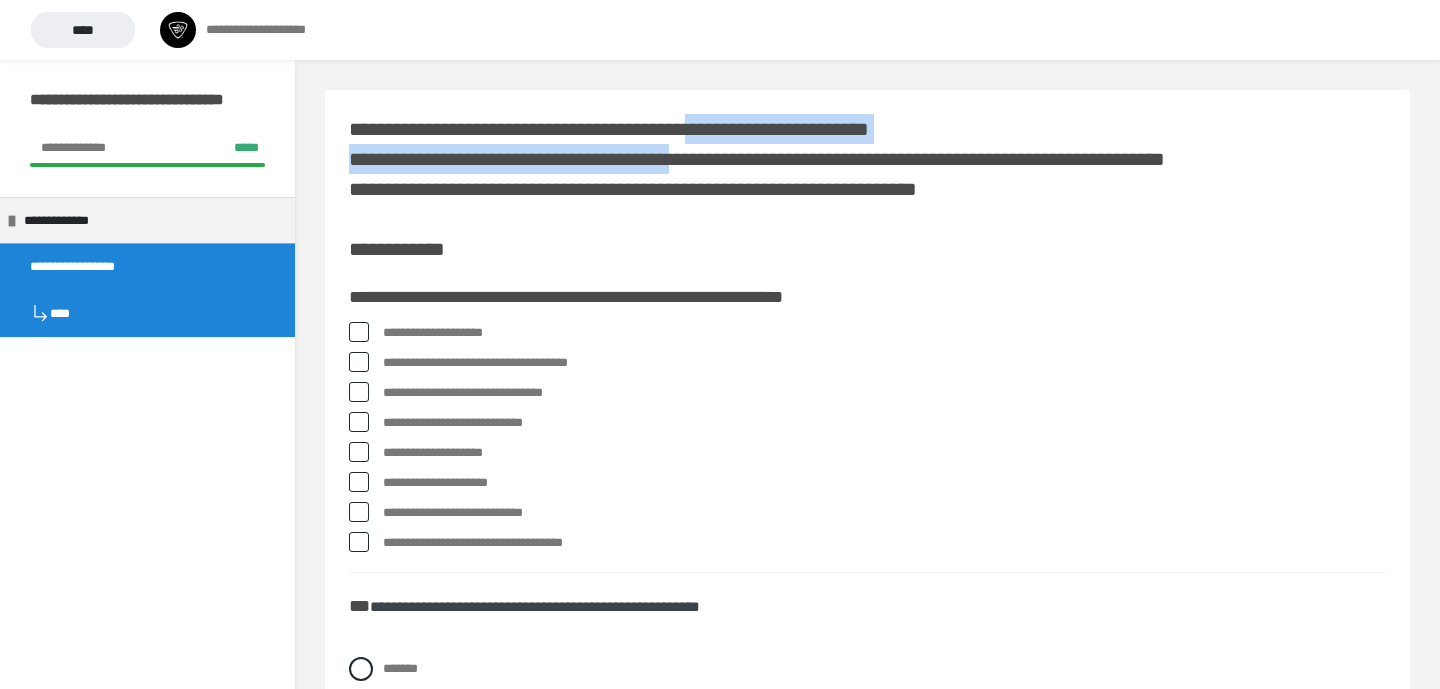 drag, startPoint x: 728, startPoint y: 131, endPoint x: 727, endPoint y: 158, distance: 27.018513 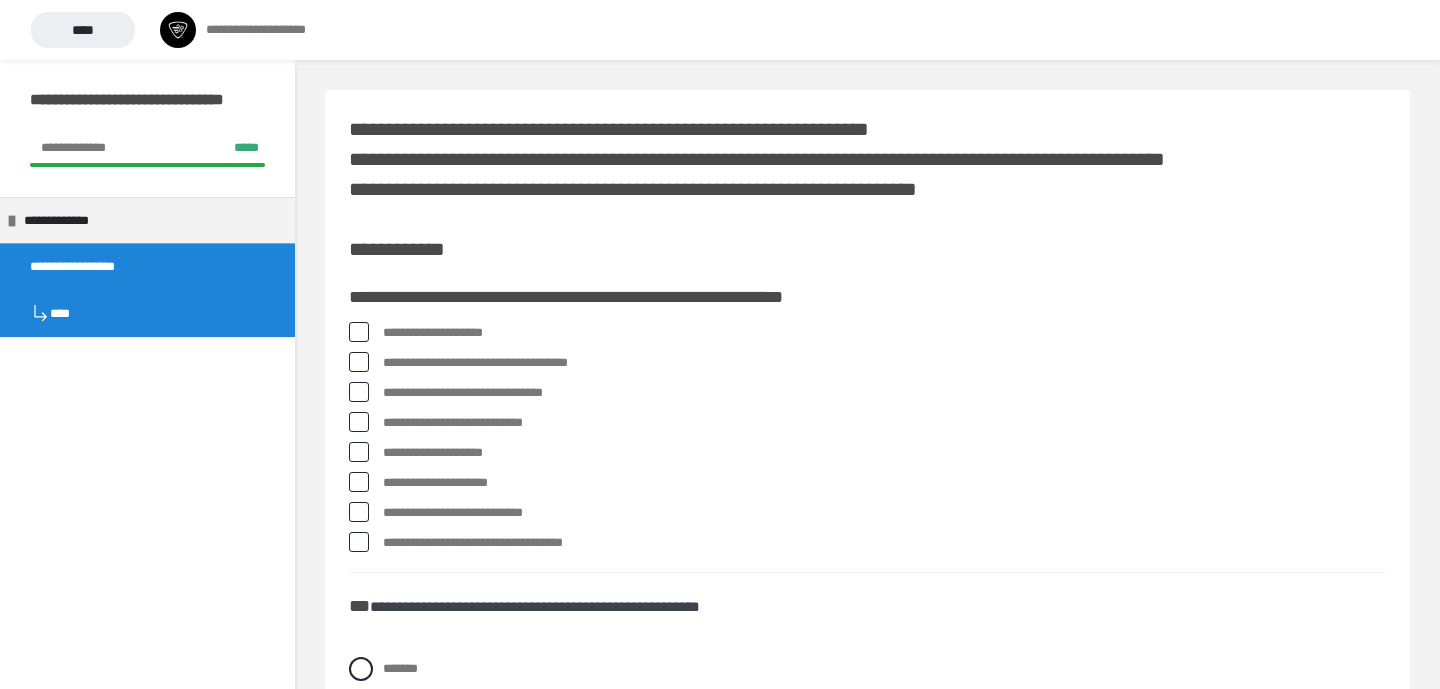 click at bounding box center [359, 422] 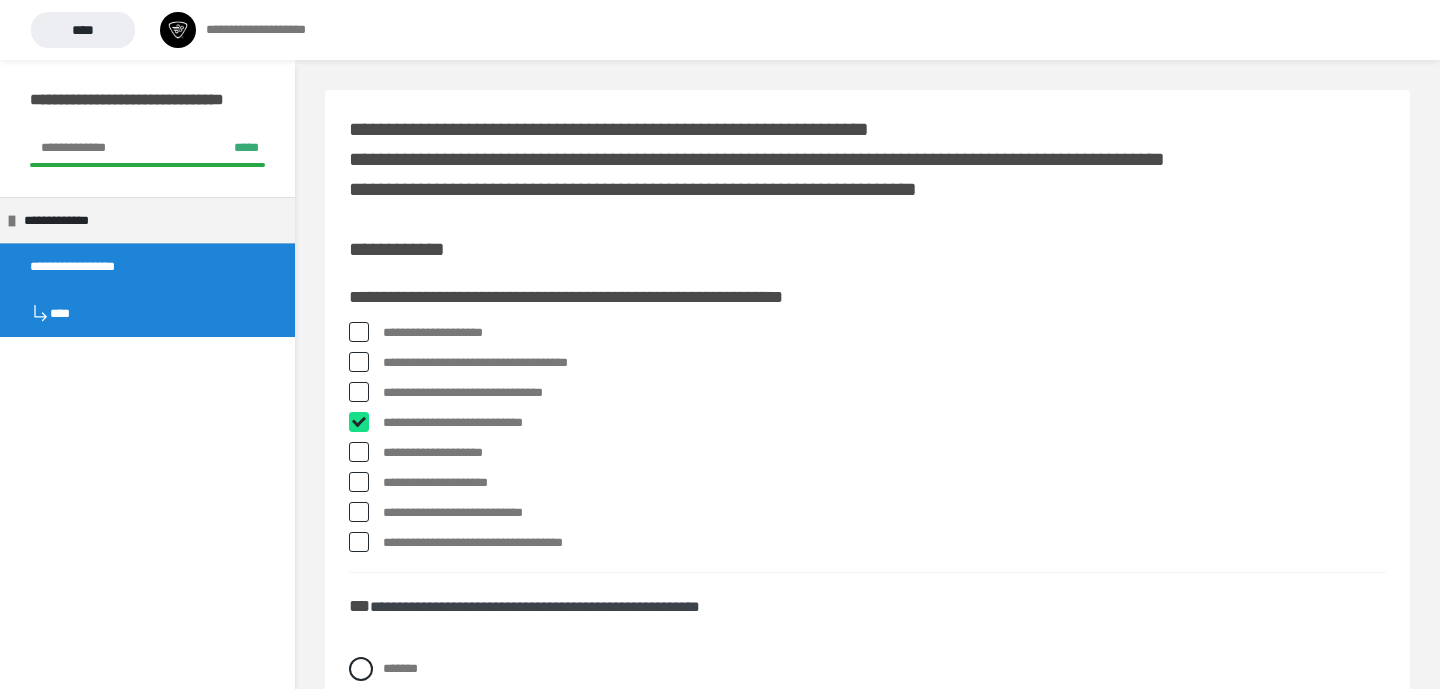 checkbox on "****" 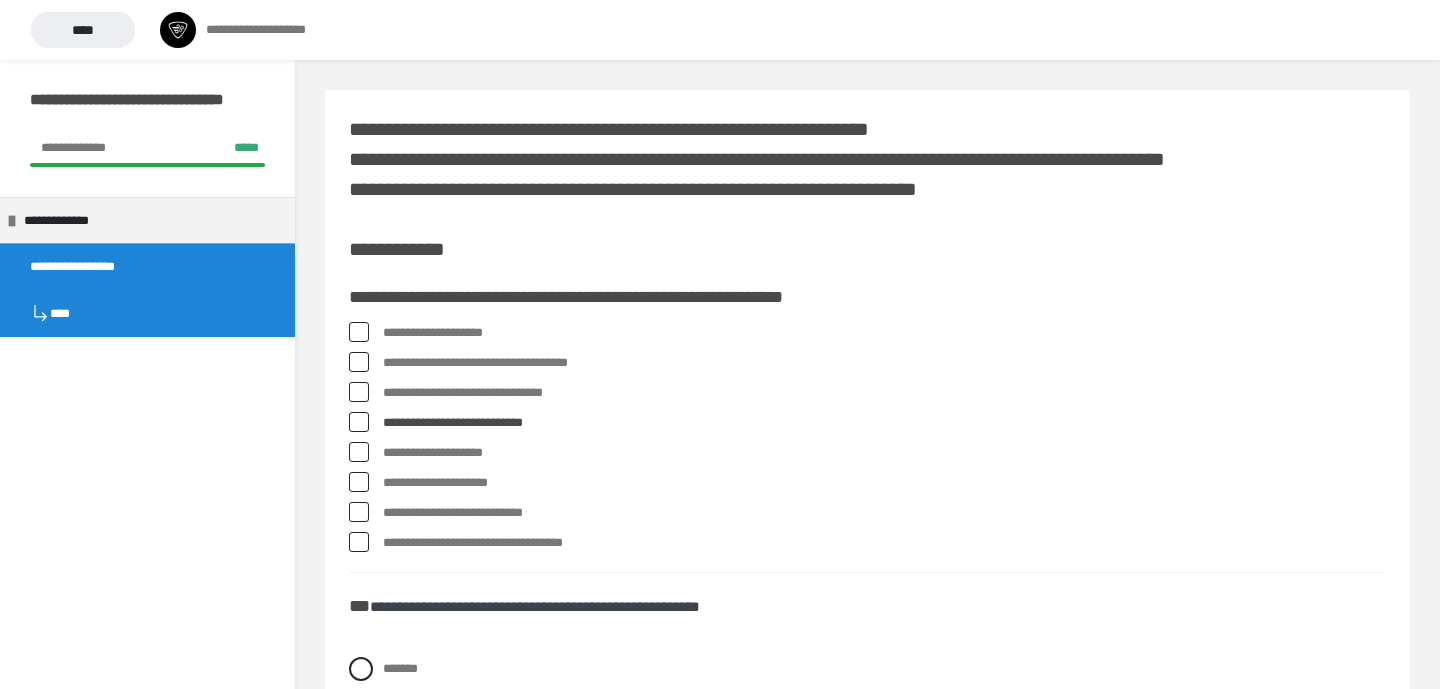 click at bounding box center [359, 362] 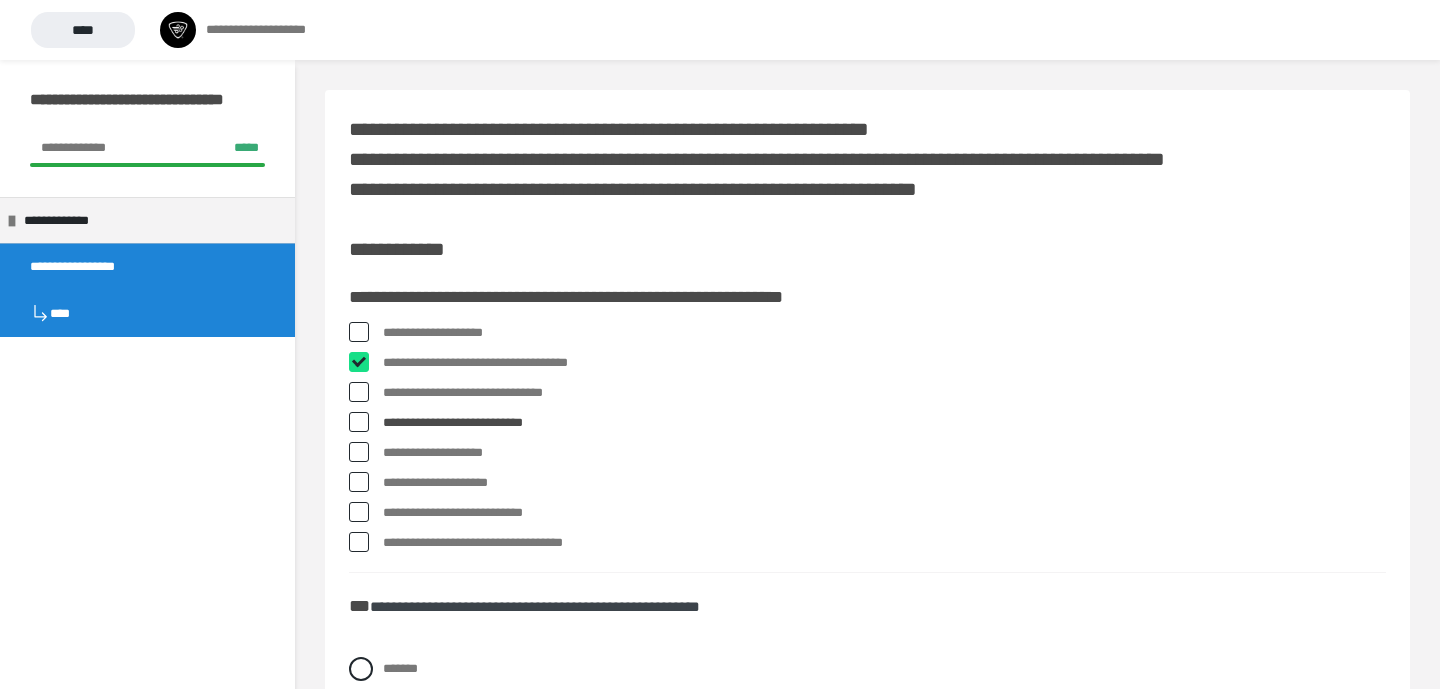 checkbox on "****" 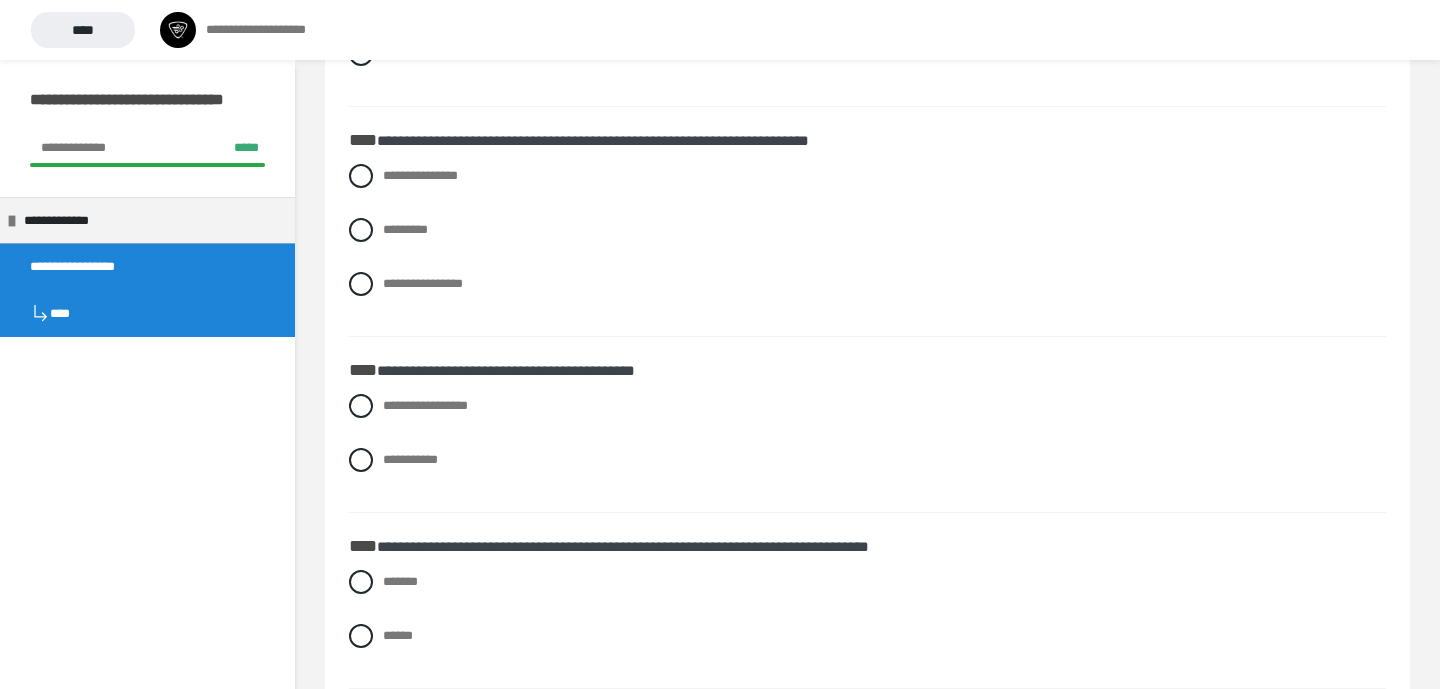 scroll, scrollTop: 4470, scrollLeft: 0, axis: vertical 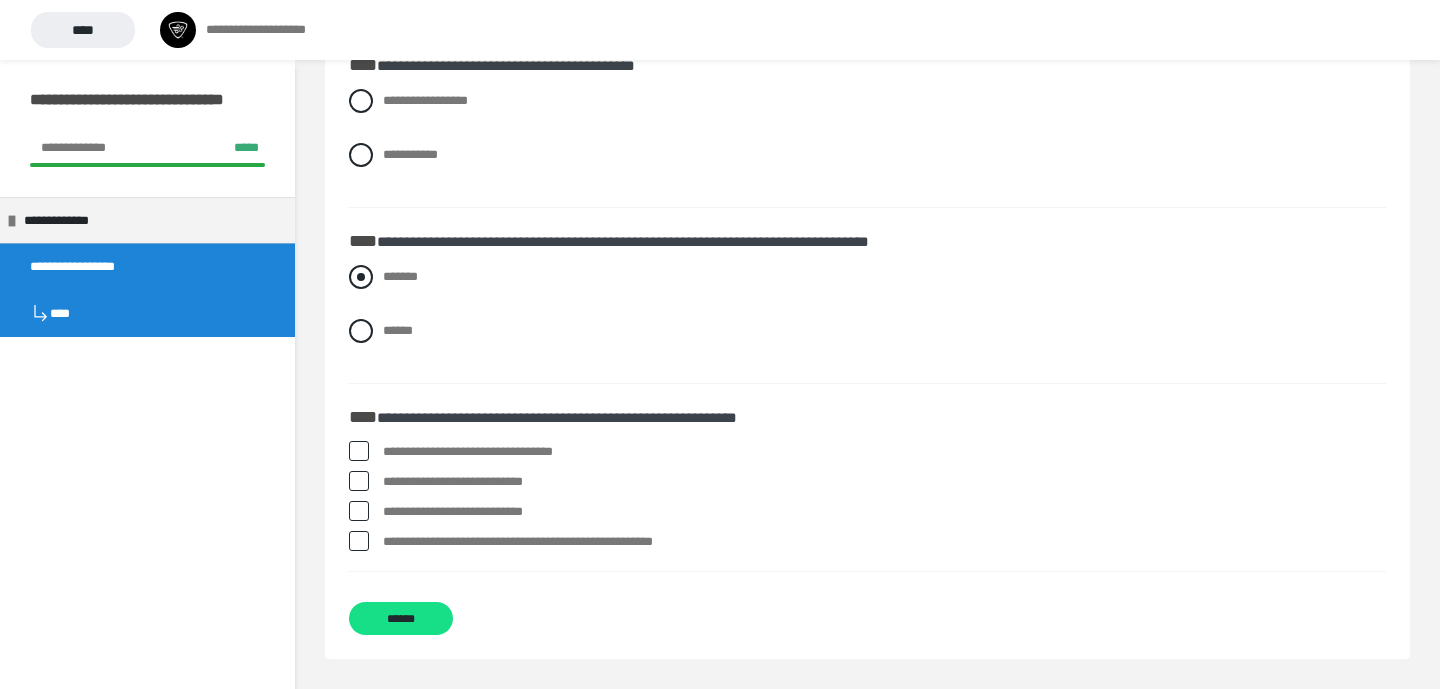 click on "*******" at bounding box center (400, 276) 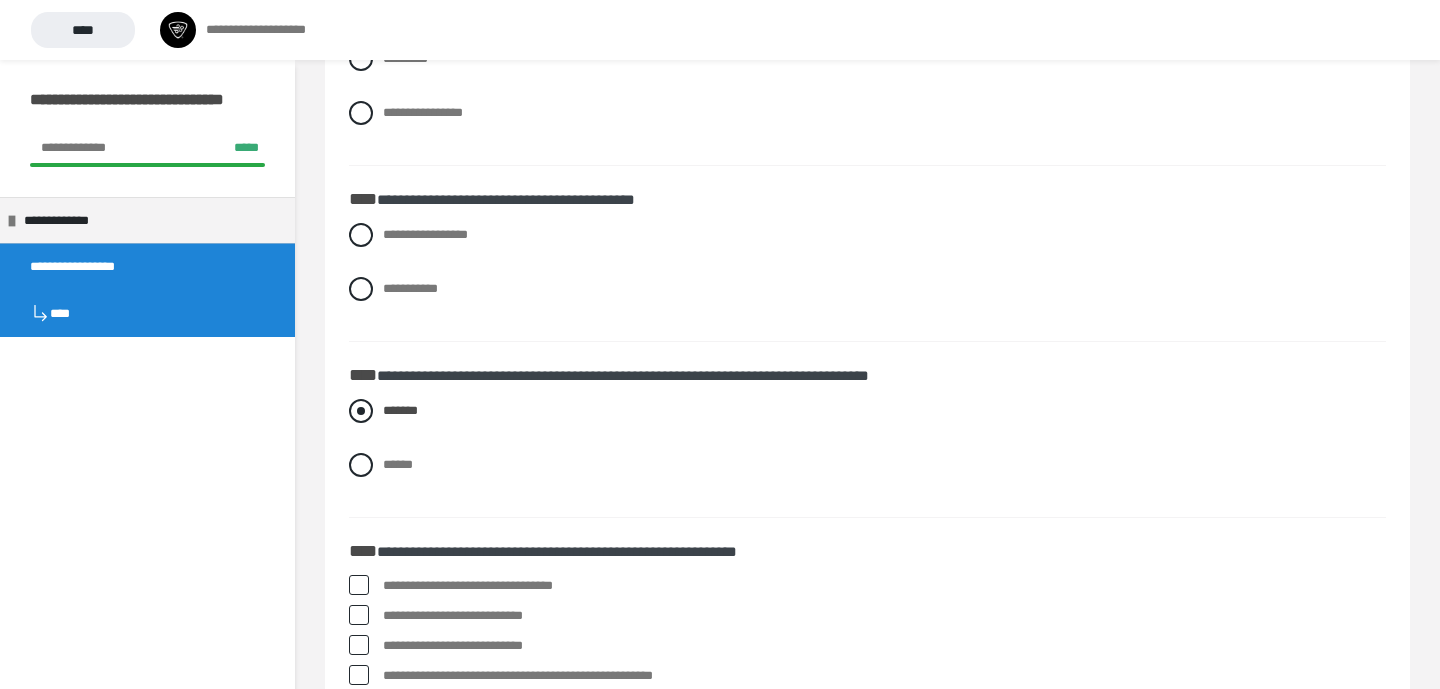 scroll, scrollTop: 4331, scrollLeft: 0, axis: vertical 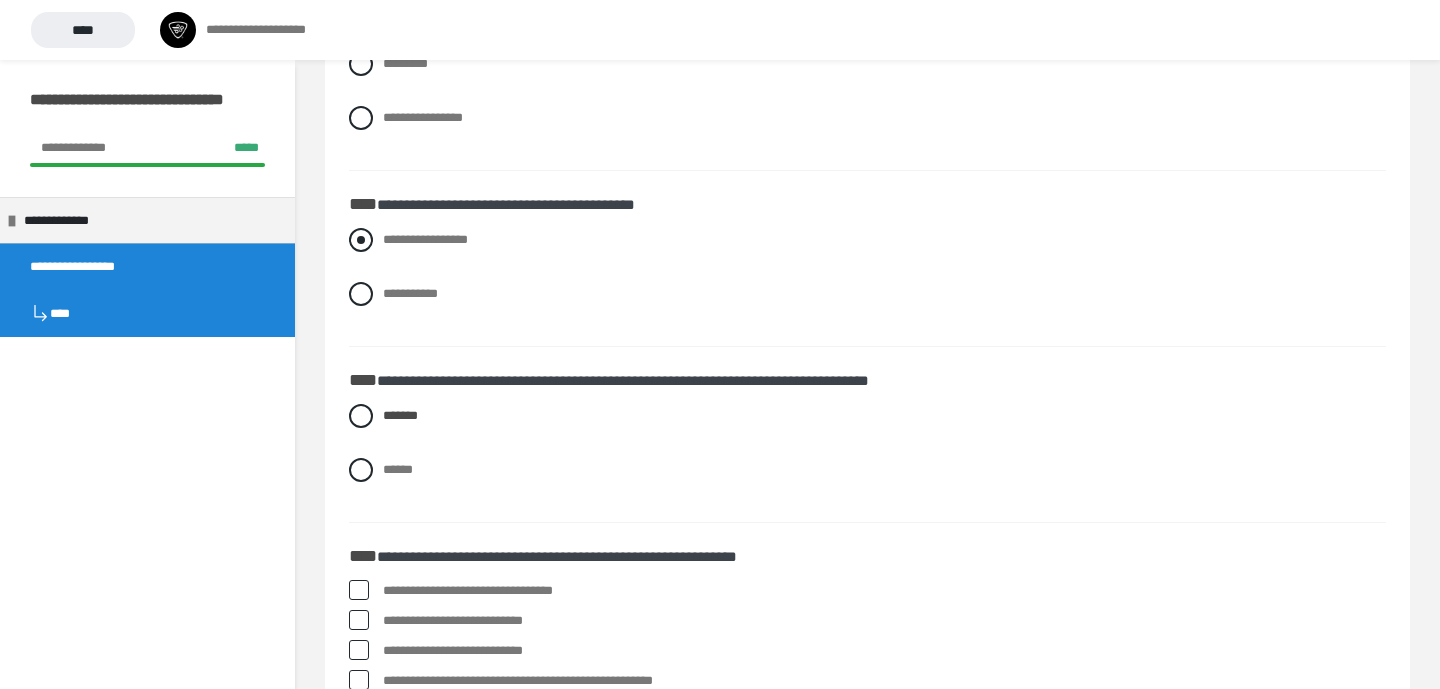 click on "**********" at bounding box center [425, 239] 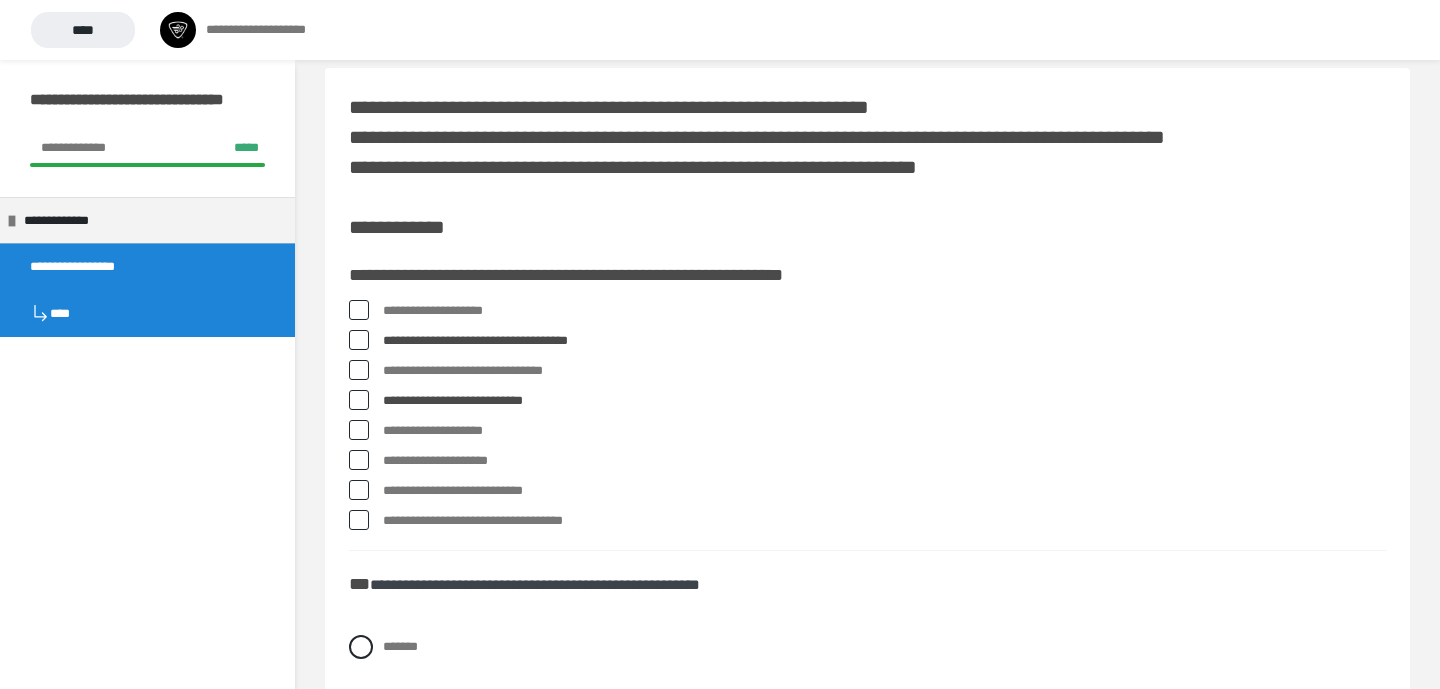 scroll, scrollTop: 16, scrollLeft: 0, axis: vertical 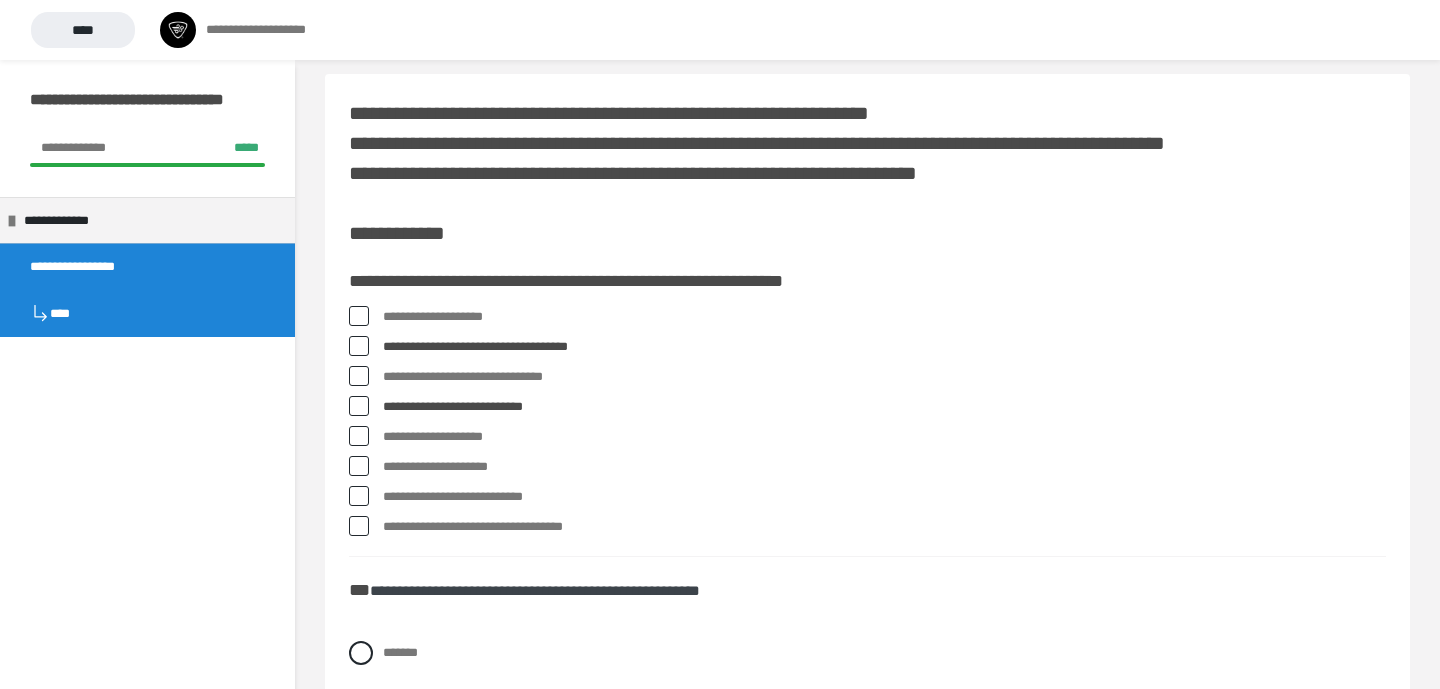 click on "**********" at bounding box center [884, 467] 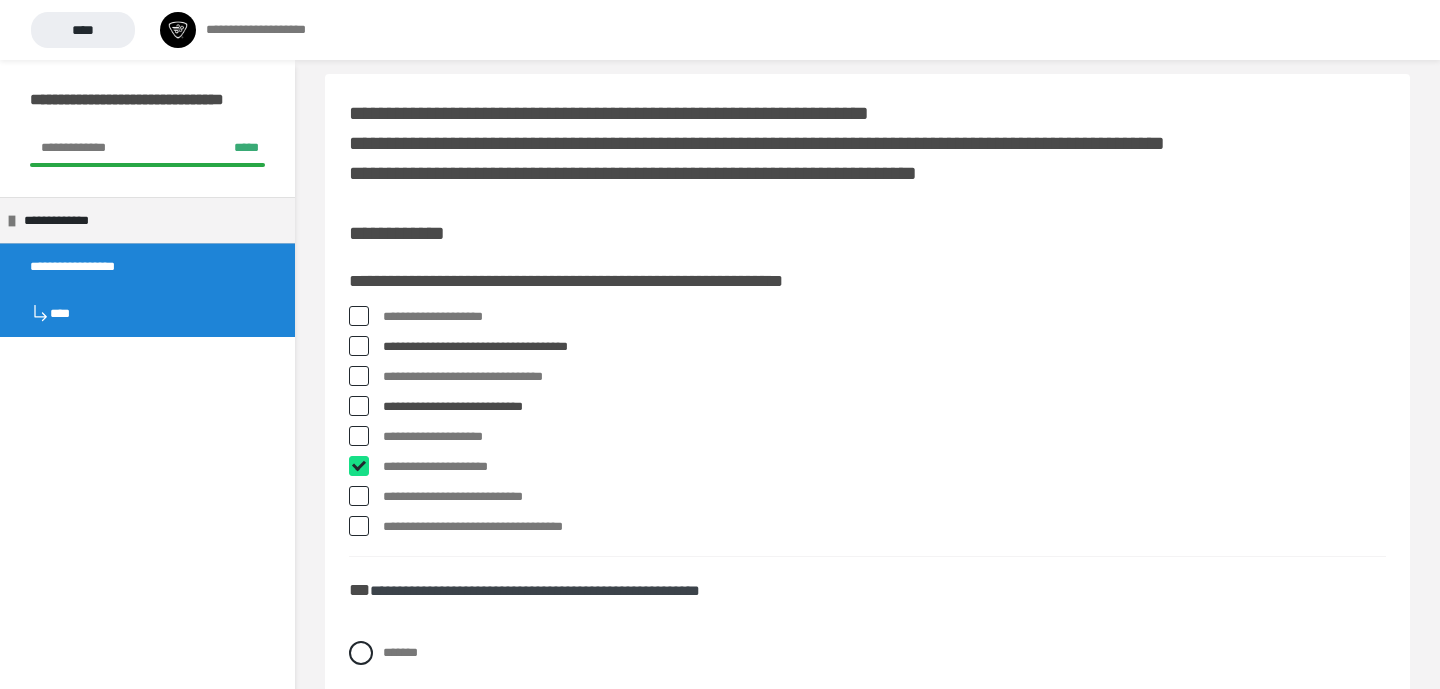checkbox on "****" 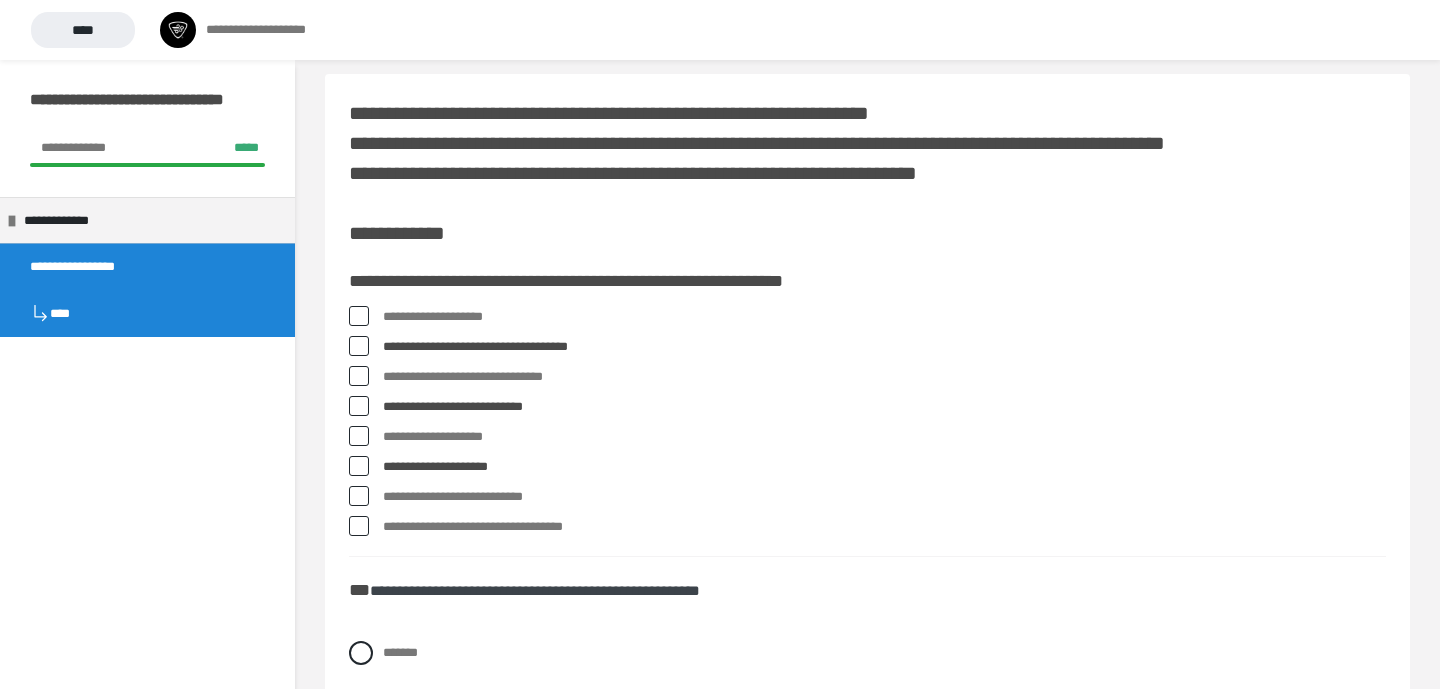 click on "**********" at bounding box center [884, 527] 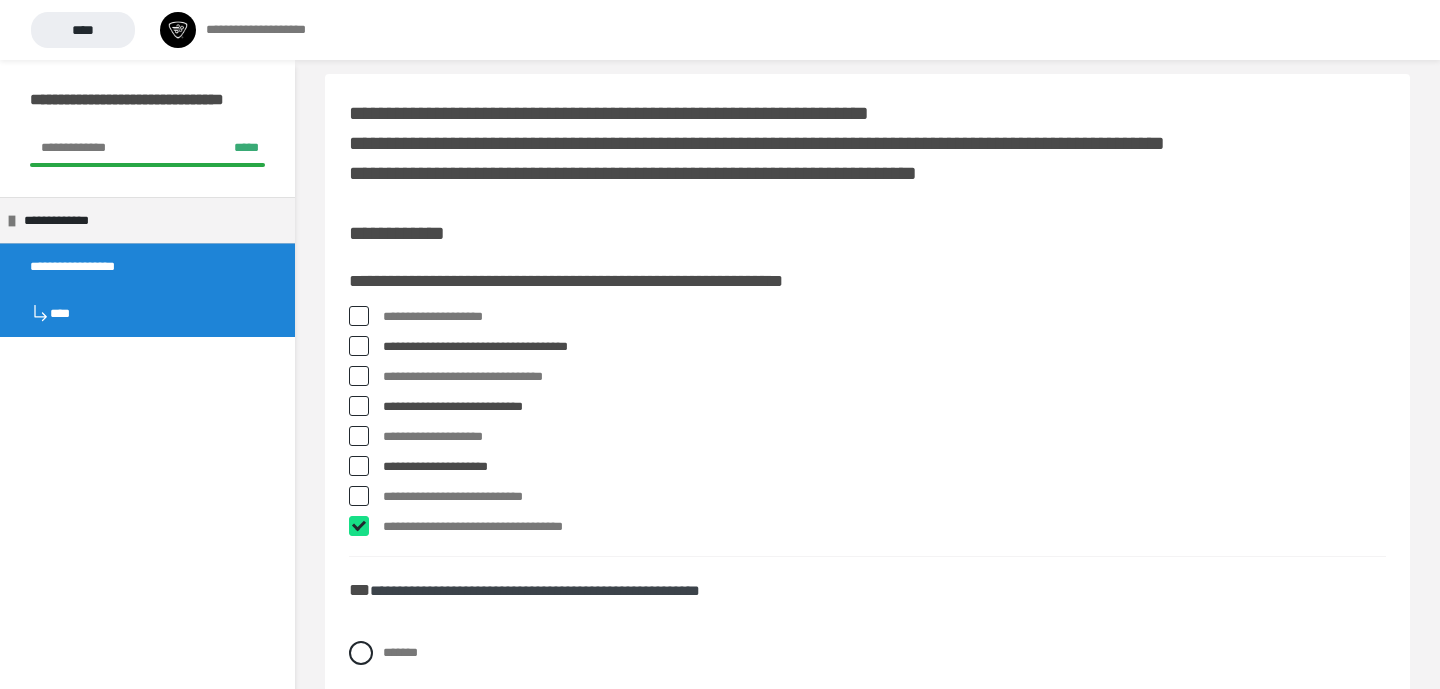checkbox on "****" 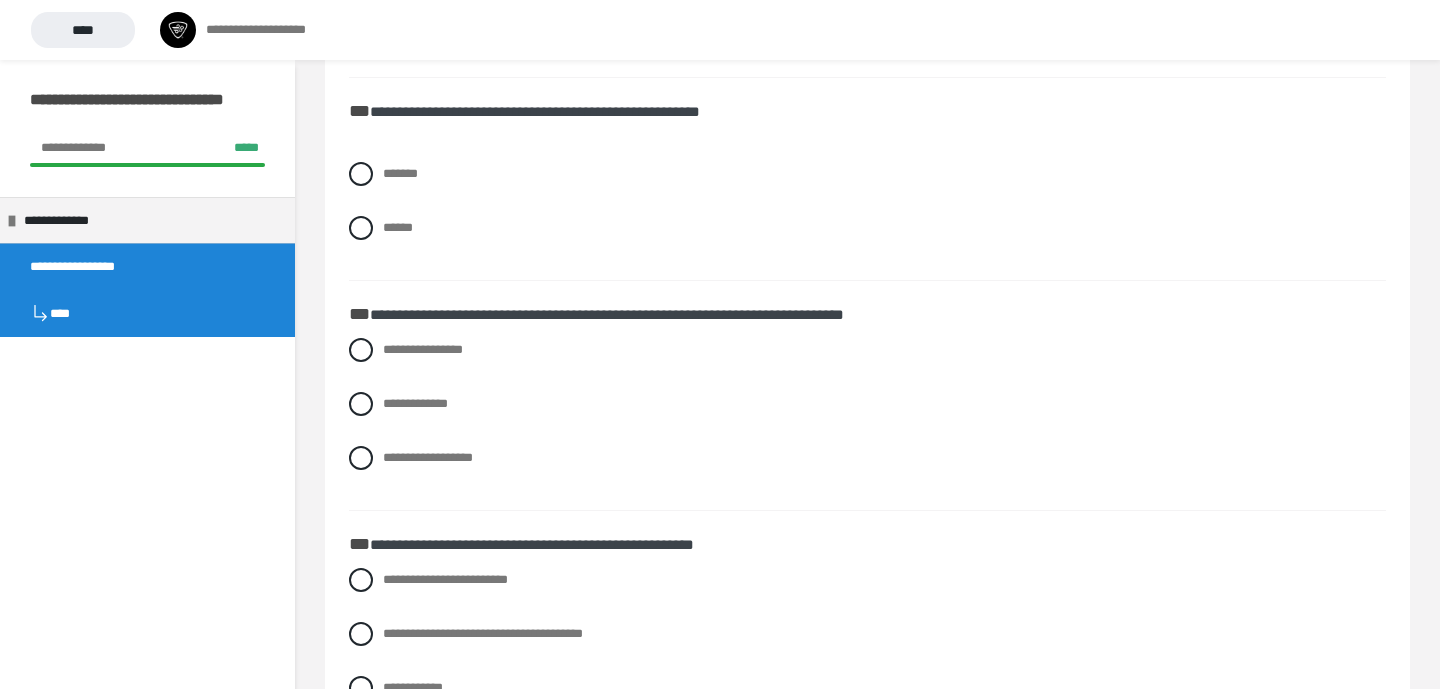 scroll, scrollTop: 494, scrollLeft: 0, axis: vertical 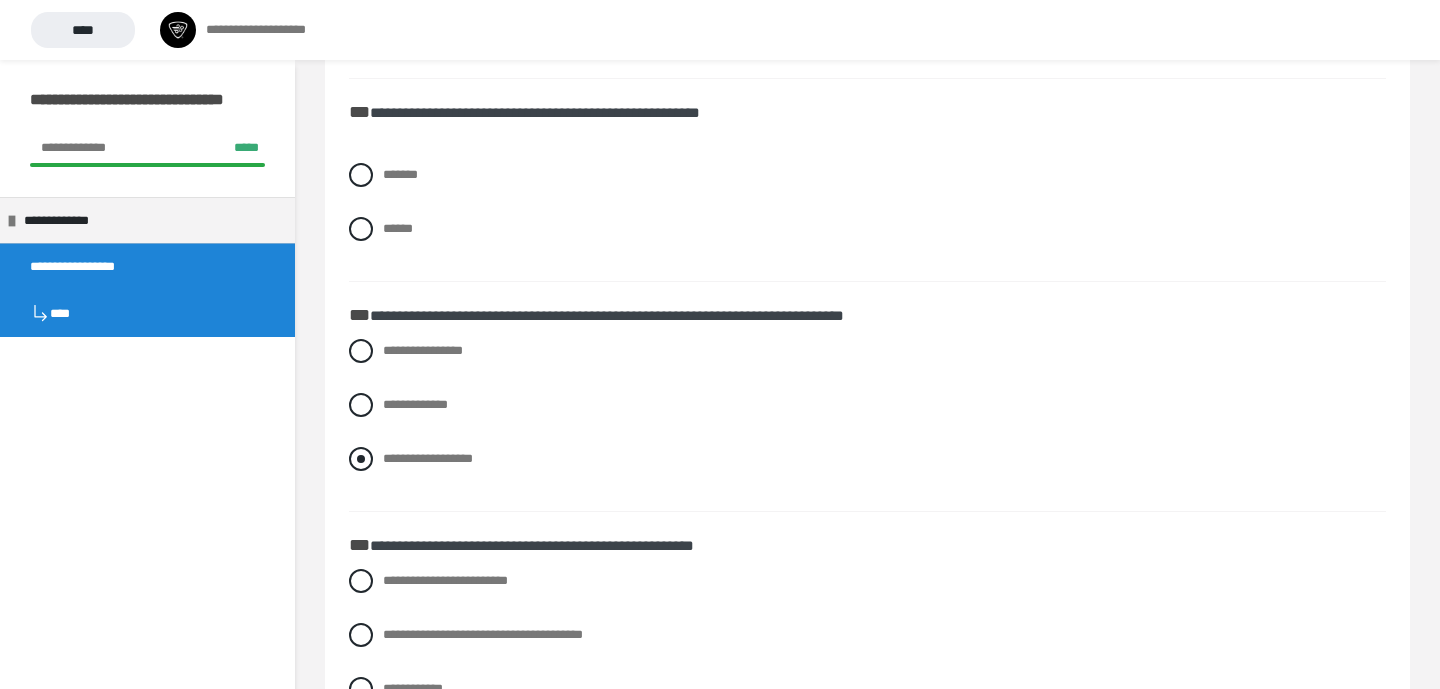 click on "**********" at bounding box center [428, 458] 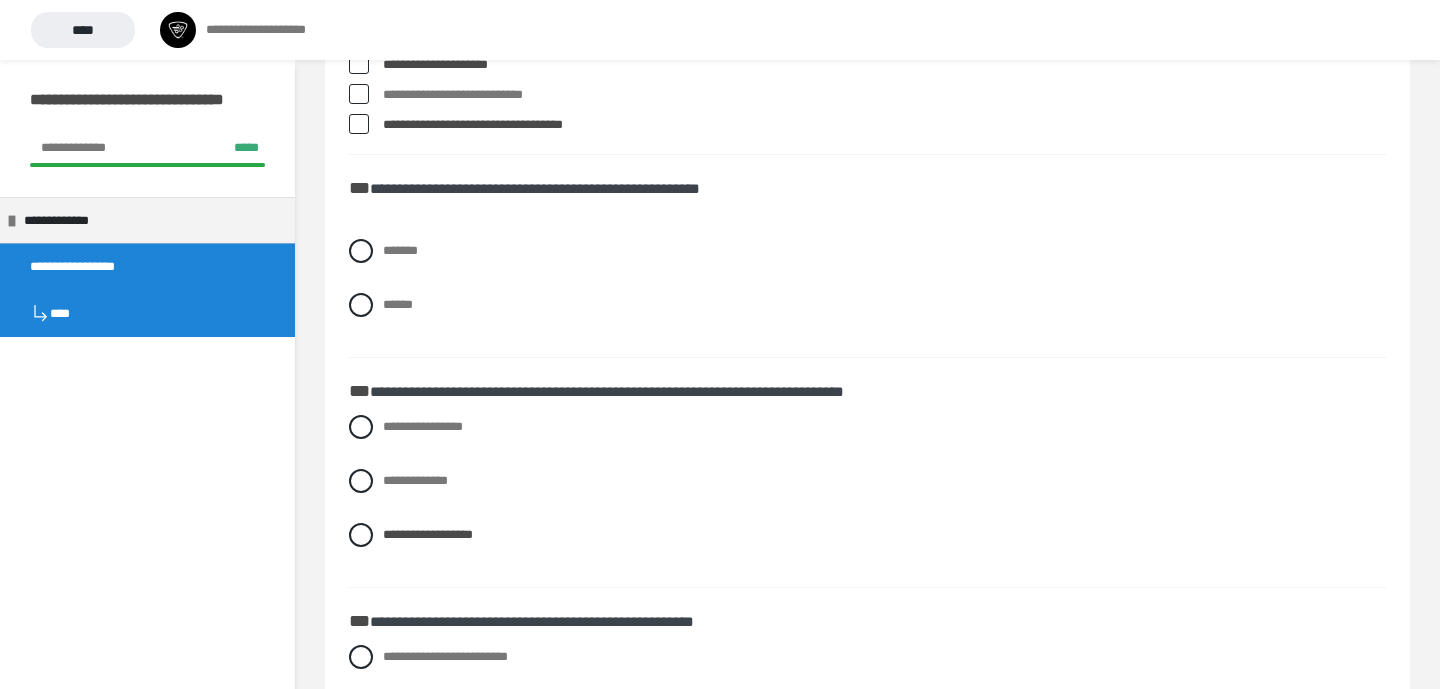 scroll, scrollTop: 409, scrollLeft: 0, axis: vertical 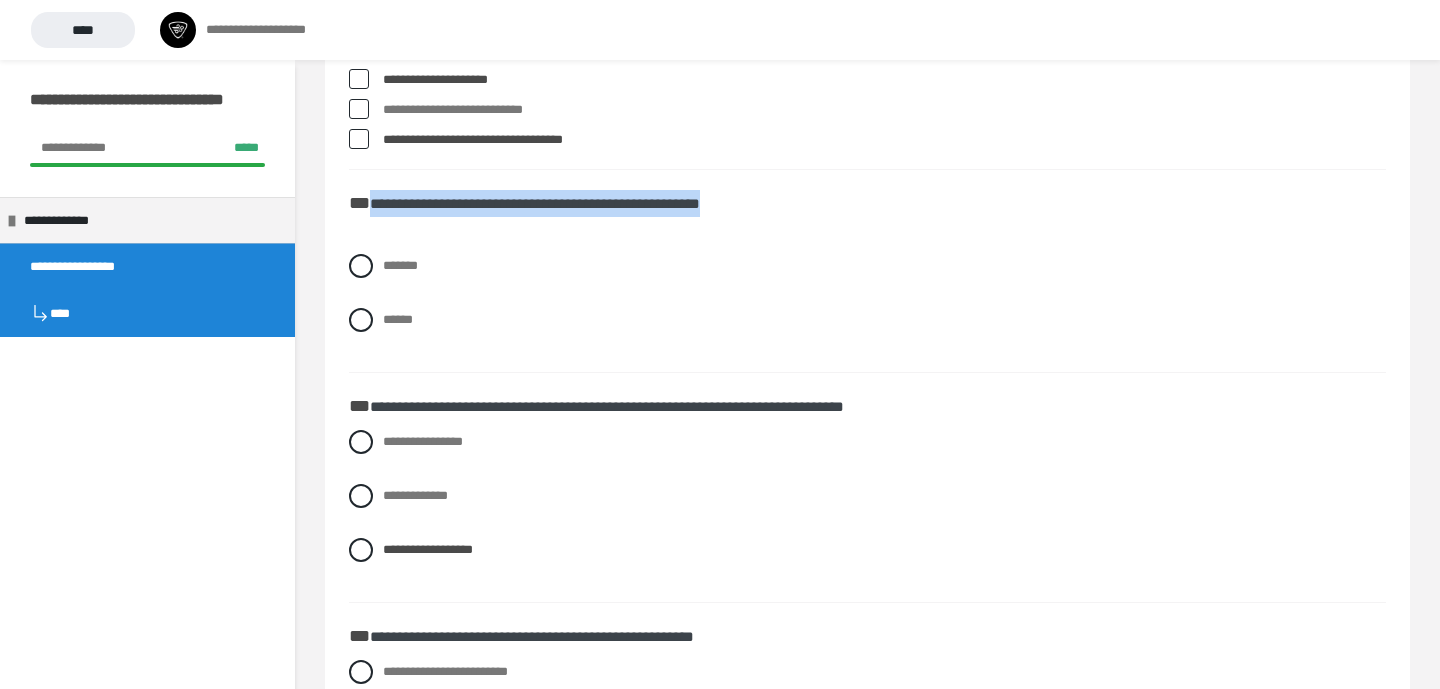 drag, startPoint x: 373, startPoint y: 202, endPoint x: 760, endPoint y: 202, distance: 387 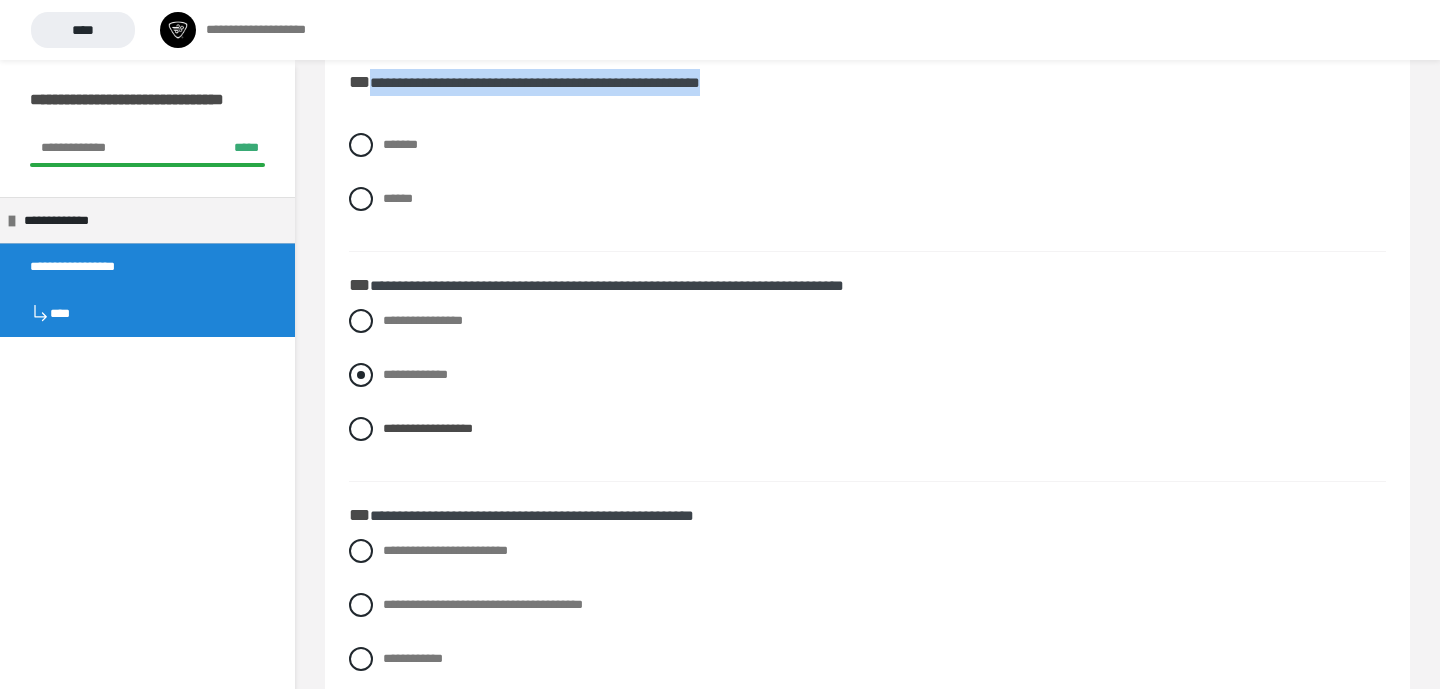 scroll, scrollTop: 528, scrollLeft: 0, axis: vertical 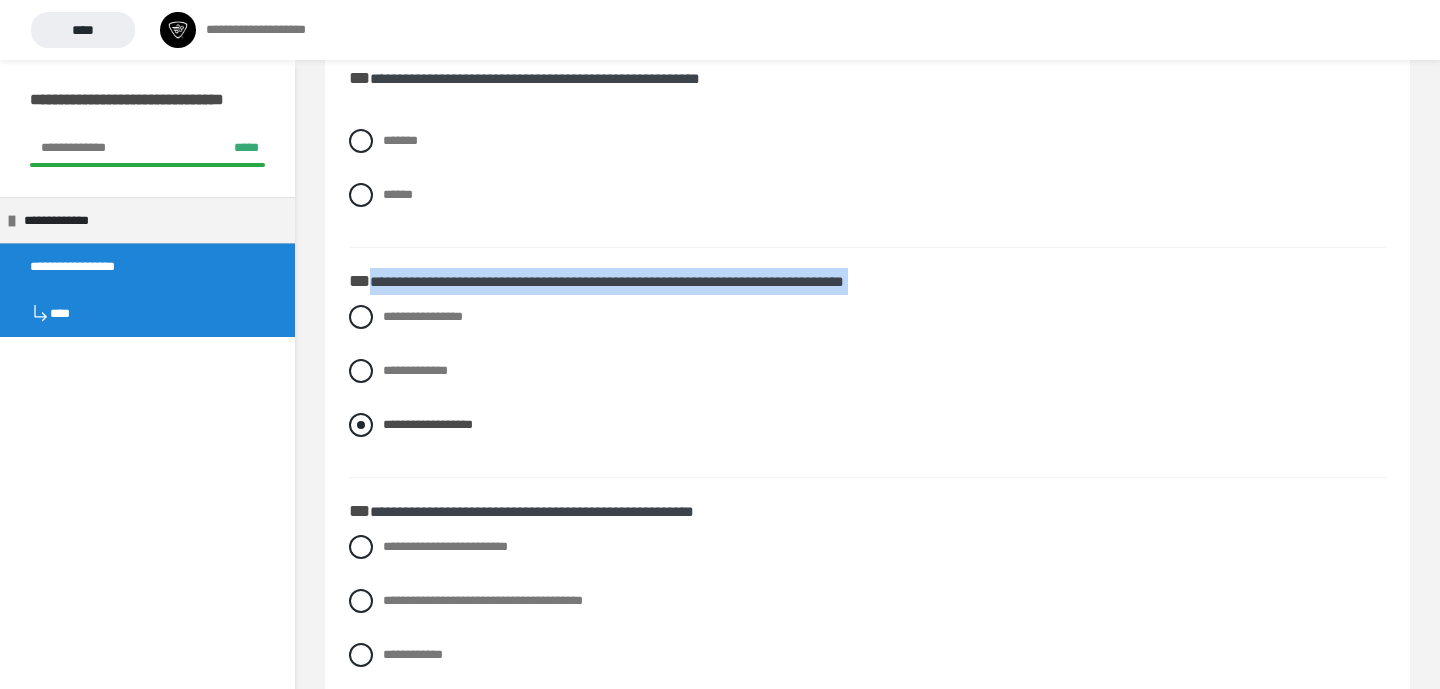 drag, startPoint x: 375, startPoint y: 278, endPoint x: 509, endPoint y: 432, distance: 204.1372 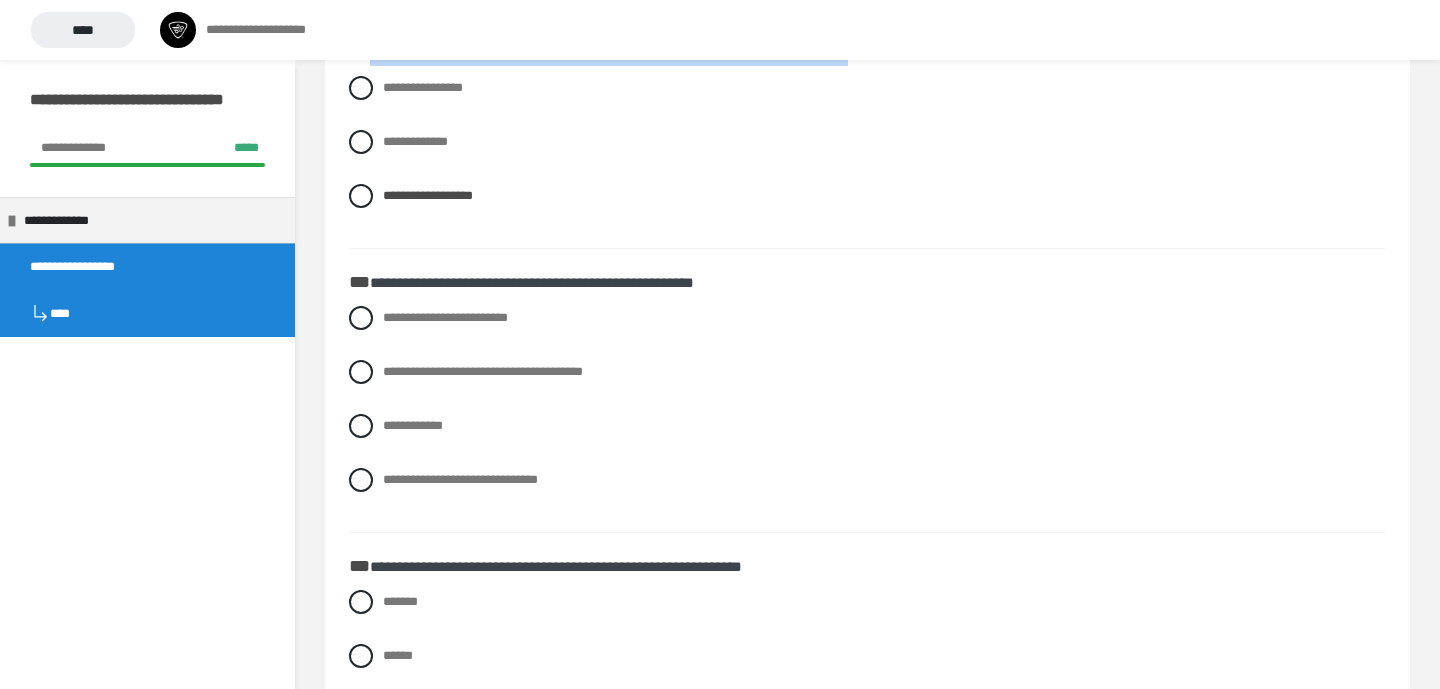 scroll, scrollTop: 763, scrollLeft: 0, axis: vertical 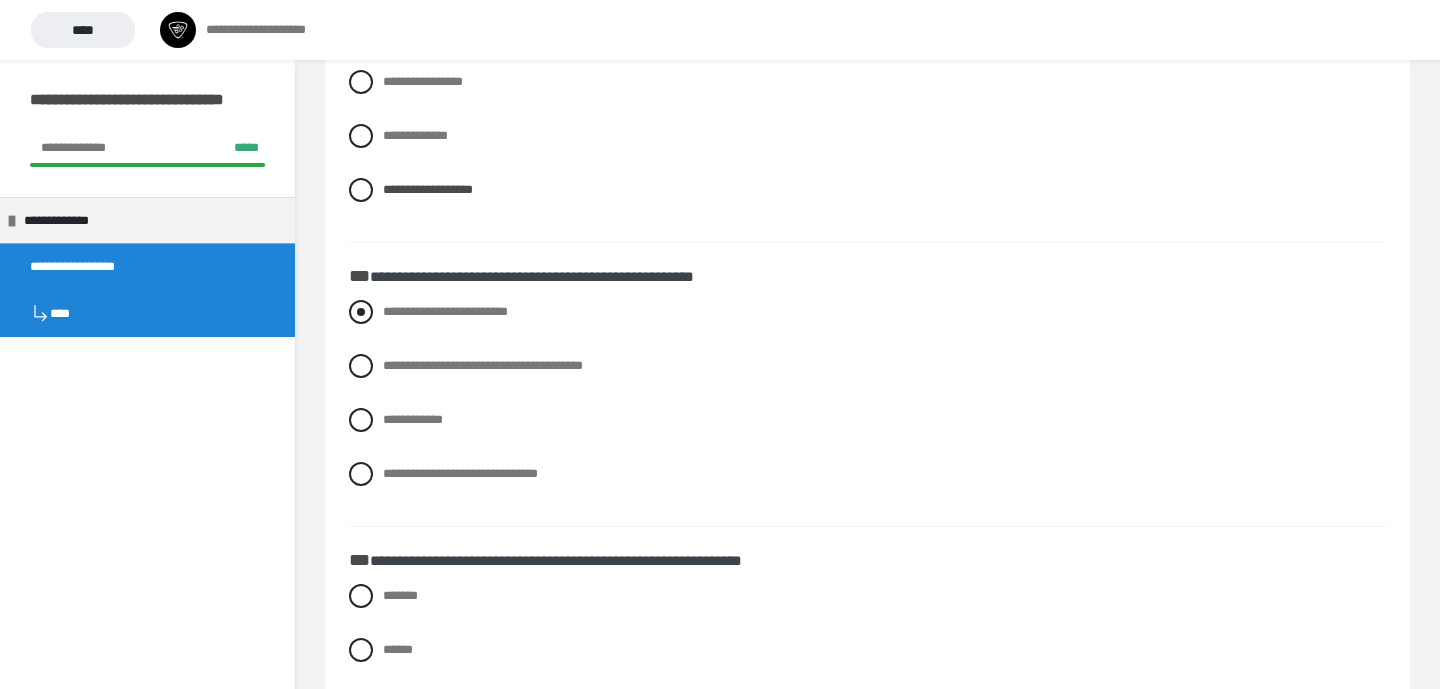 click on "**********" at bounding box center [867, 312] 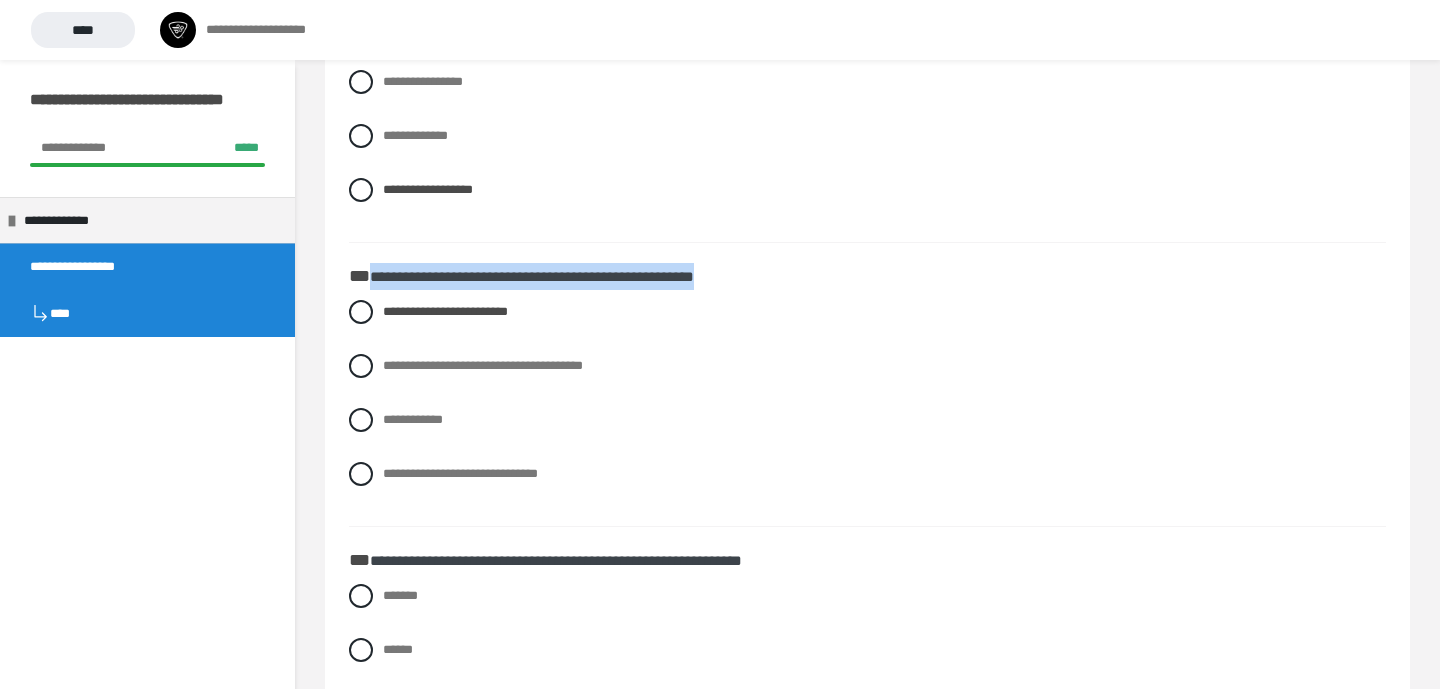 drag, startPoint x: 373, startPoint y: 278, endPoint x: 787, endPoint y: 270, distance: 414.0773 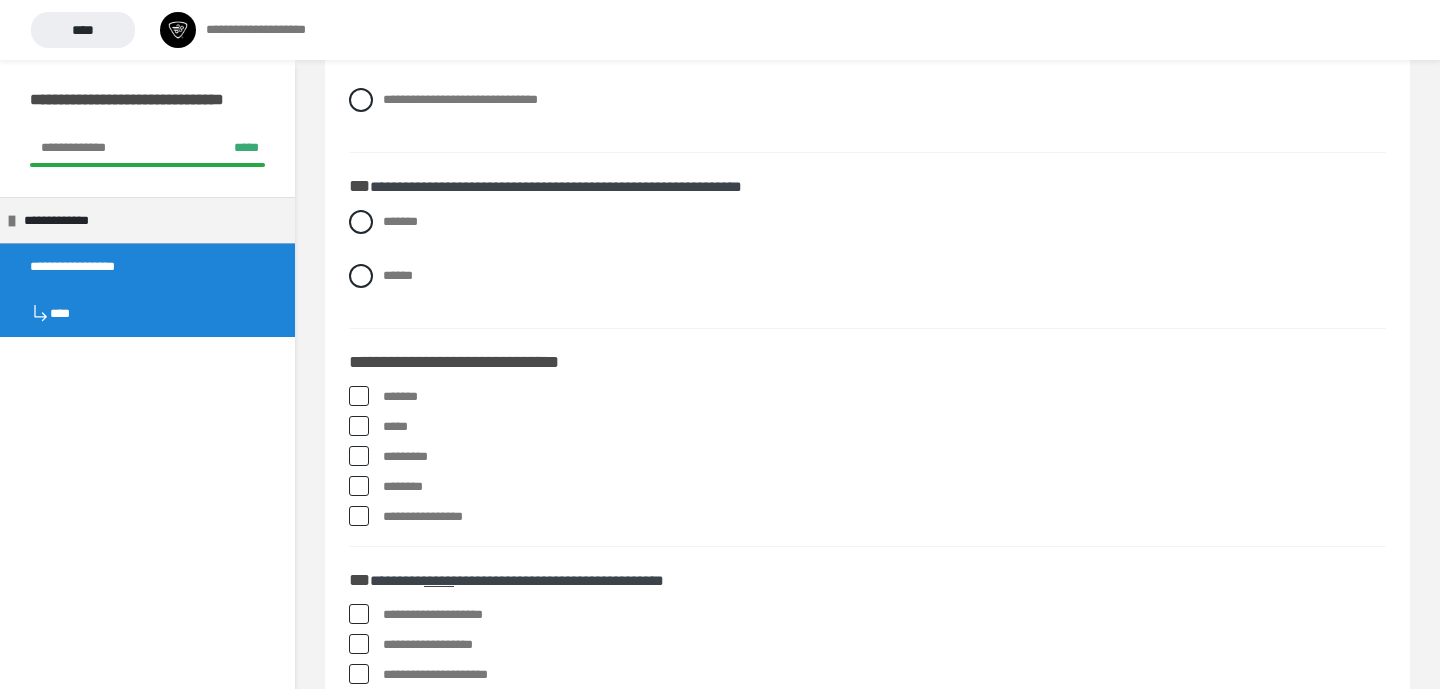 scroll, scrollTop: 1138, scrollLeft: 0, axis: vertical 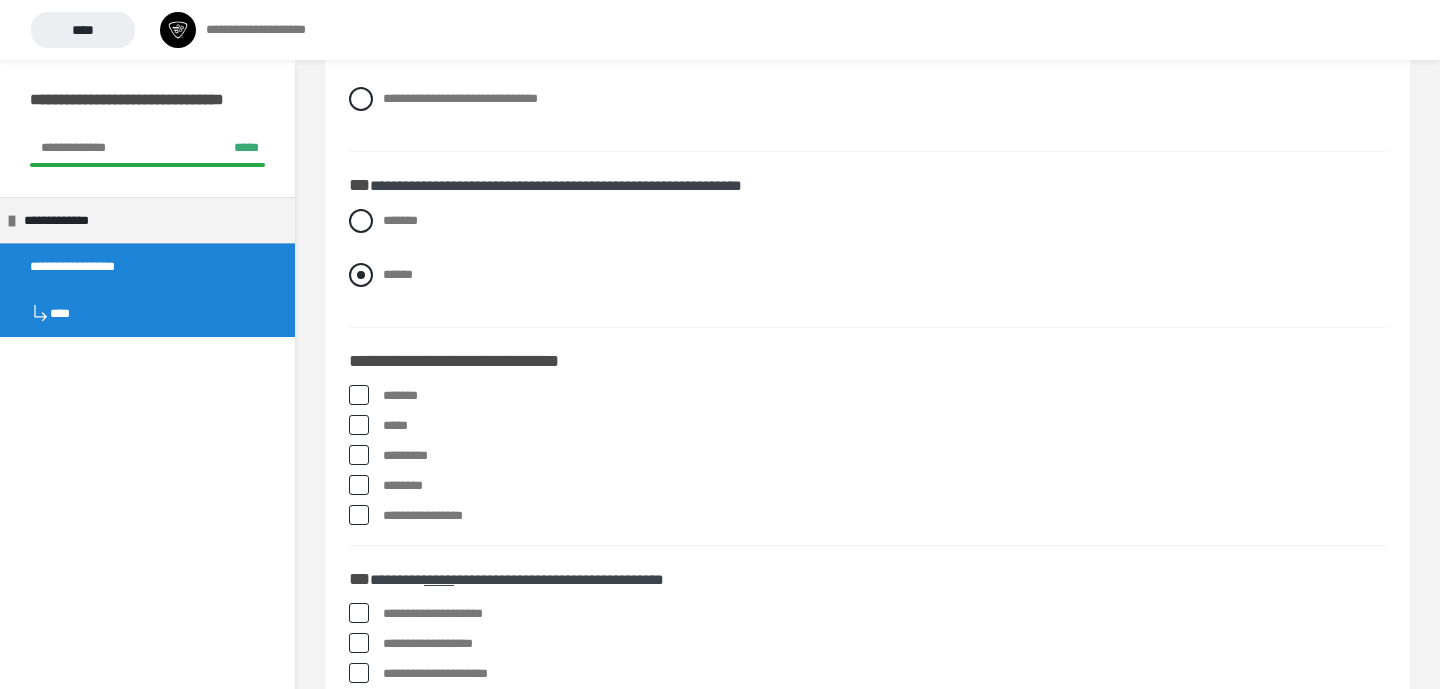 click on "******" at bounding box center [398, 274] 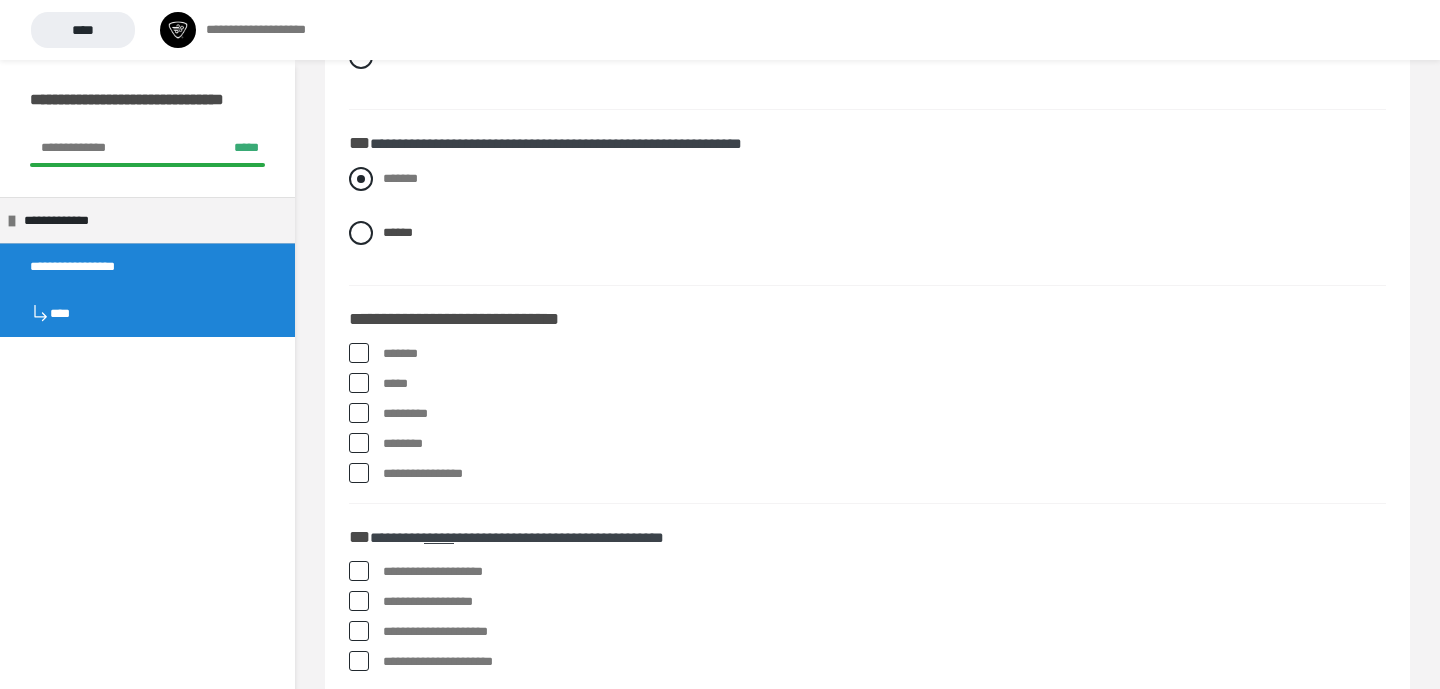 scroll, scrollTop: 1181, scrollLeft: 0, axis: vertical 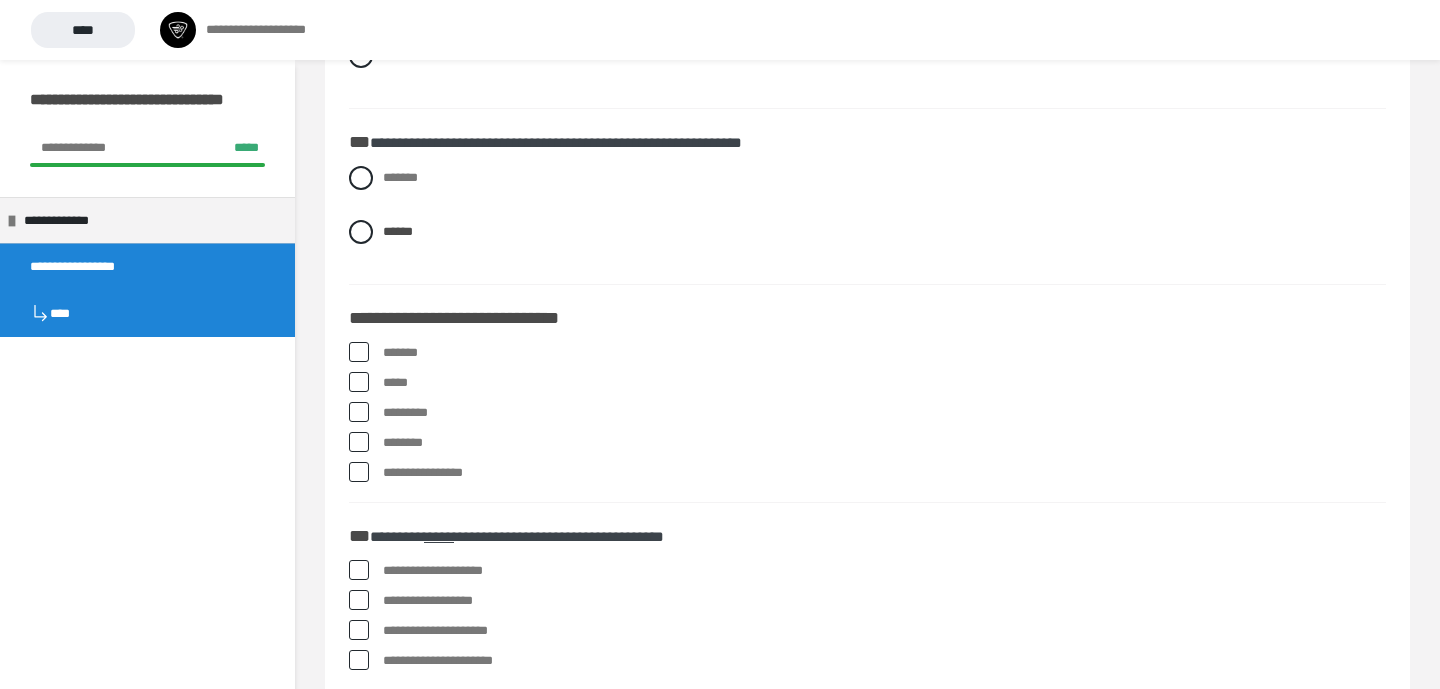 click at bounding box center (359, 352) 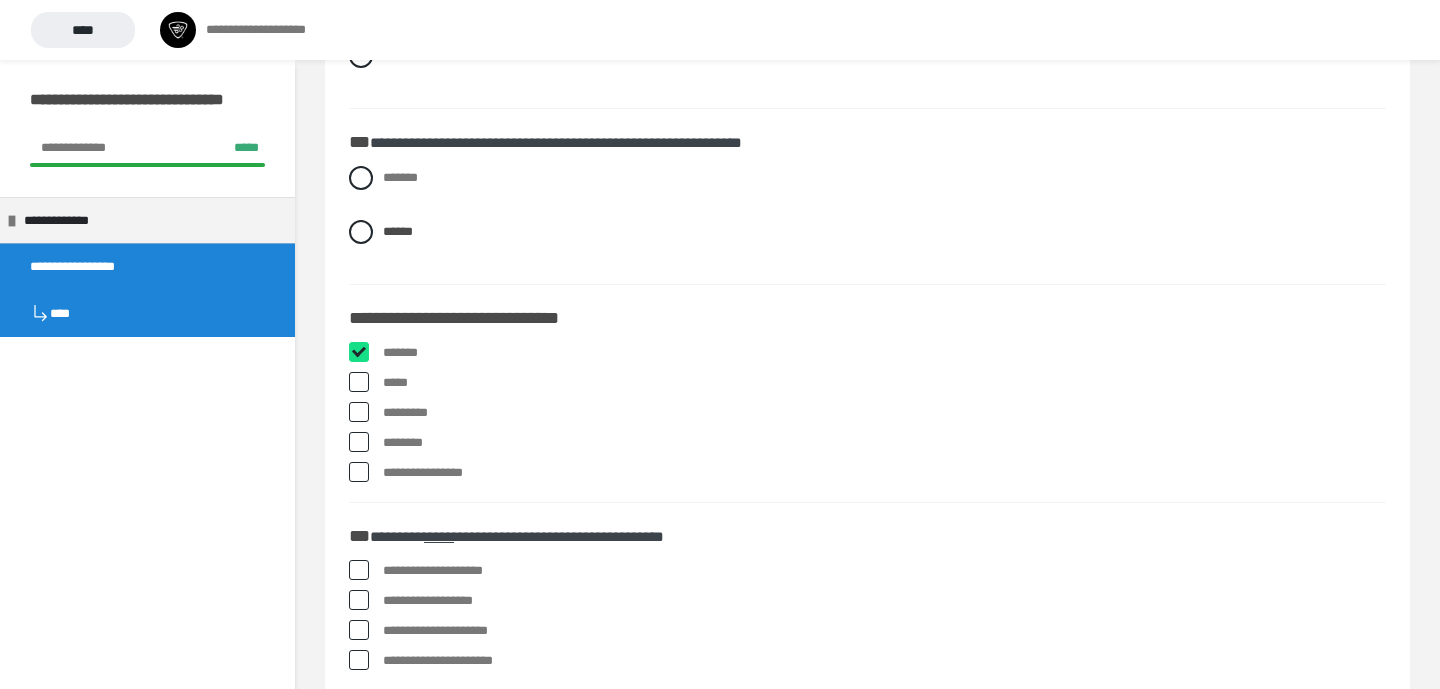 checkbox on "****" 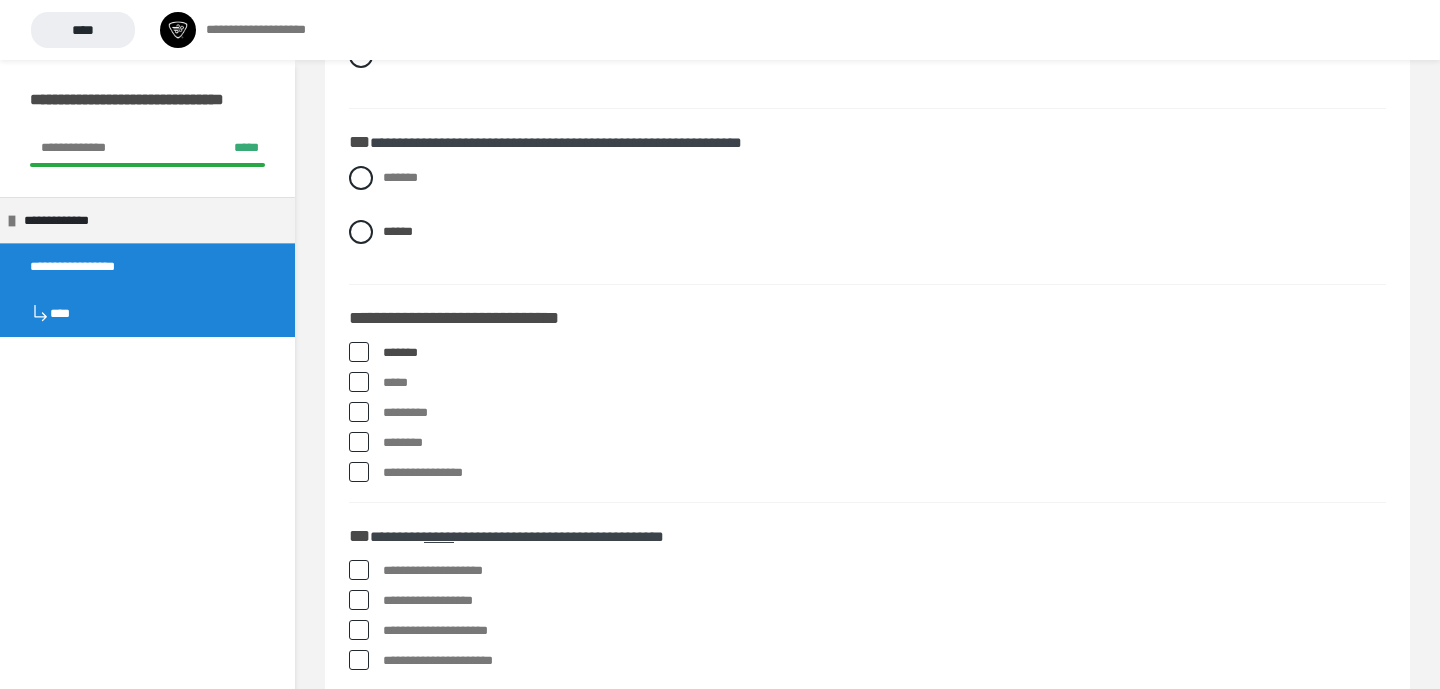 click at bounding box center [359, 382] 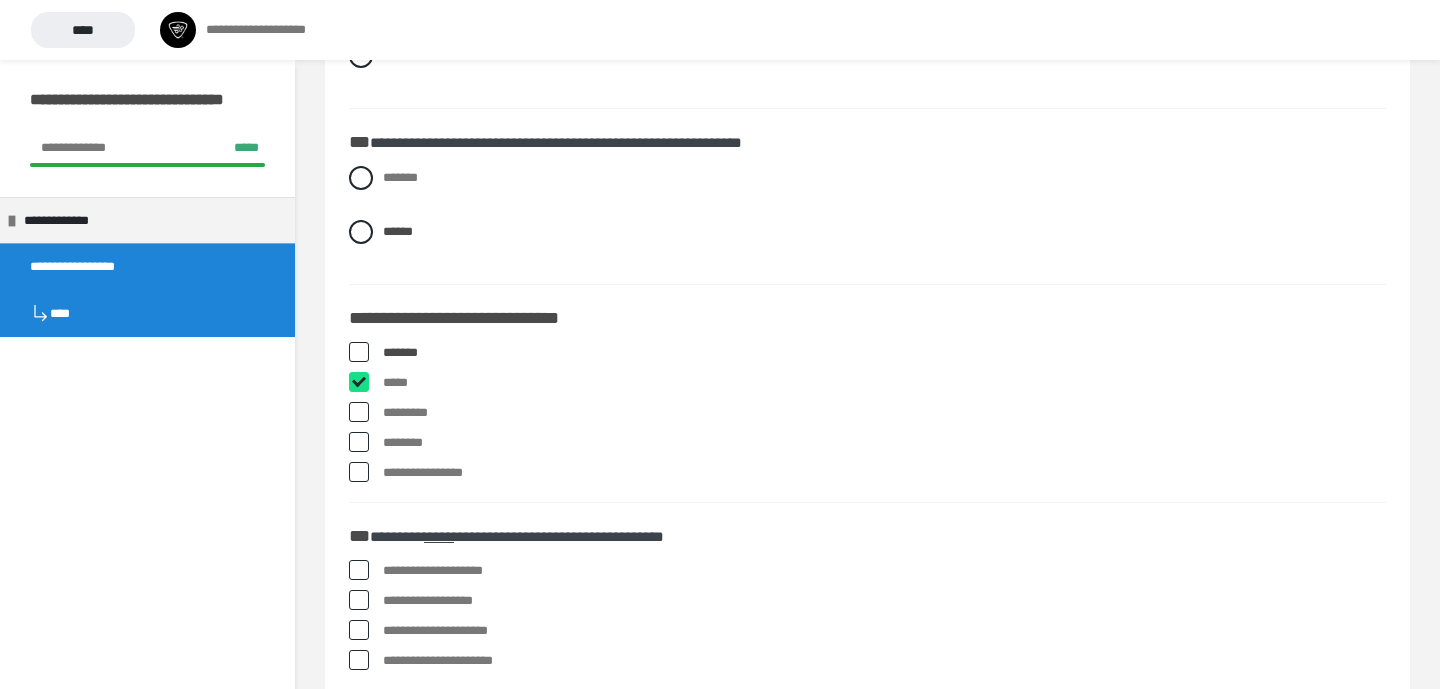 checkbox on "****" 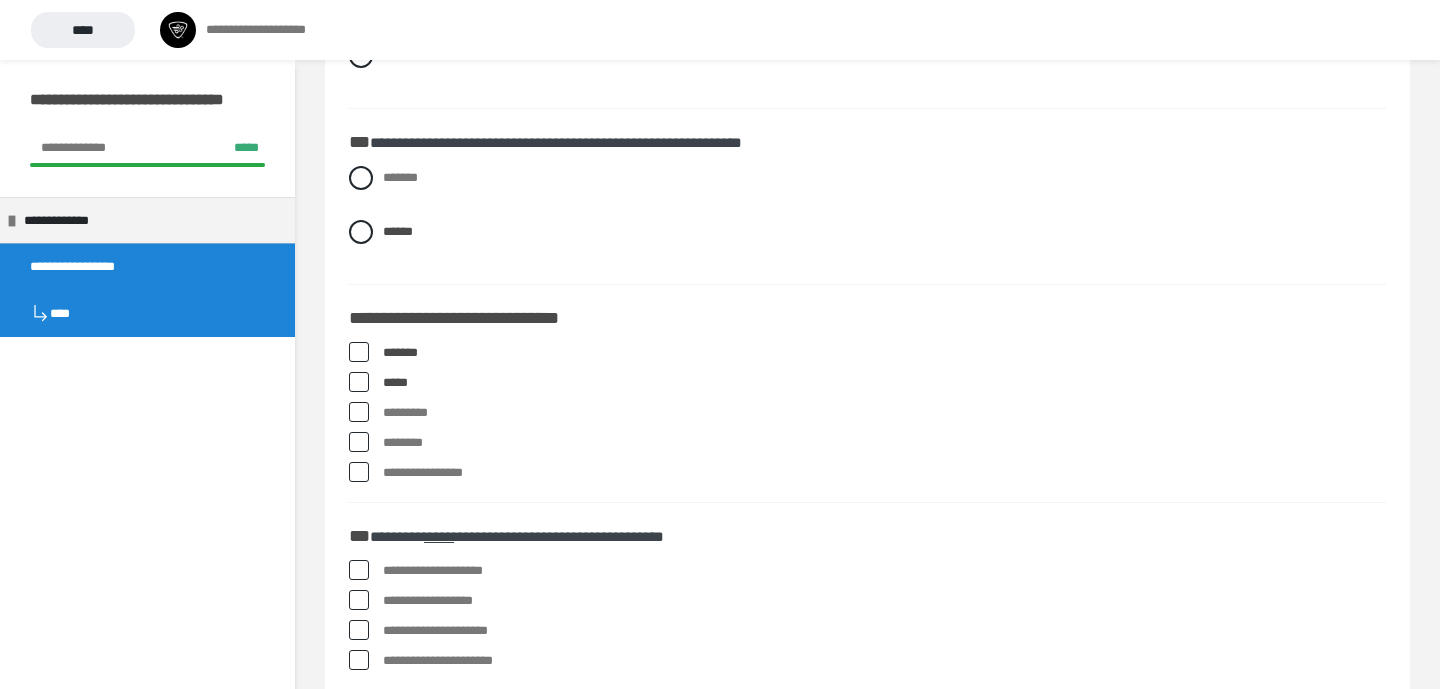 click at bounding box center [359, 412] 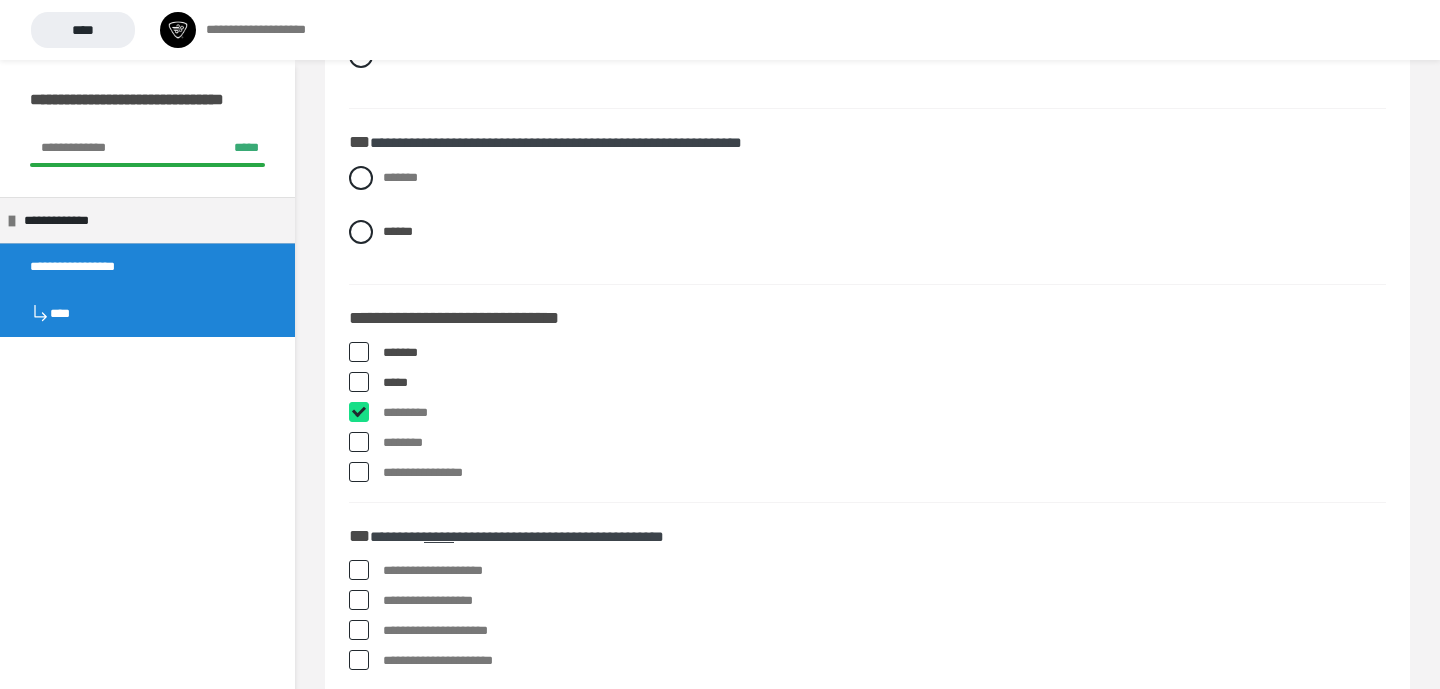 checkbox on "****" 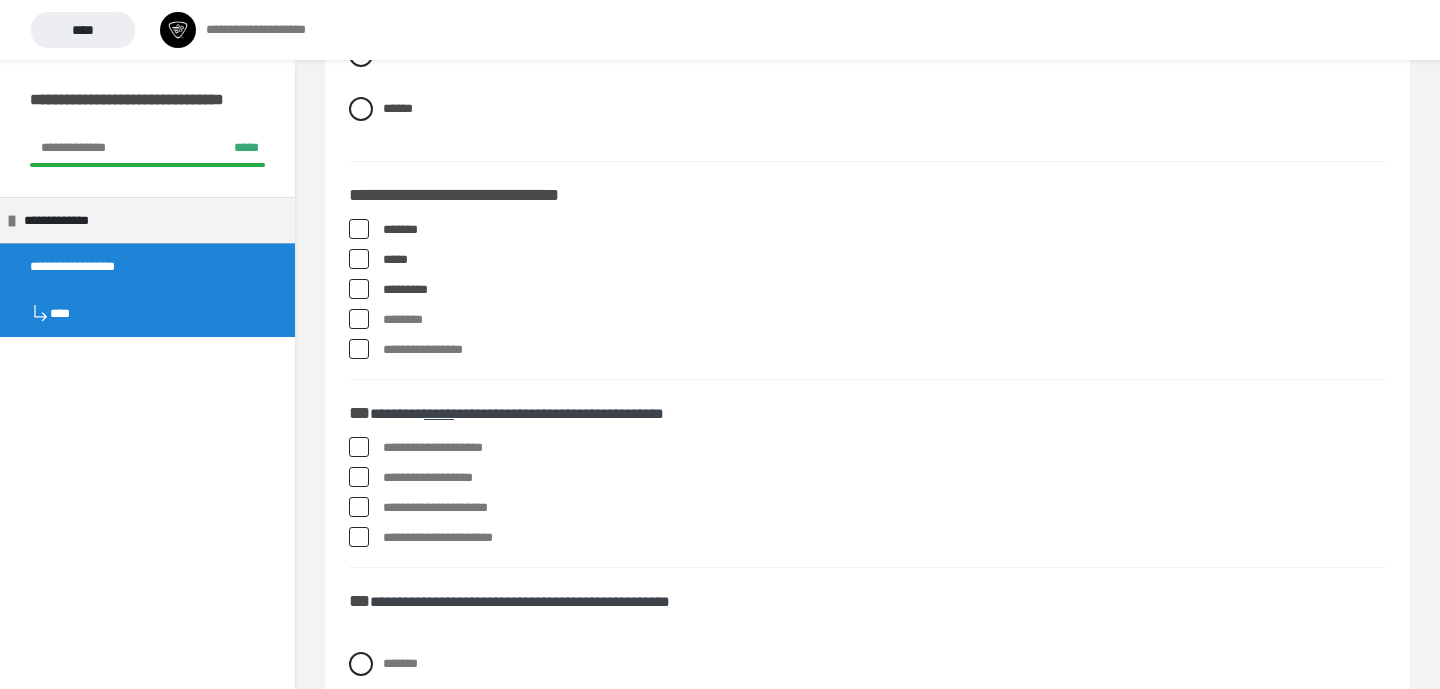 scroll, scrollTop: 1320, scrollLeft: 0, axis: vertical 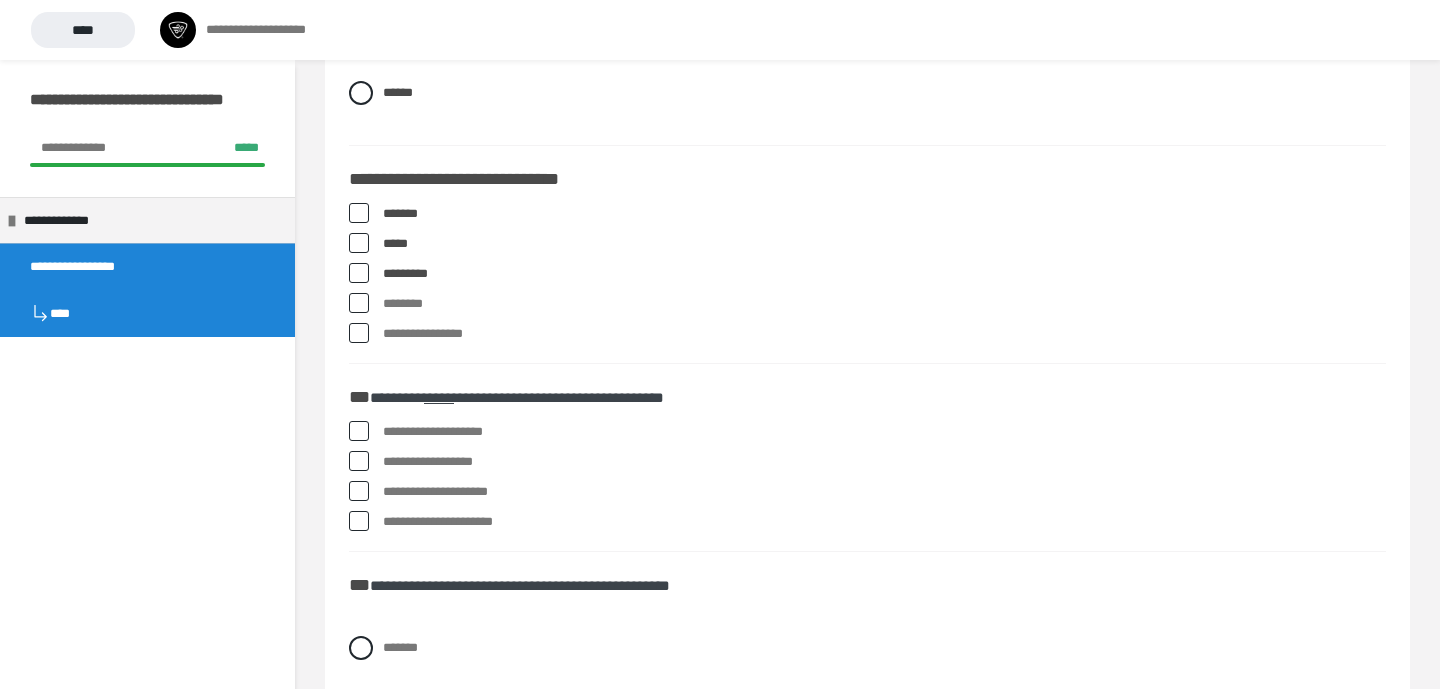 click on "**********" at bounding box center (884, 492) 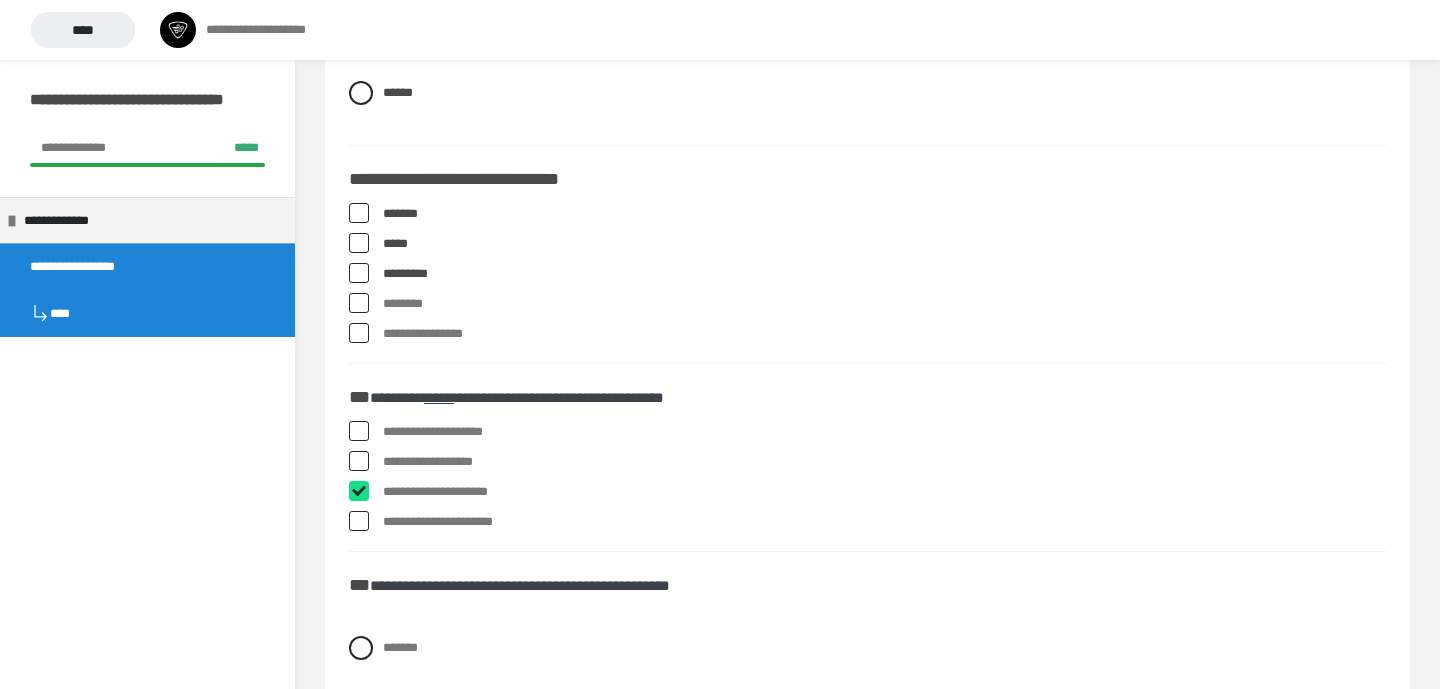 checkbox on "****" 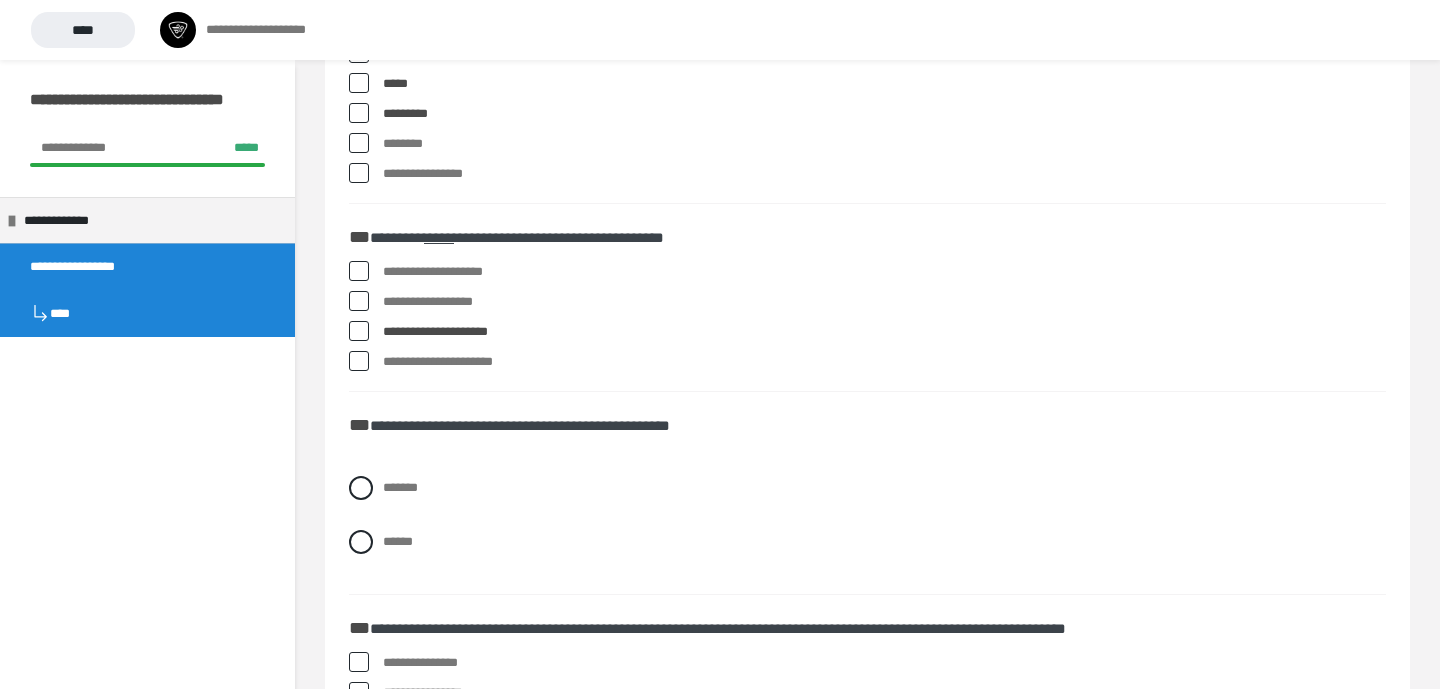 scroll, scrollTop: 1490, scrollLeft: 0, axis: vertical 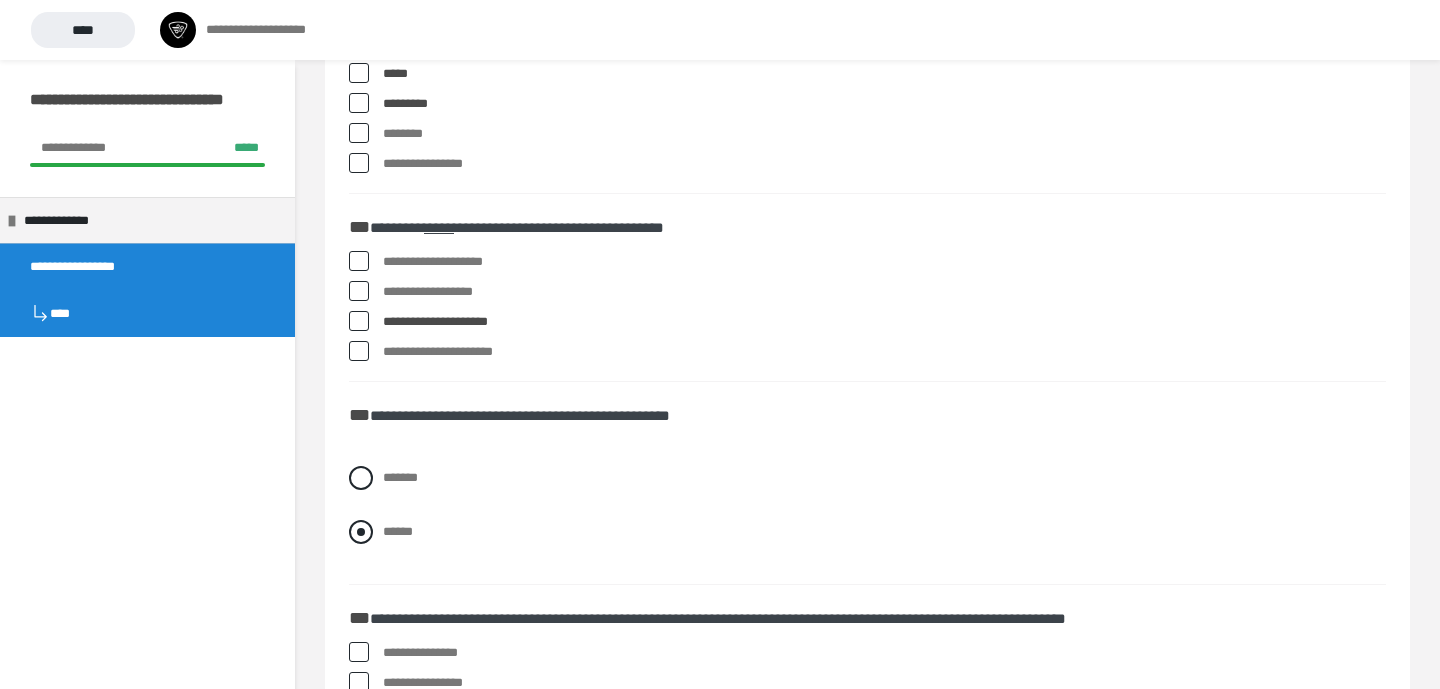 click on "******" at bounding box center (398, 531) 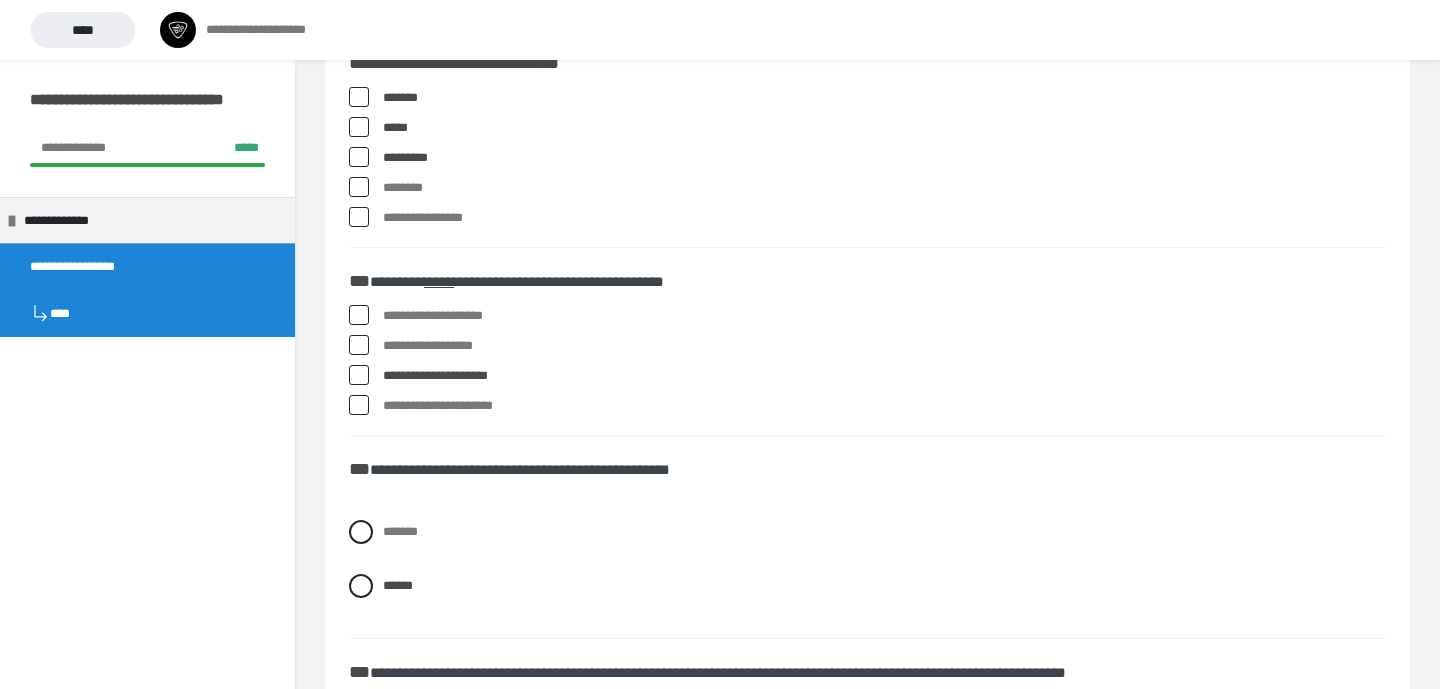 scroll, scrollTop: 1435, scrollLeft: 0, axis: vertical 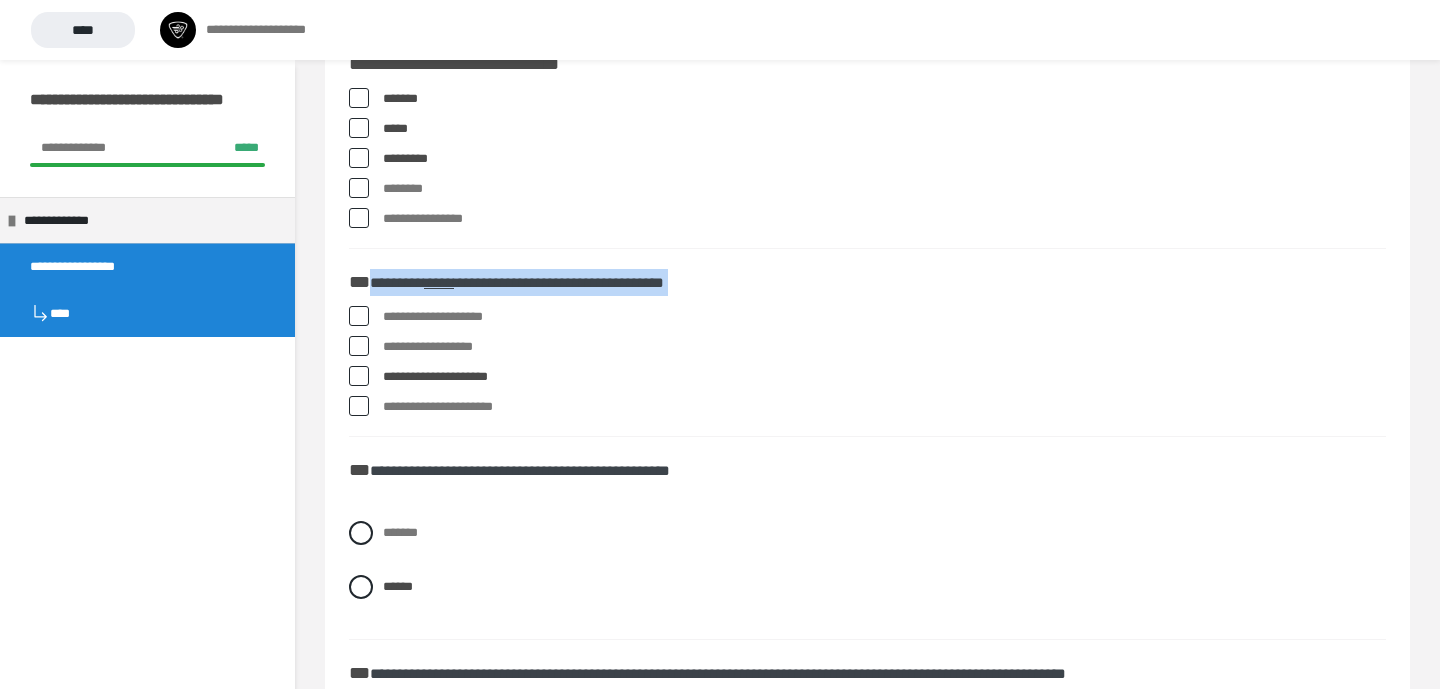 drag, startPoint x: 369, startPoint y: 283, endPoint x: 532, endPoint y: 416, distance: 210.37585 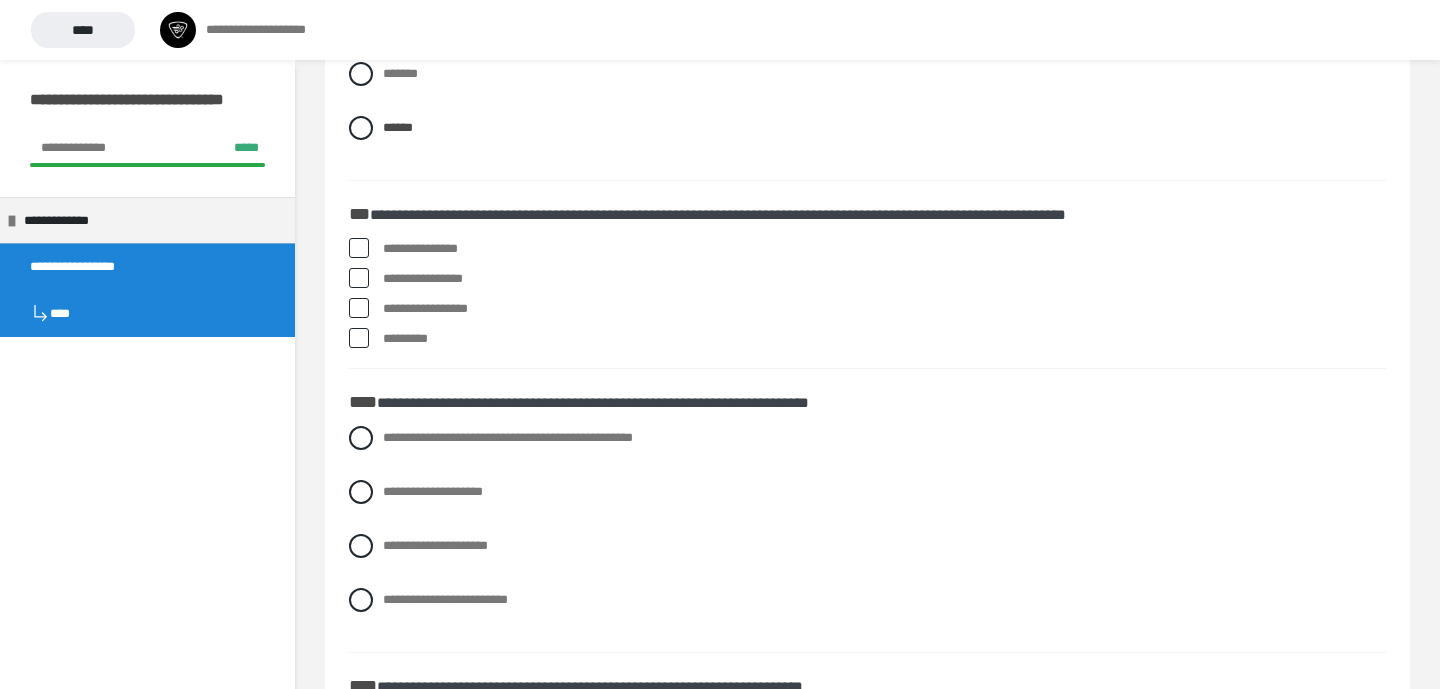 scroll, scrollTop: 1878, scrollLeft: 0, axis: vertical 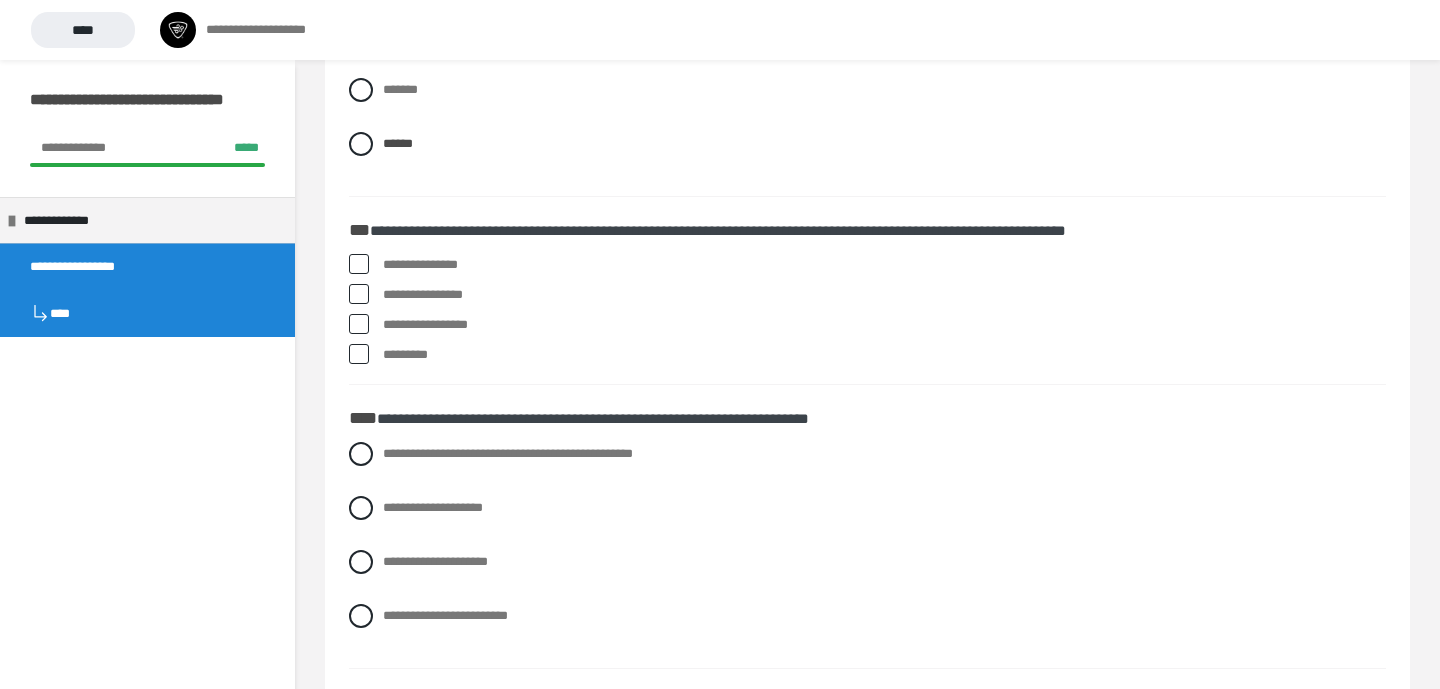 click on "**********" at bounding box center (884, 265) 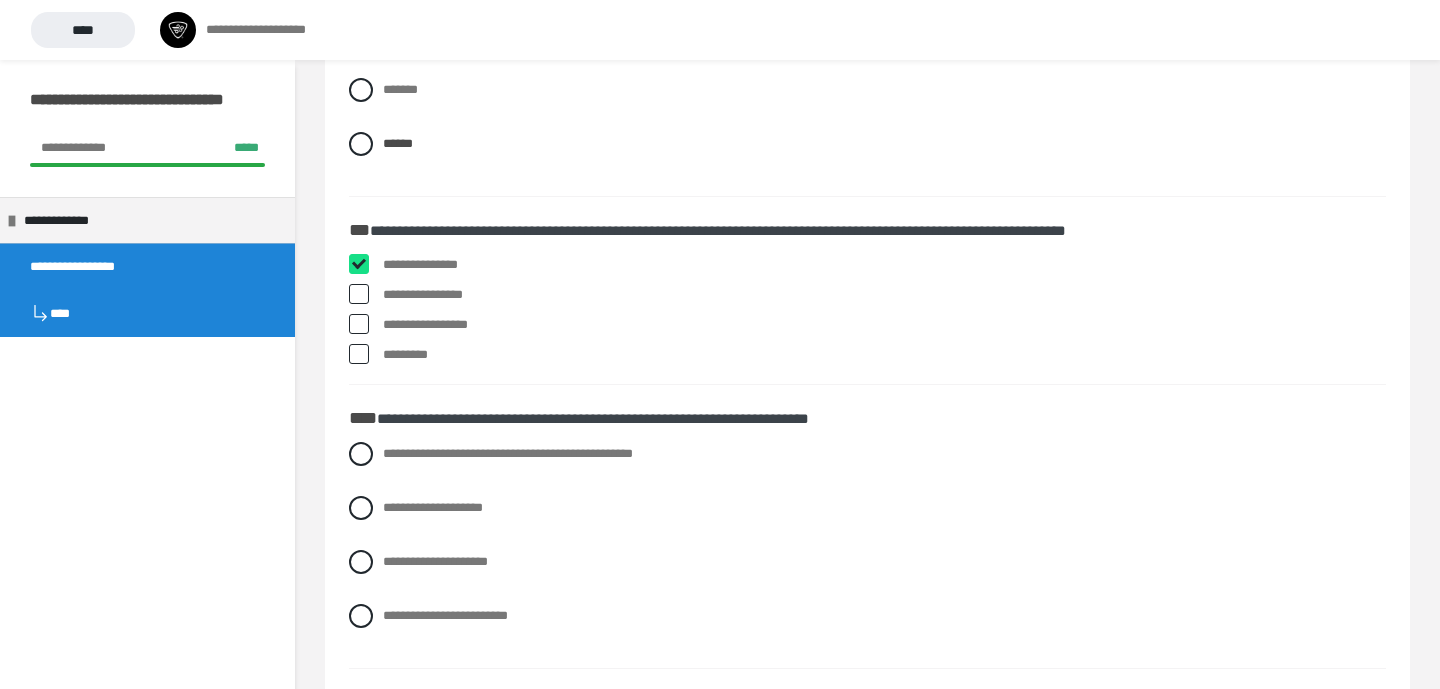 checkbox on "****" 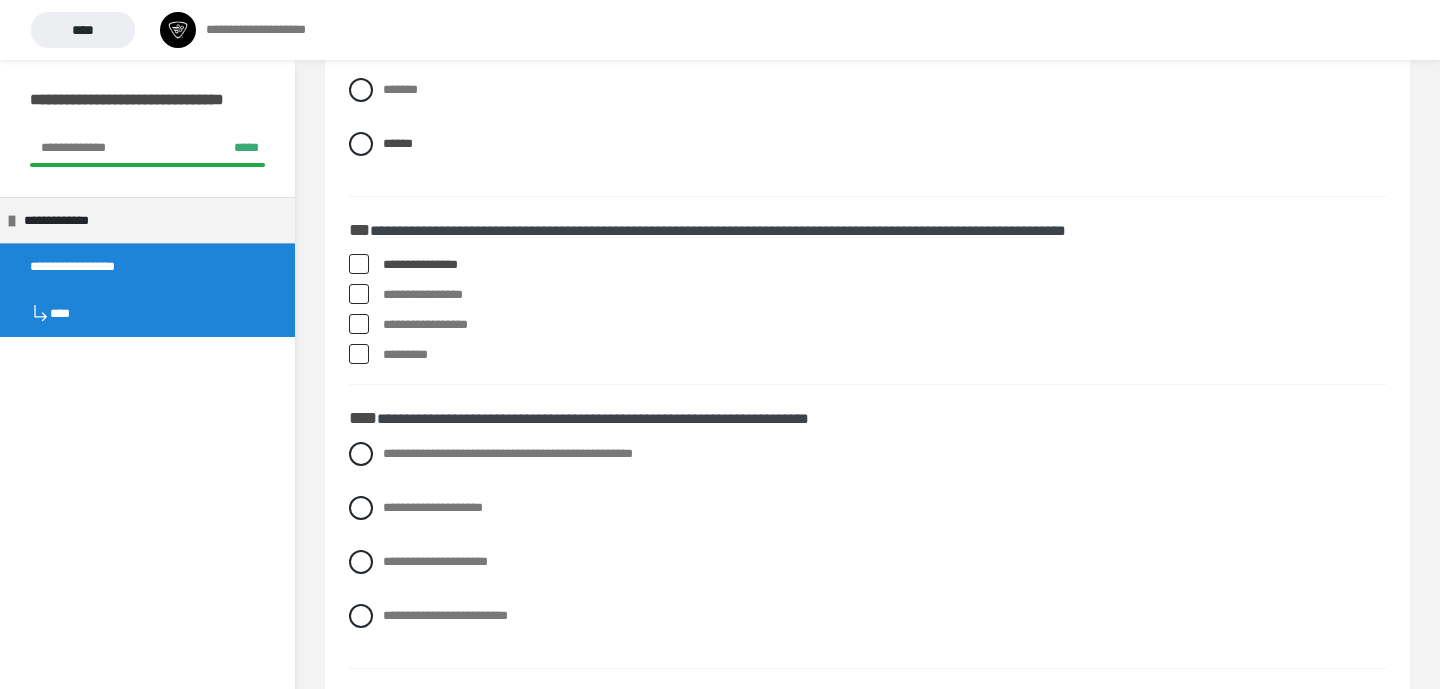 click on "**********" at bounding box center (884, 295) 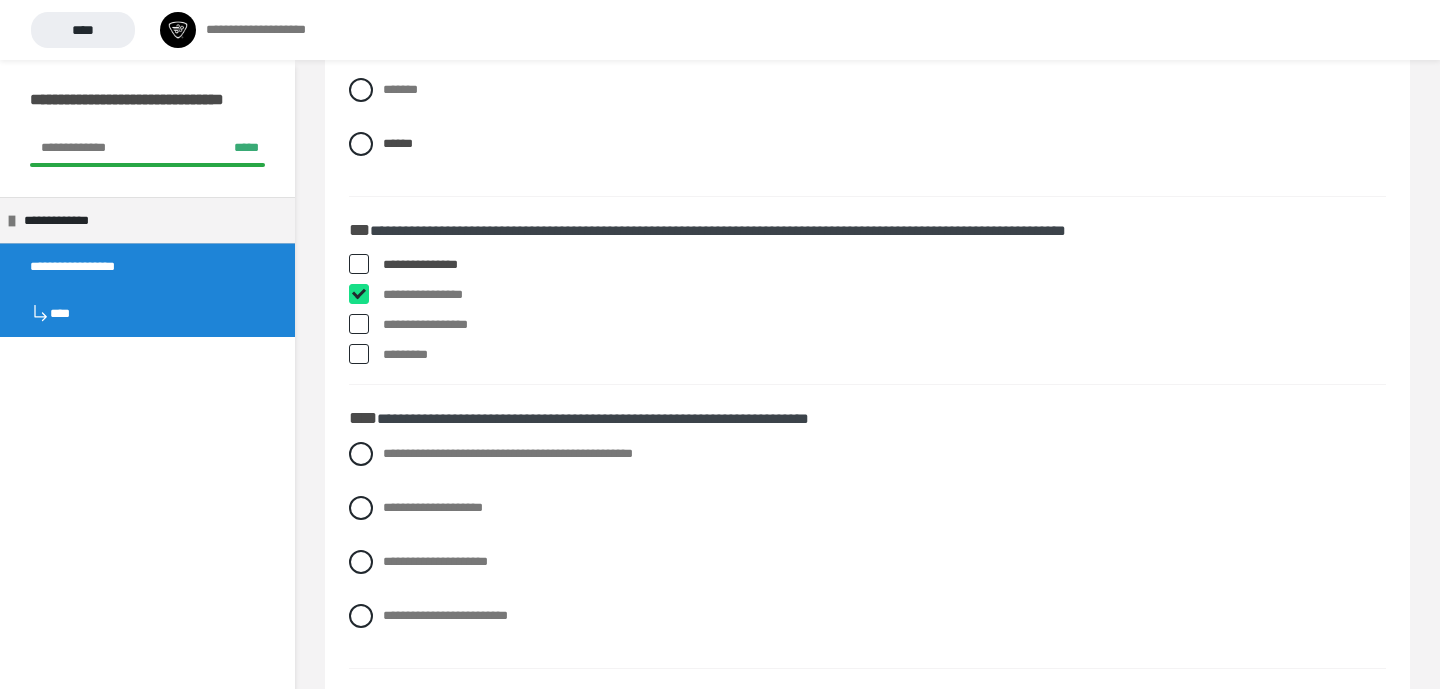 checkbox on "****" 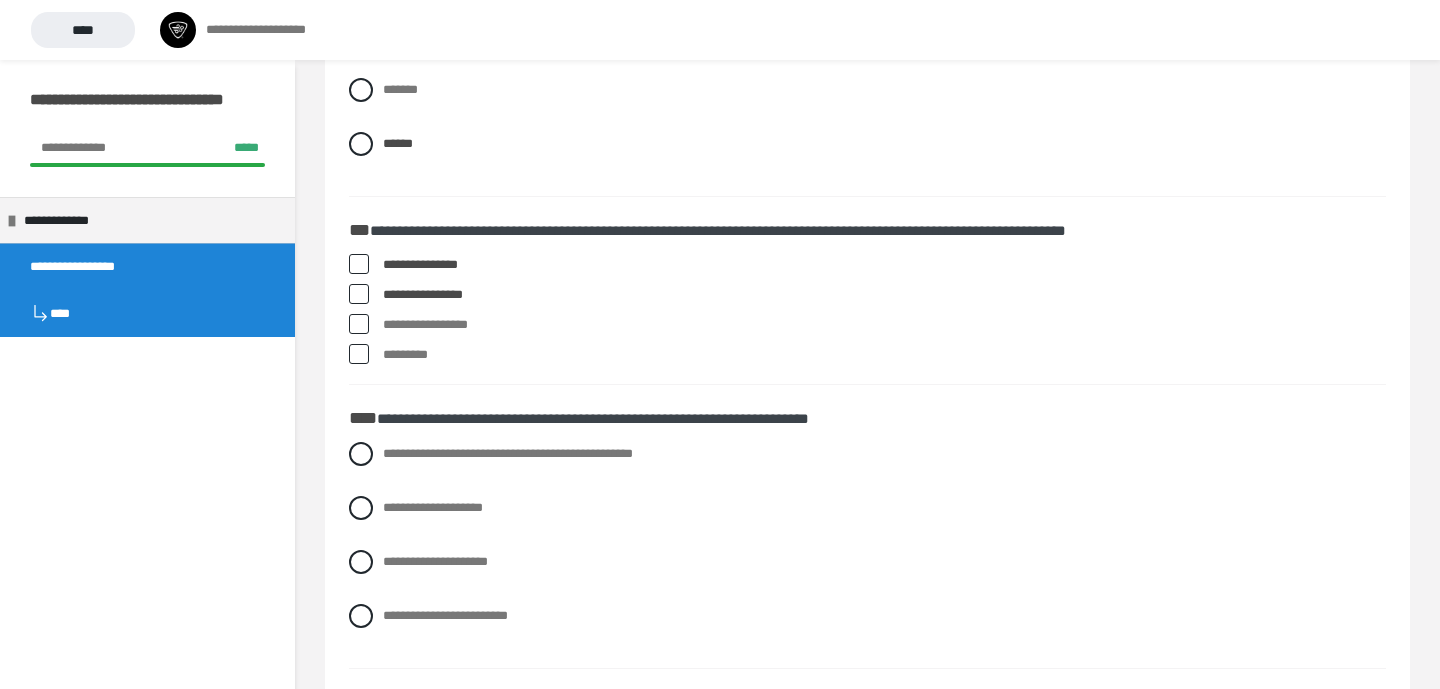 click on "**********" at bounding box center [884, 325] 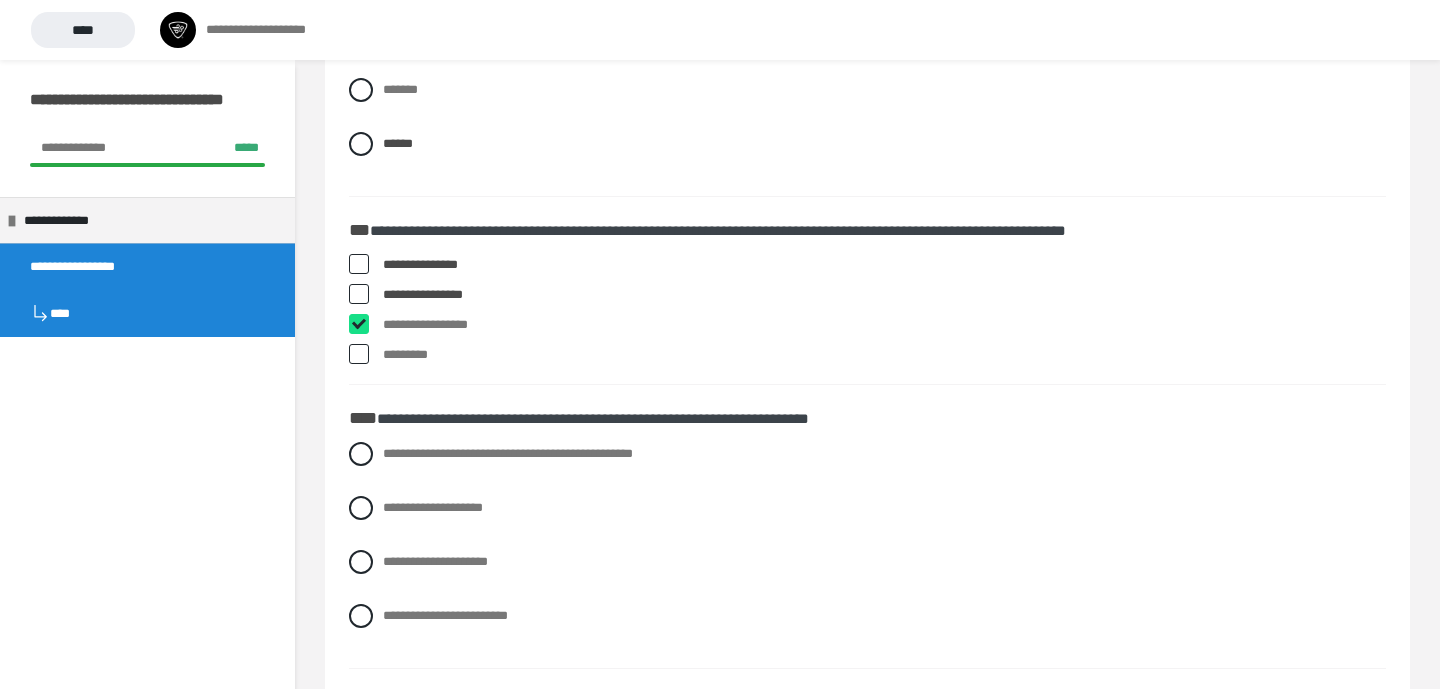 checkbox on "****" 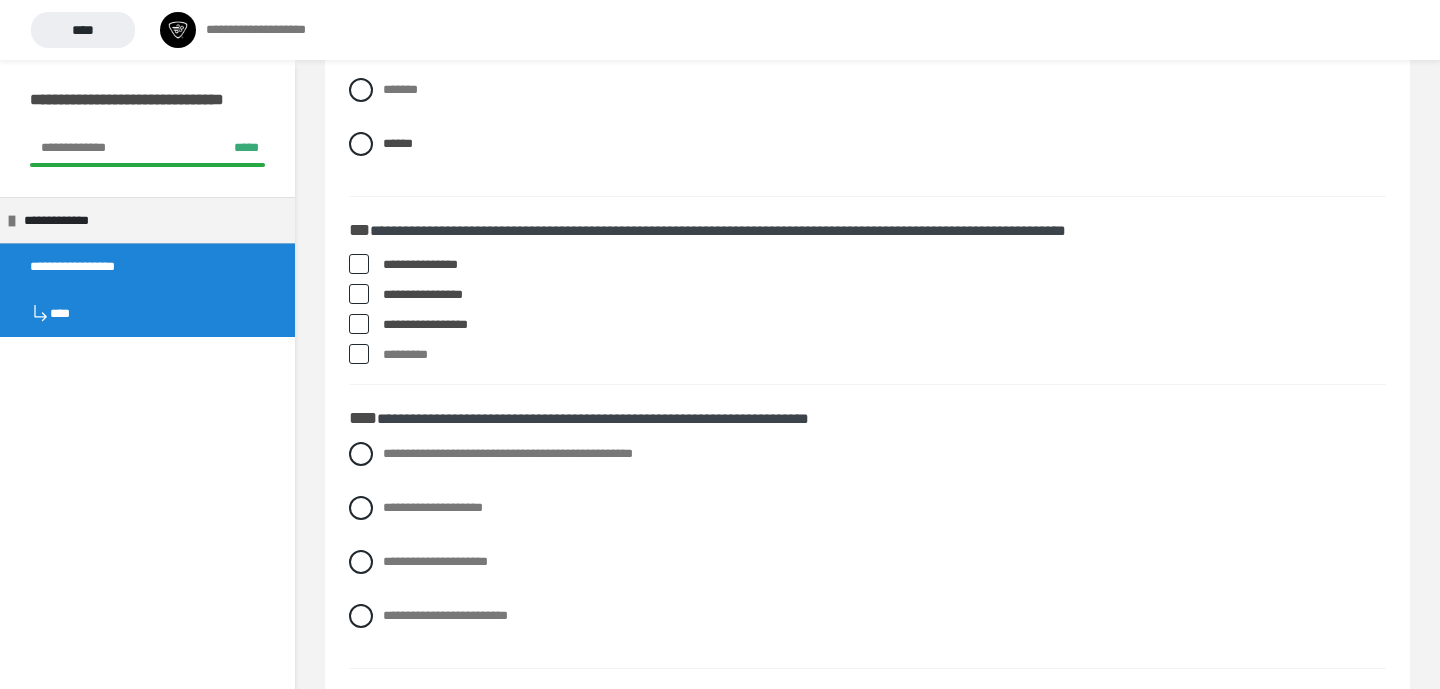 click on "*********" at bounding box center (884, 355) 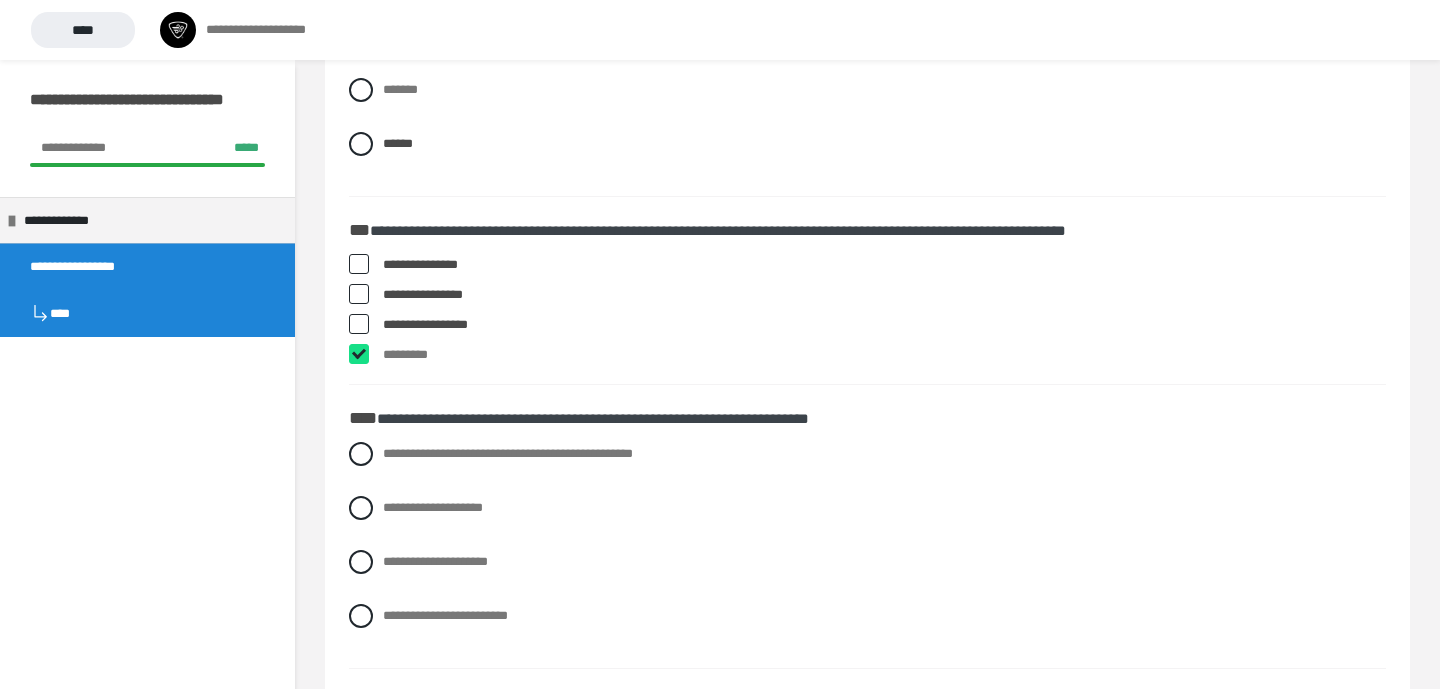 checkbox on "****" 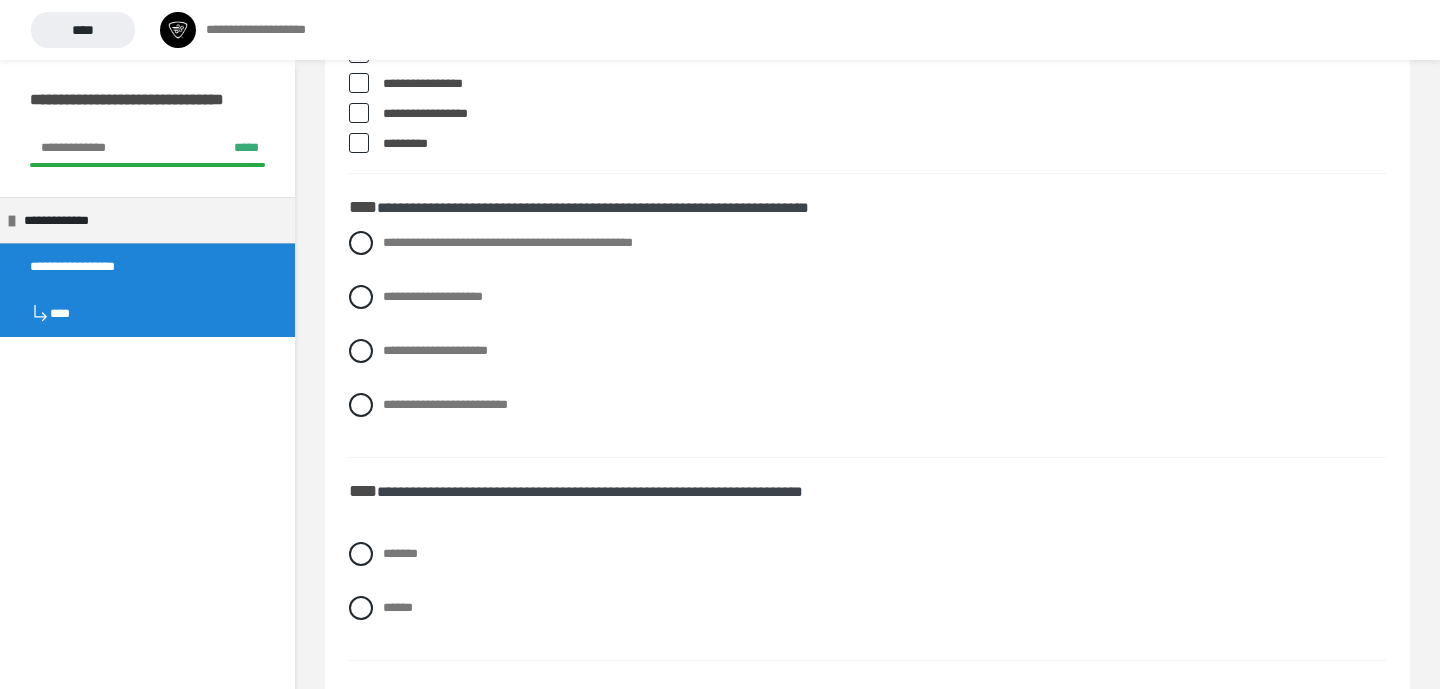 scroll, scrollTop: 2097, scrollLeft: 0, axis: vertical 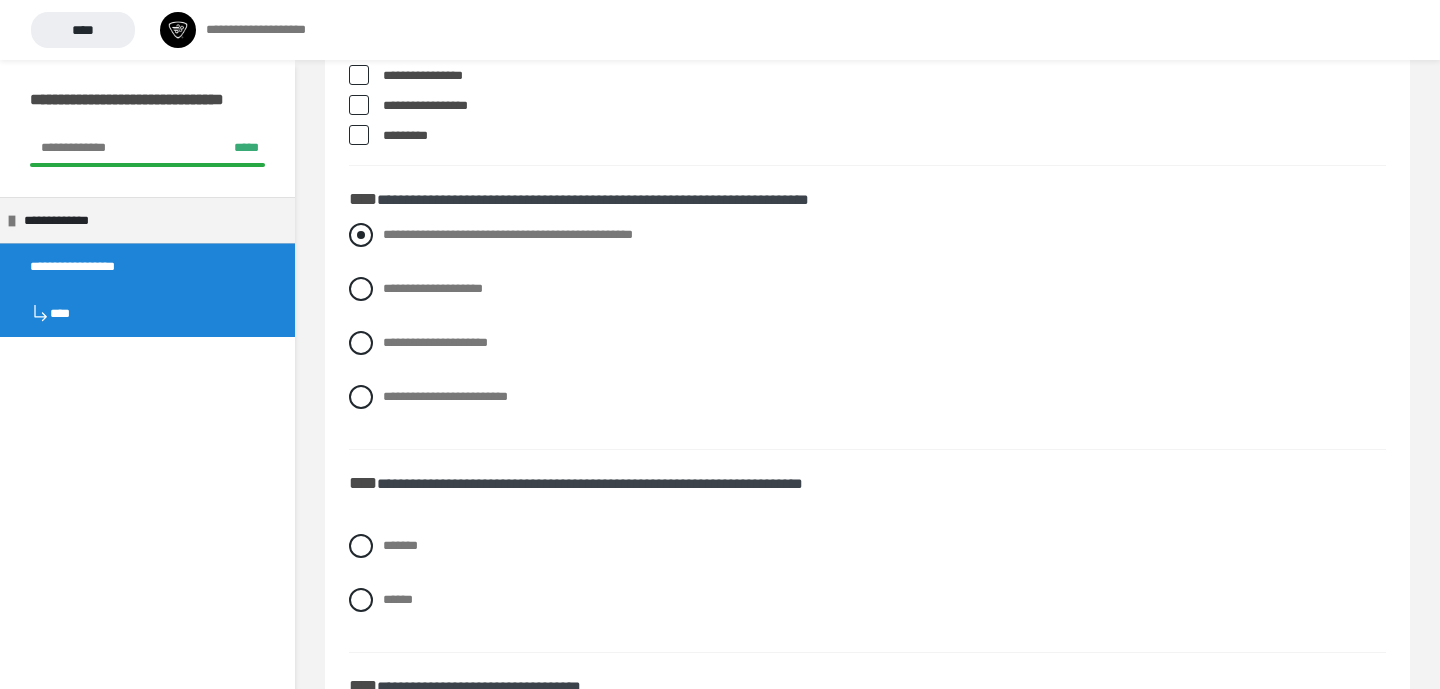 click on "**********" at bounding box center (508, 234) 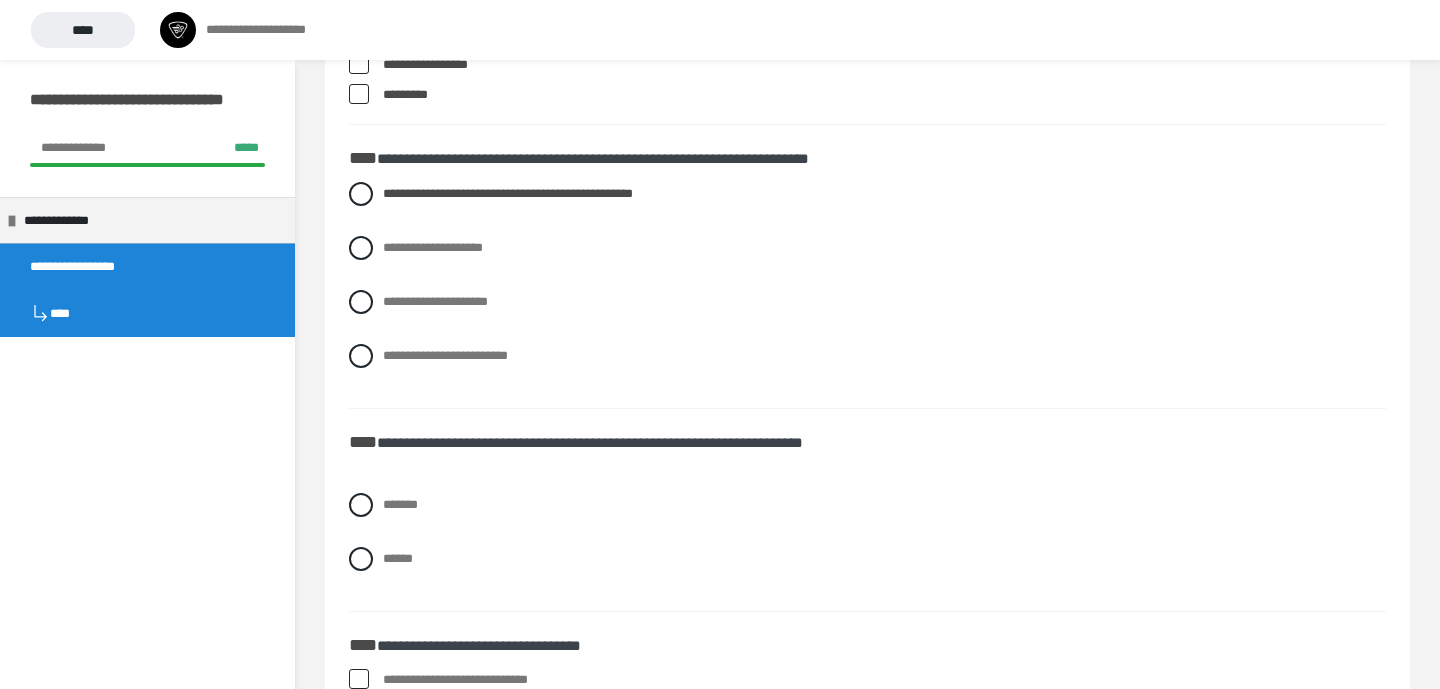 scroll, scrollTop: 2141, scrollLeft: 0, axis: vertical 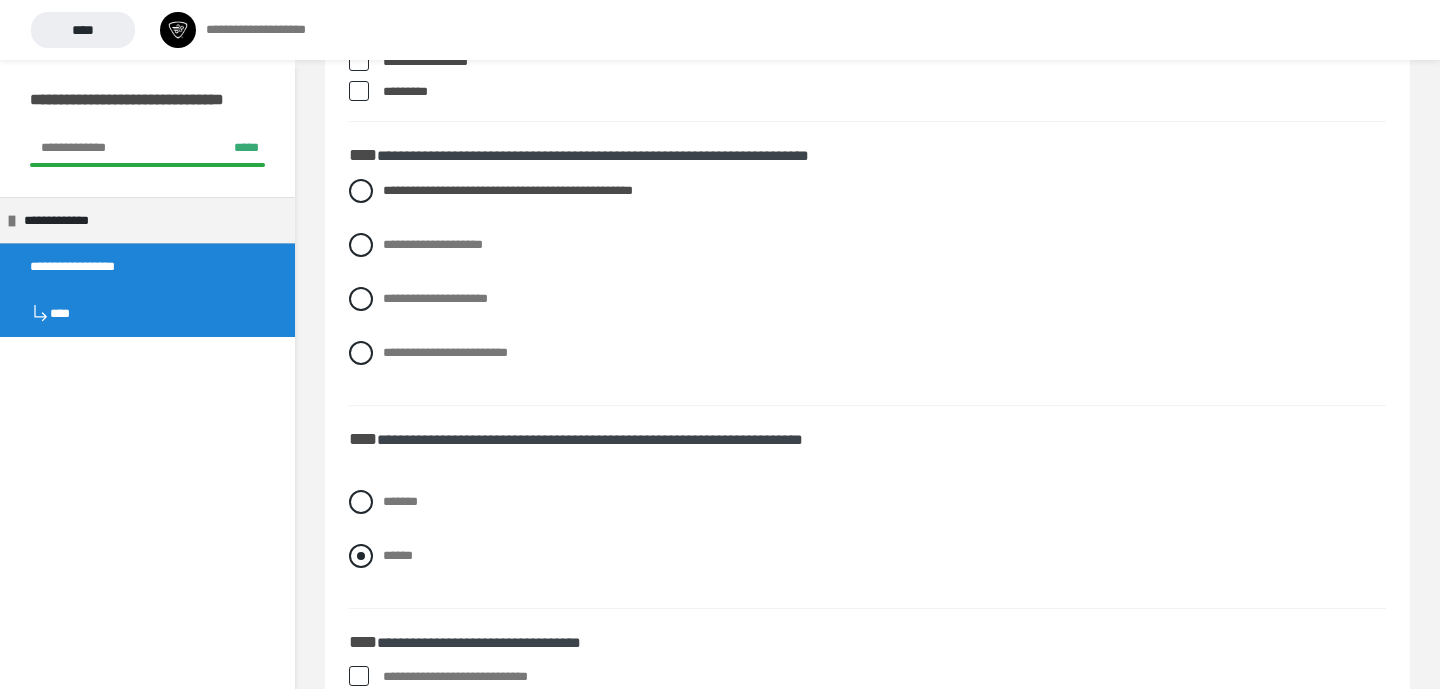 click on "******" at bounding box center [398, 555] 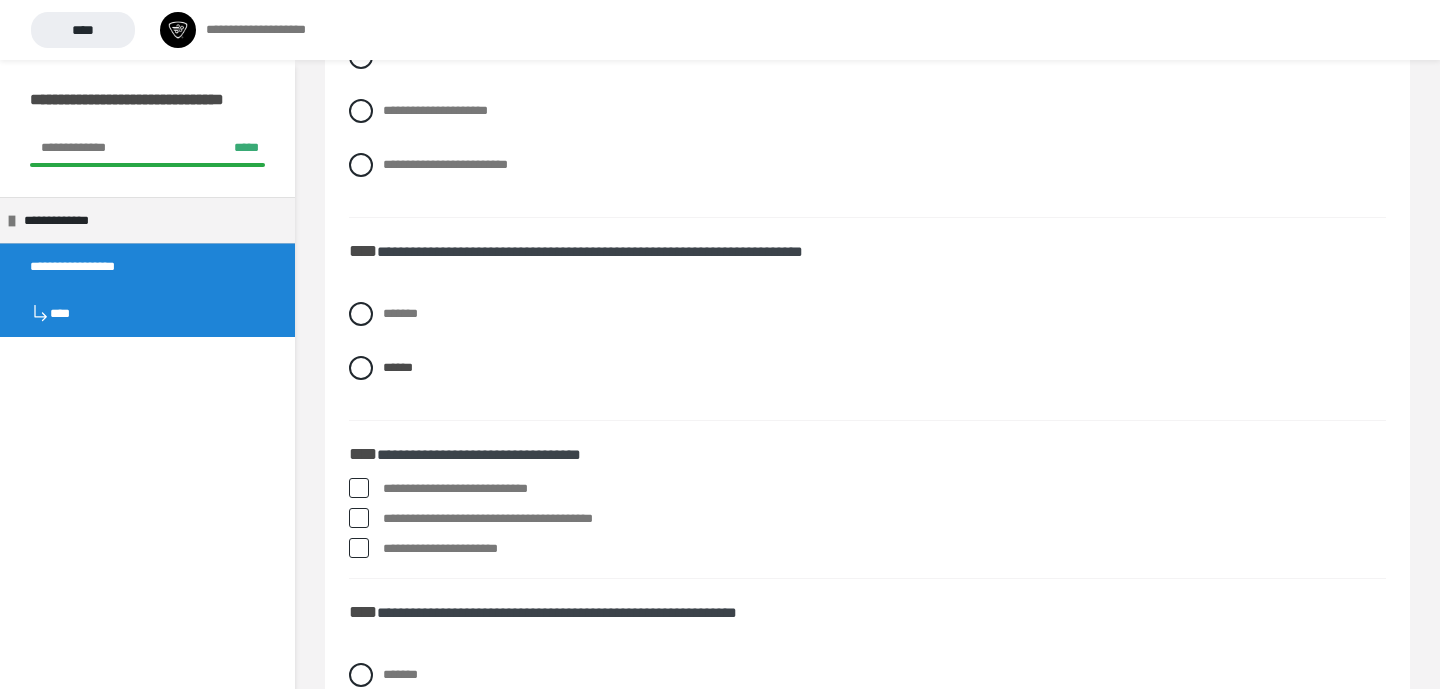 scroll, scrollTop: 2332, scrollLeft: 0, axis: vertical 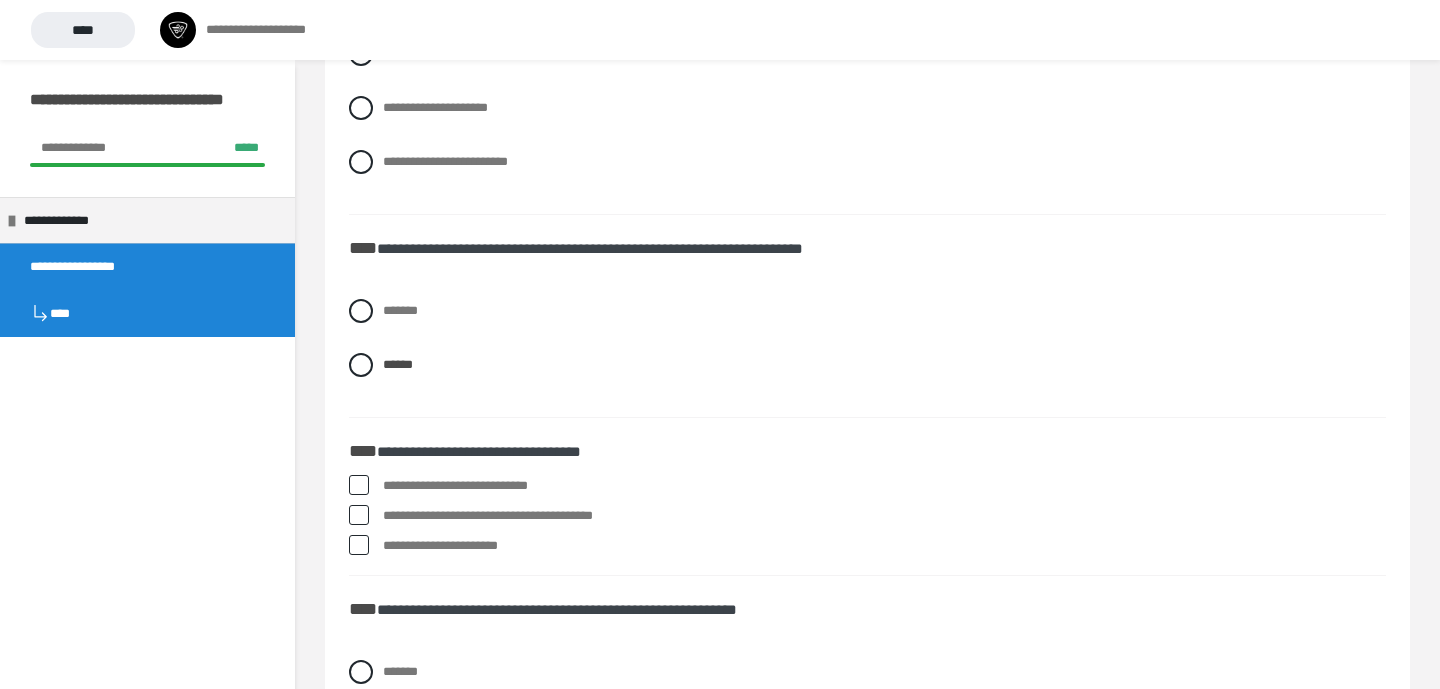 click on "**********" at bounding box center [884, 516] 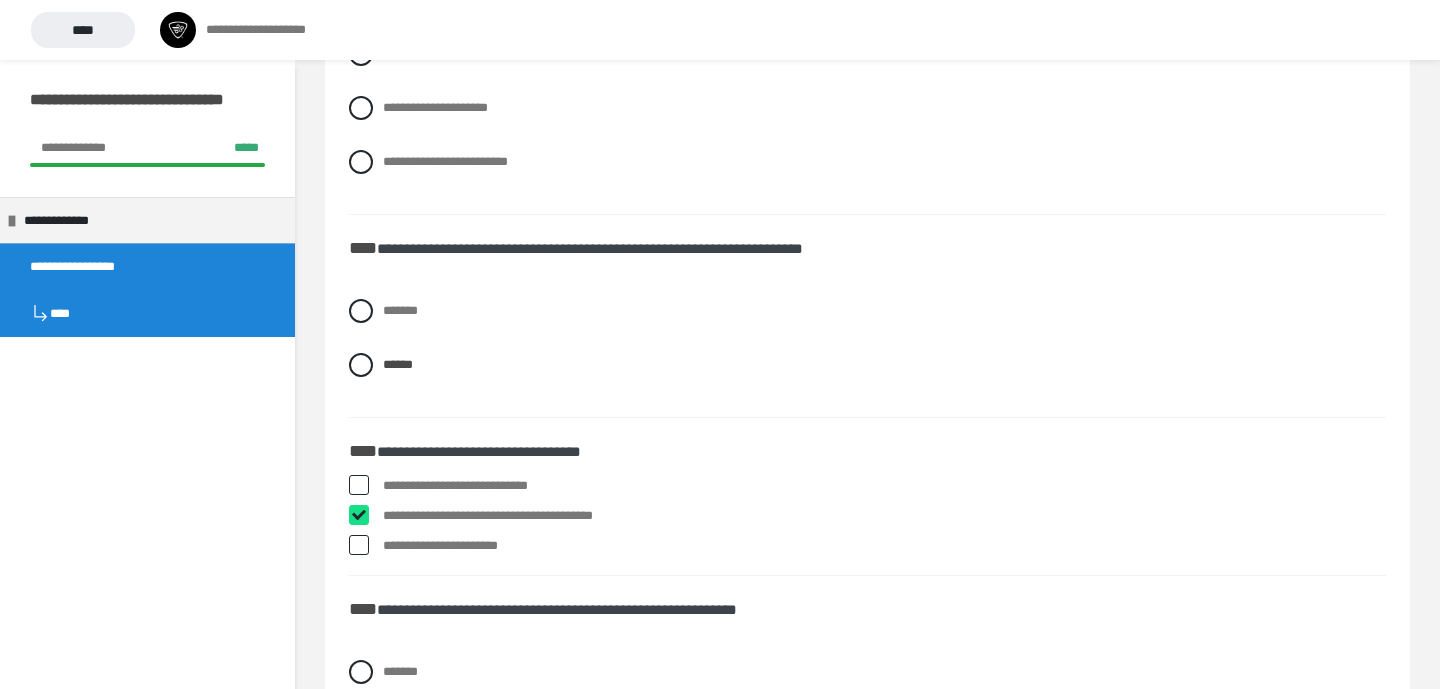 checkbox on "****" 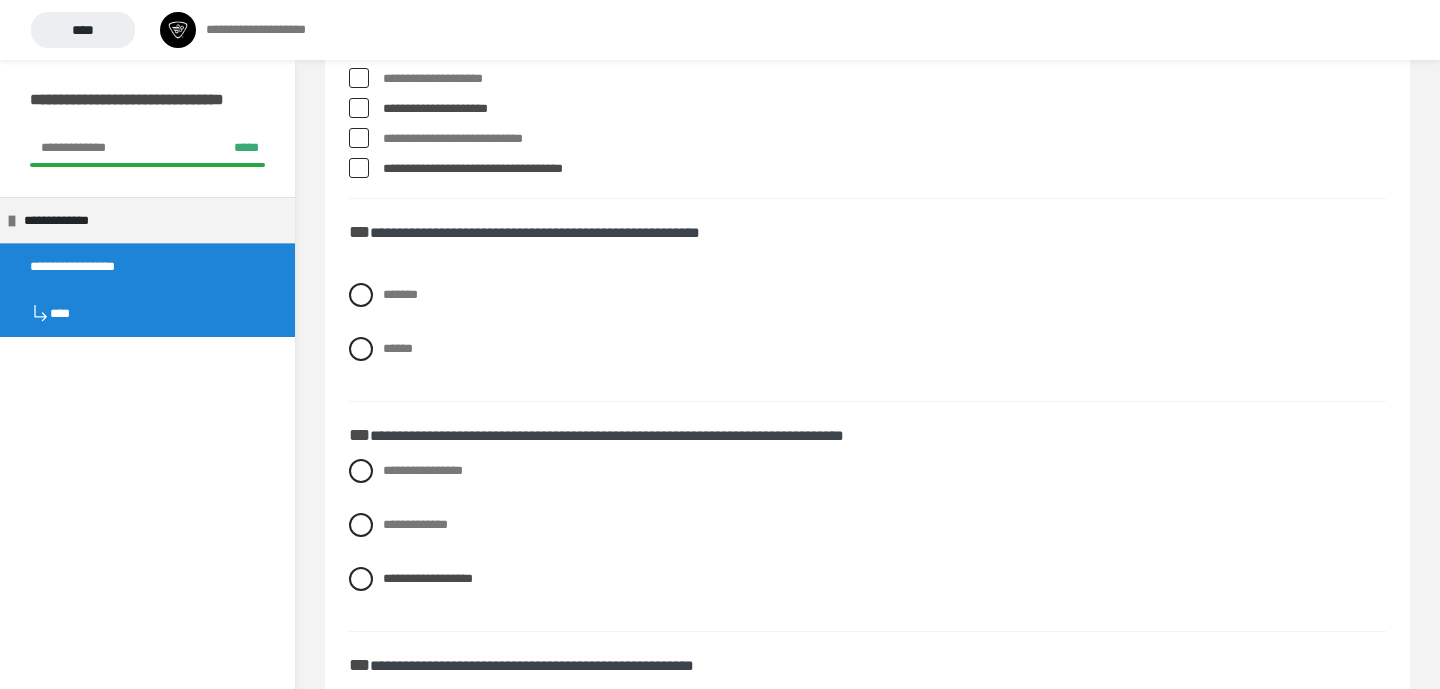scroll, scrollTop: 377, scrollLeft: 0, axis: vertical 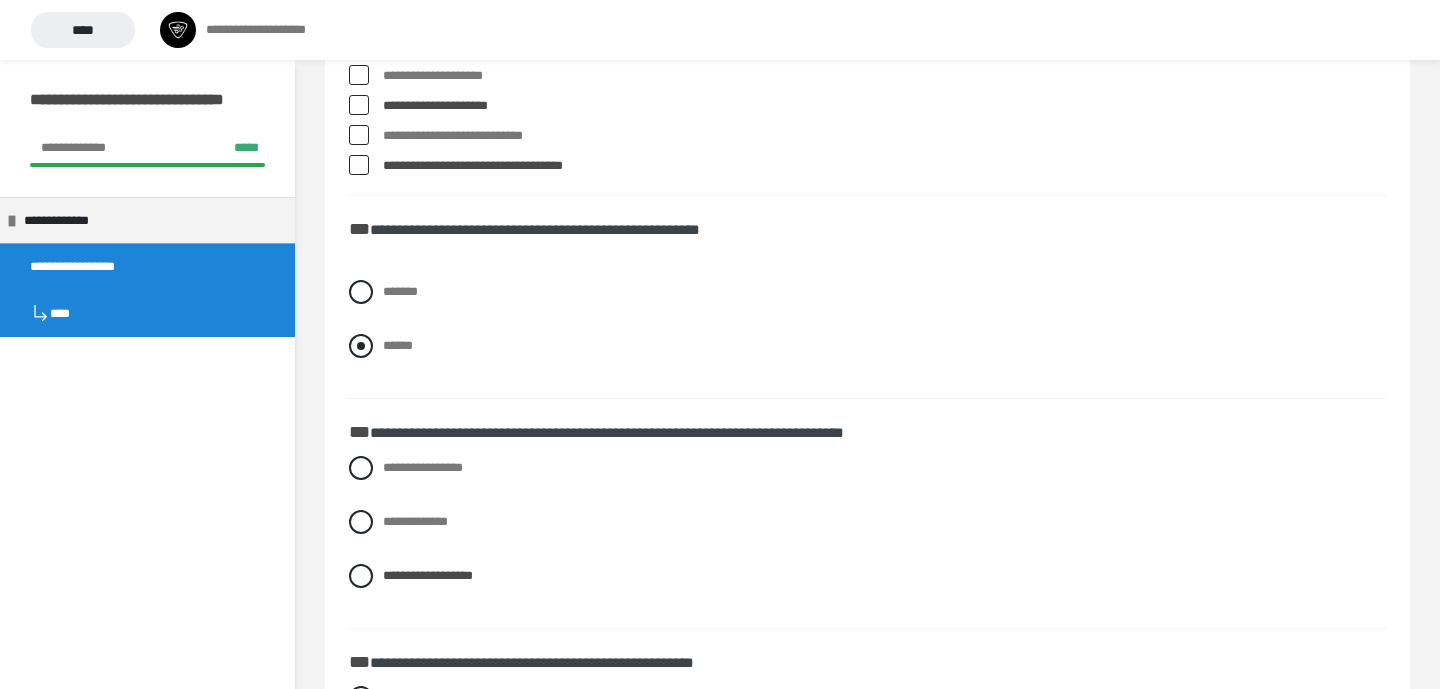 click on "******" at bounding box center (398, 345) 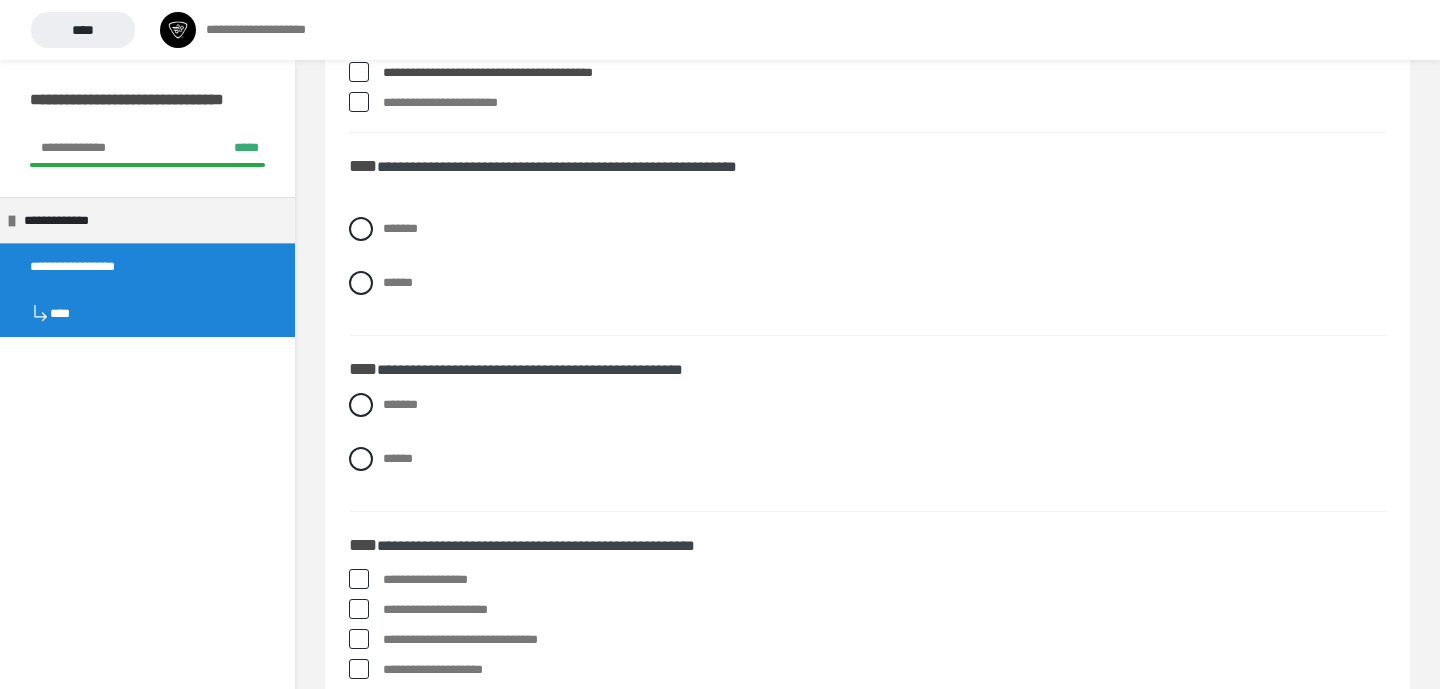 scroll, scrollTop: 2772, scrollLeft: 0, axis: vertical 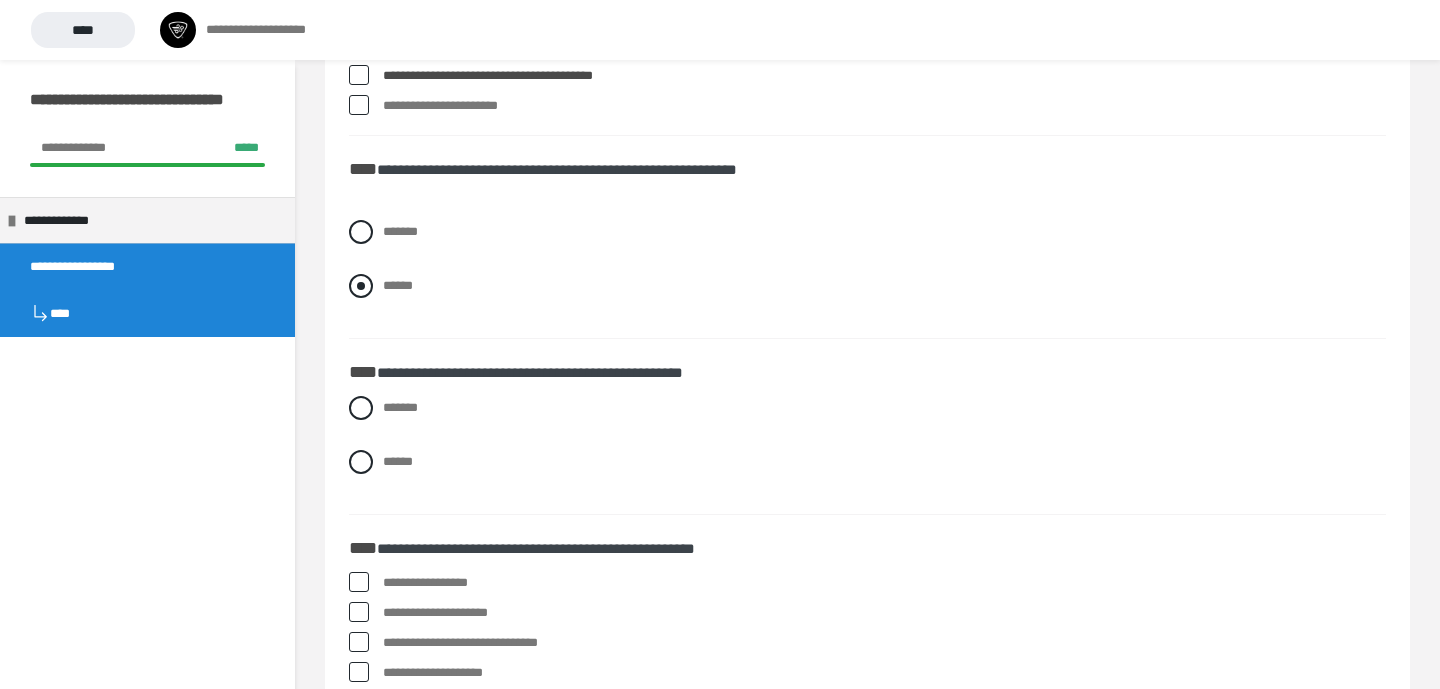click on "******" at bounding box center [398, 285] 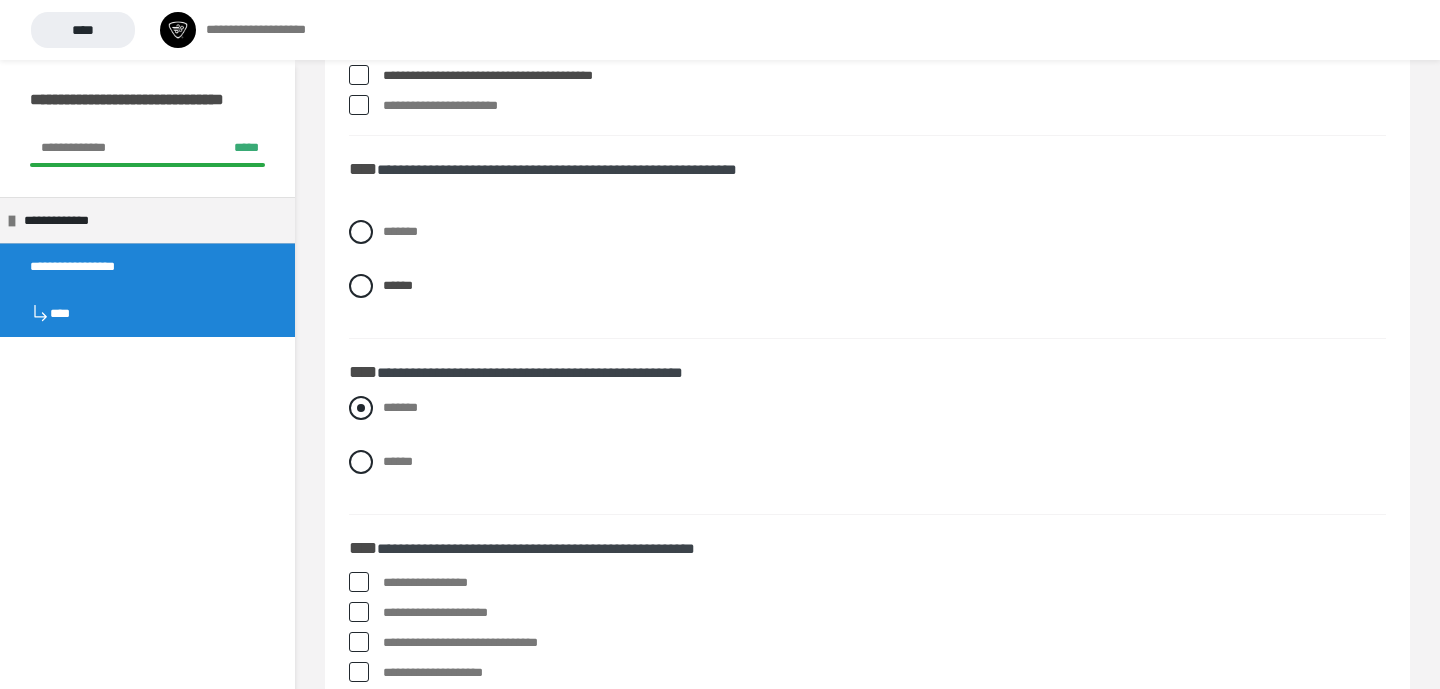 click on "*******" at bounding box center [389, 402] 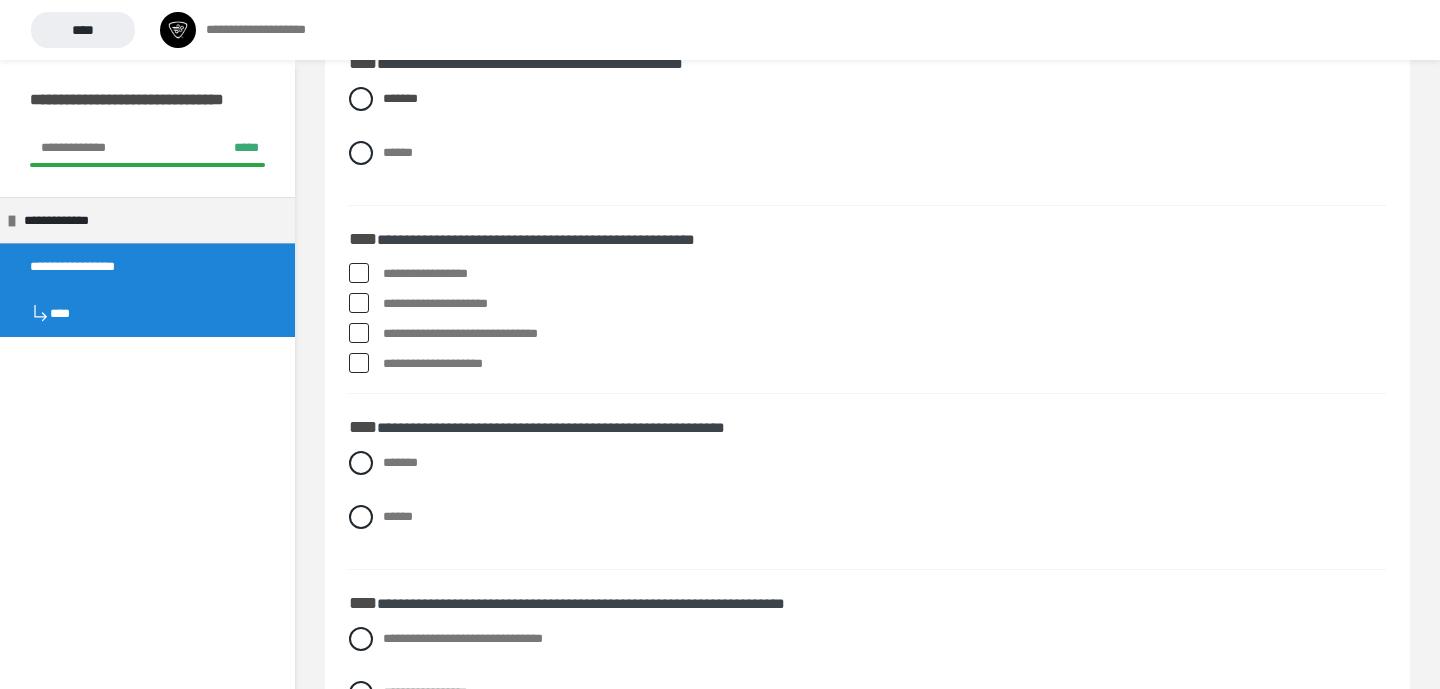 scroll, scrollTop: 3084, scrollLeft: 0, axis: vertical 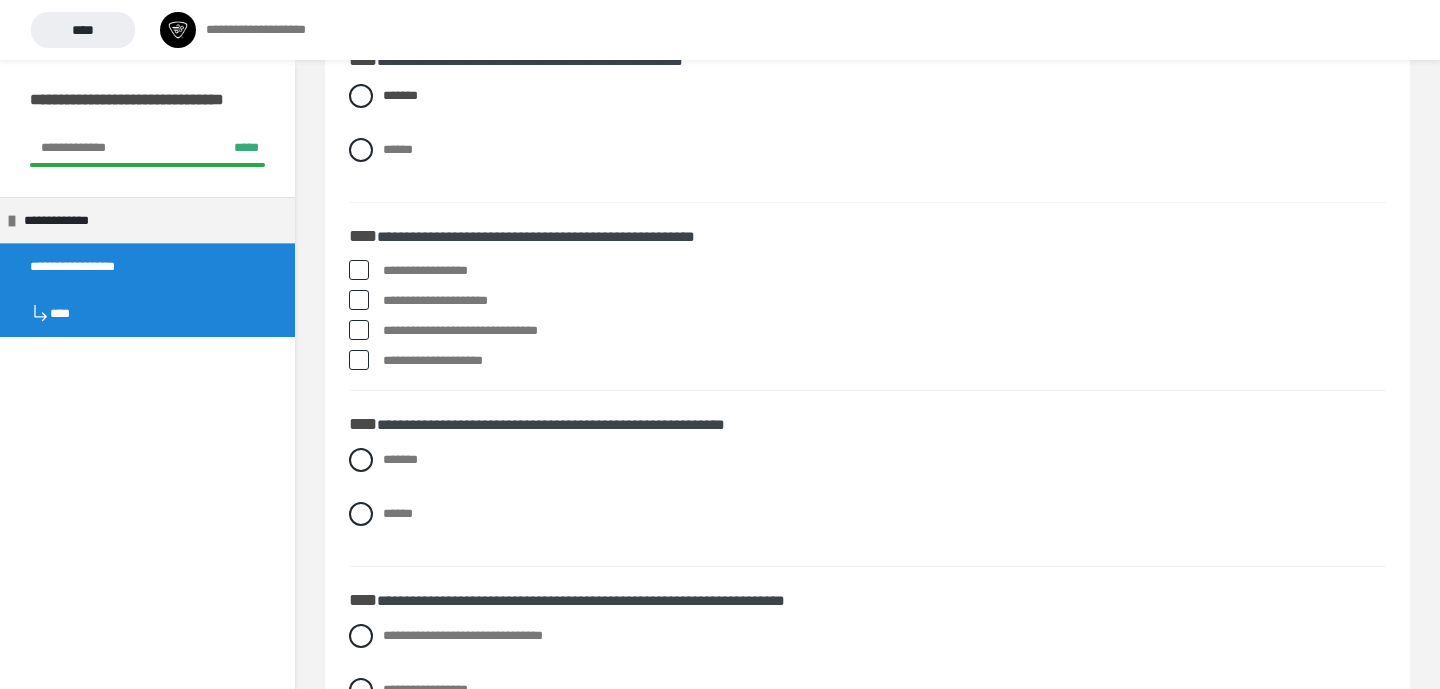 click on "**********" at bounding box center (884, 271) 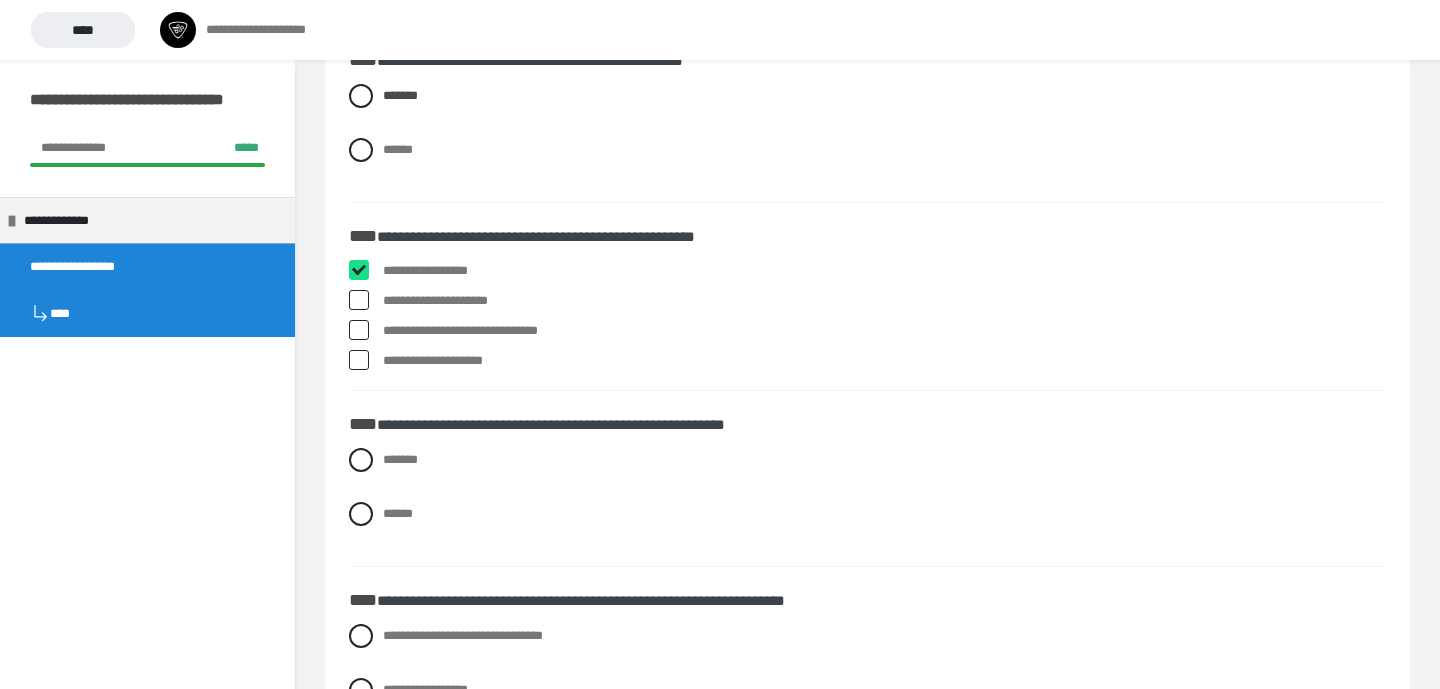 checkbox on "****" 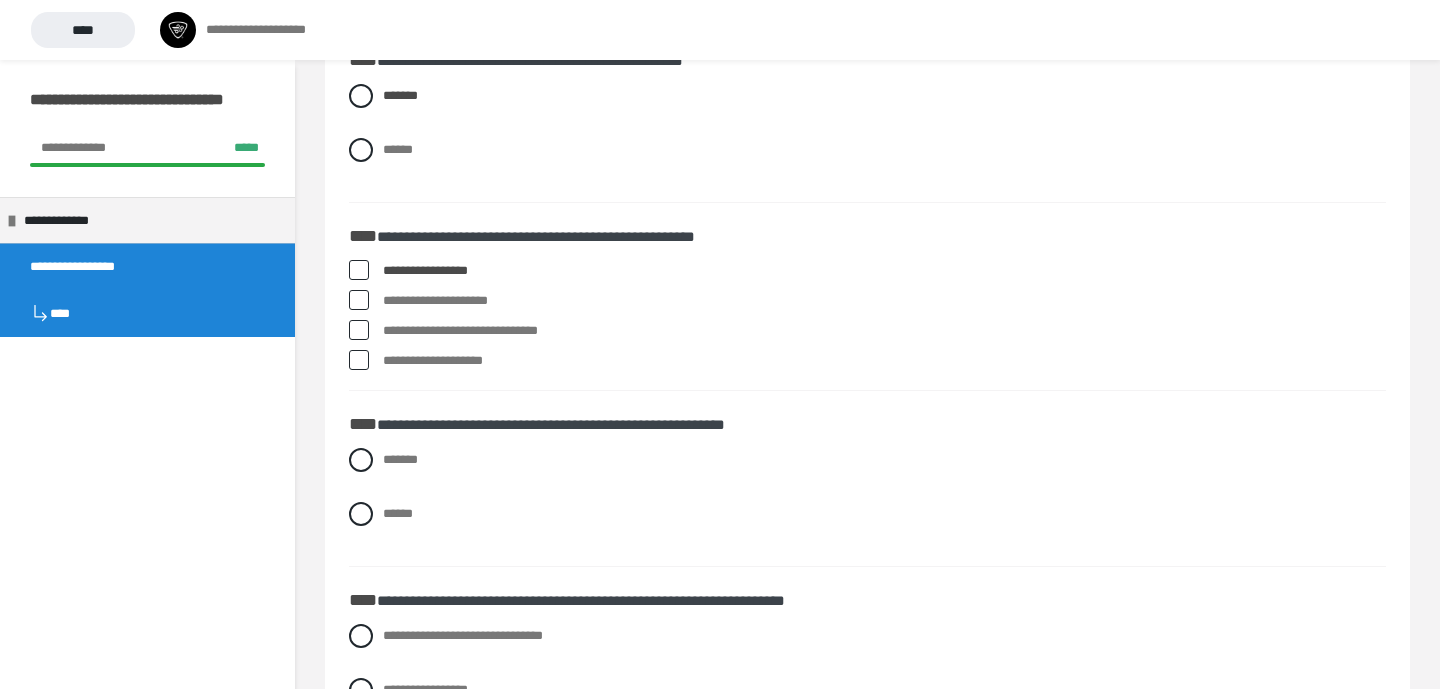 click on "**********" at bounding box center [884, 361] 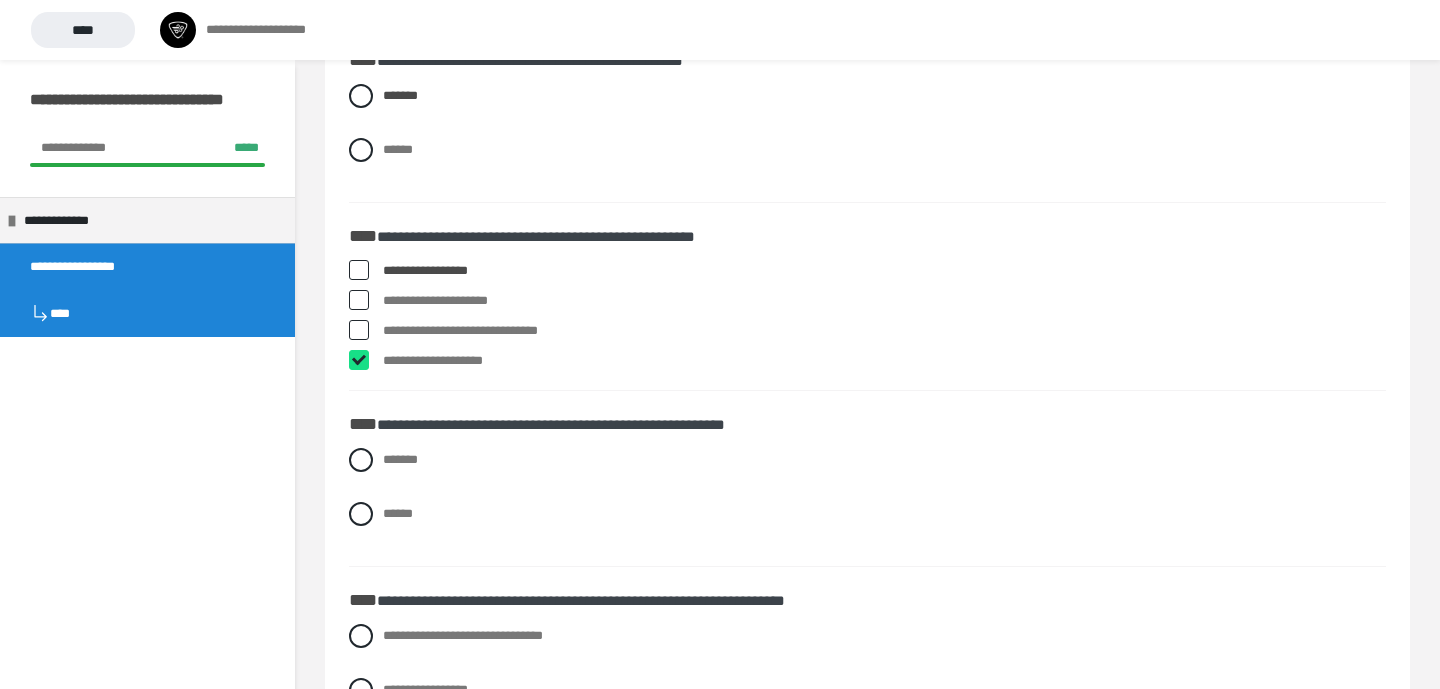 checkbox on "****" 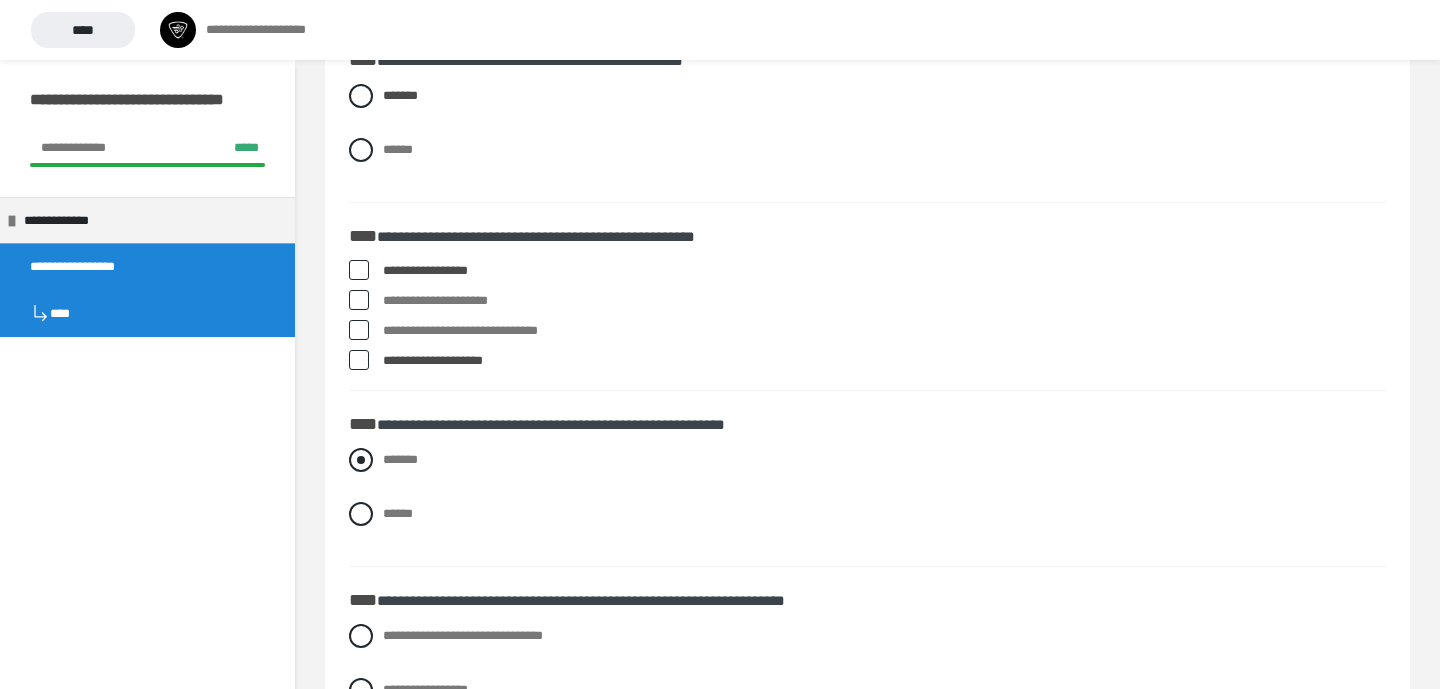 click on "*******" at bounding box center [400, 459] 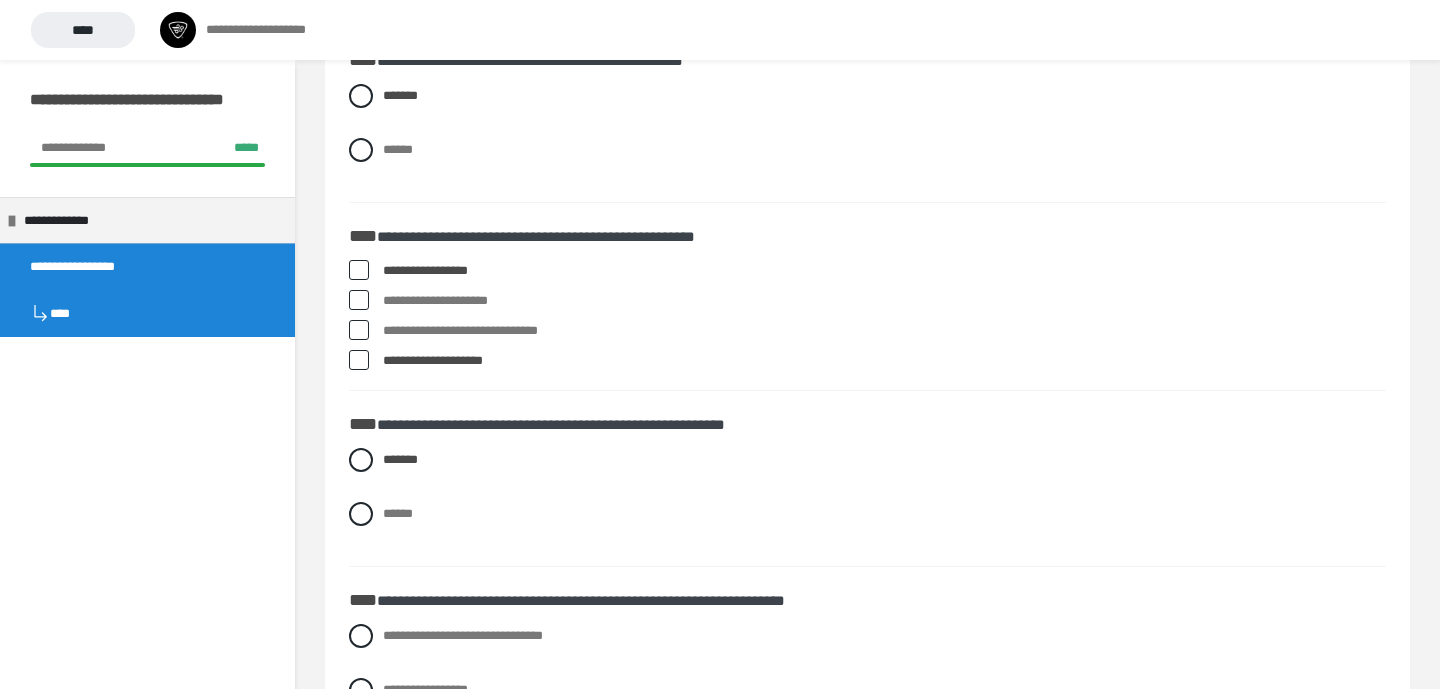 click on "**********" at bounding box center (867, -390) 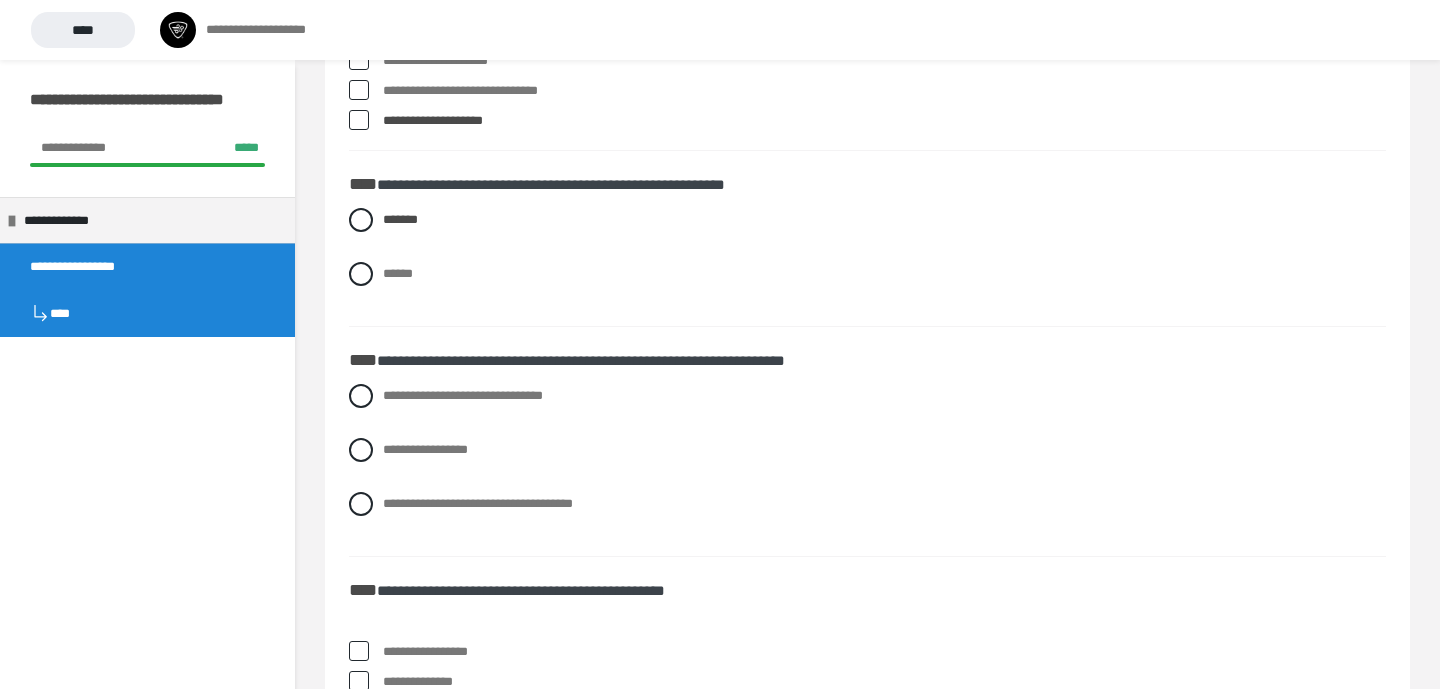 scroll, scrollTop: 3327, scrollLeft: 0, axis: vertical 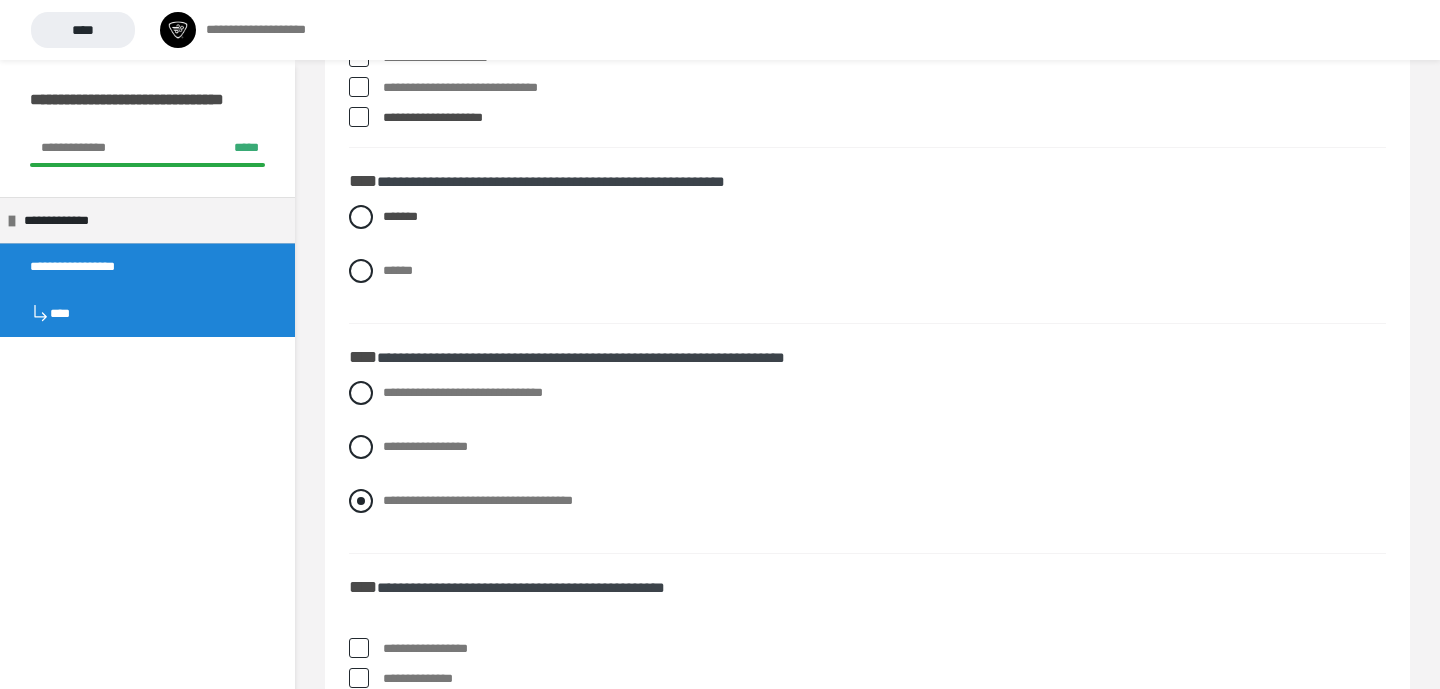 click on "**********" at bounding box center (478, 500) 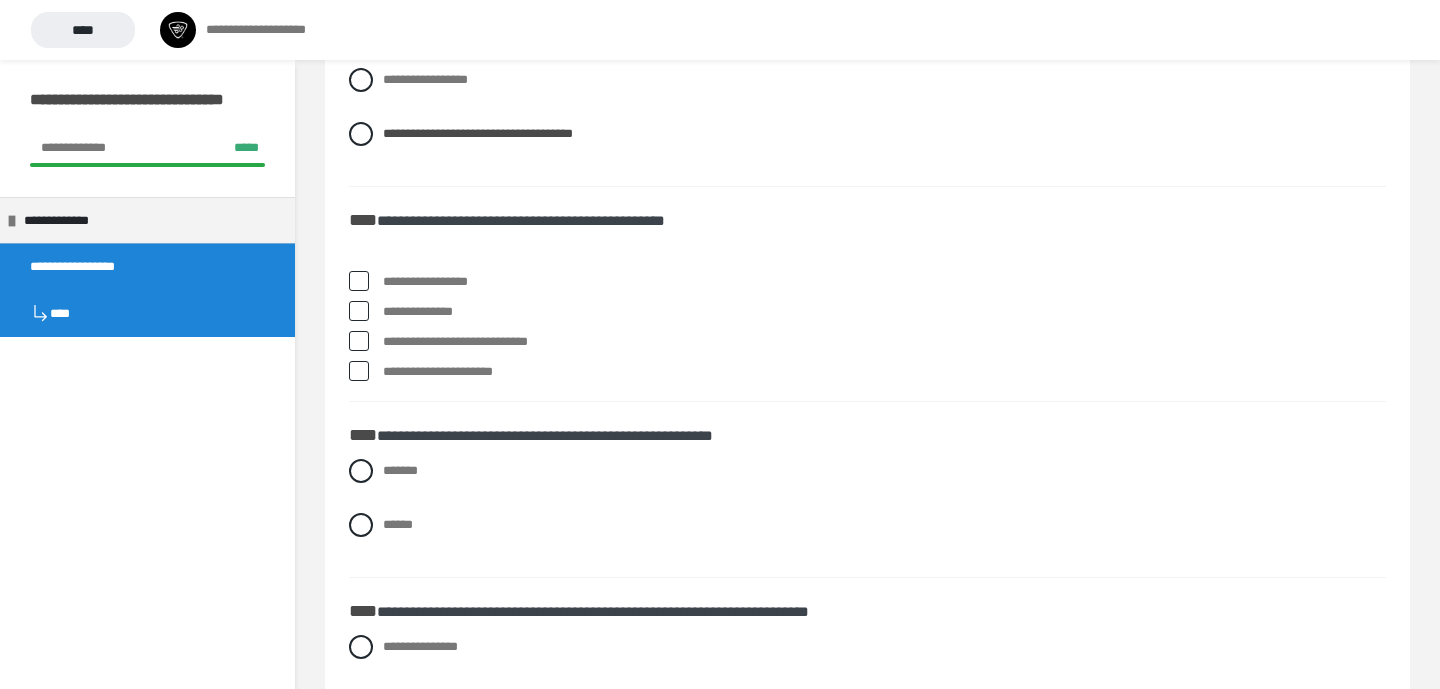 scroll, scrollTop: 3696, scrollLeft: 0, axis: vertical 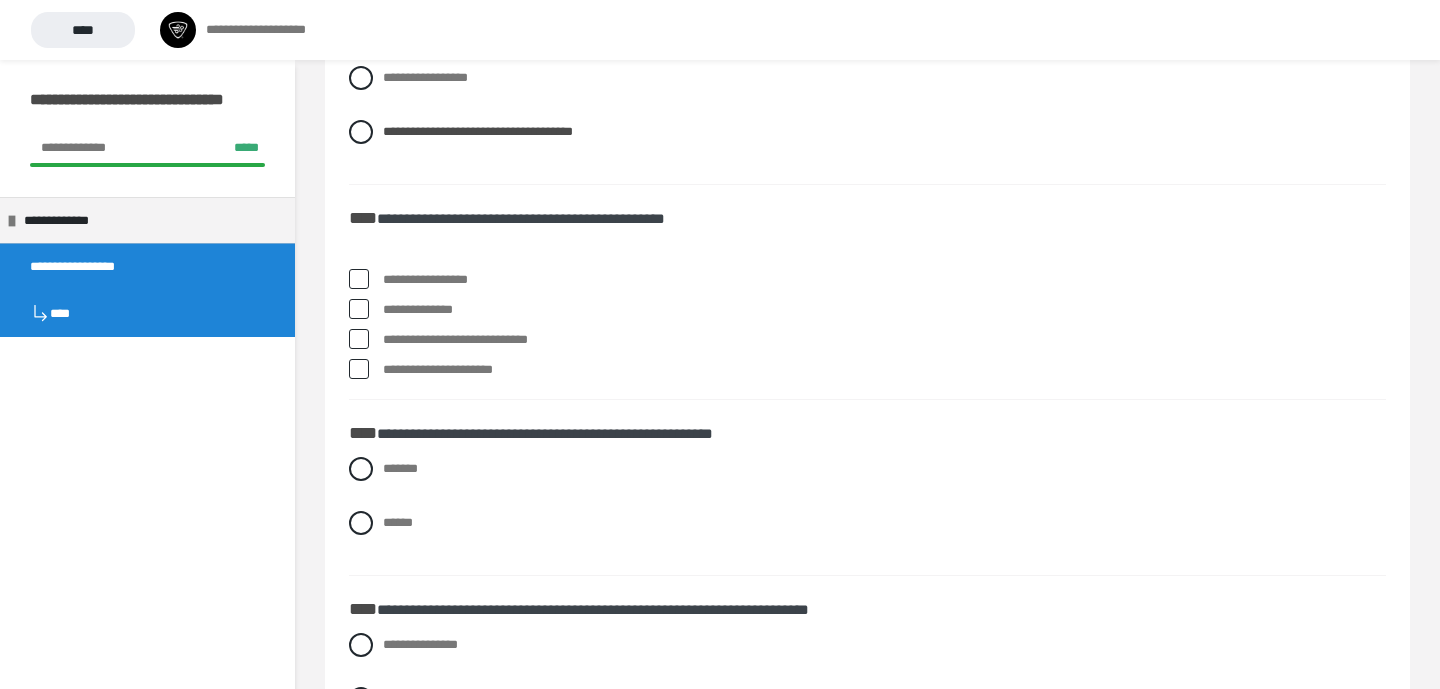 click on "**********" at bounding box center (884, 340) 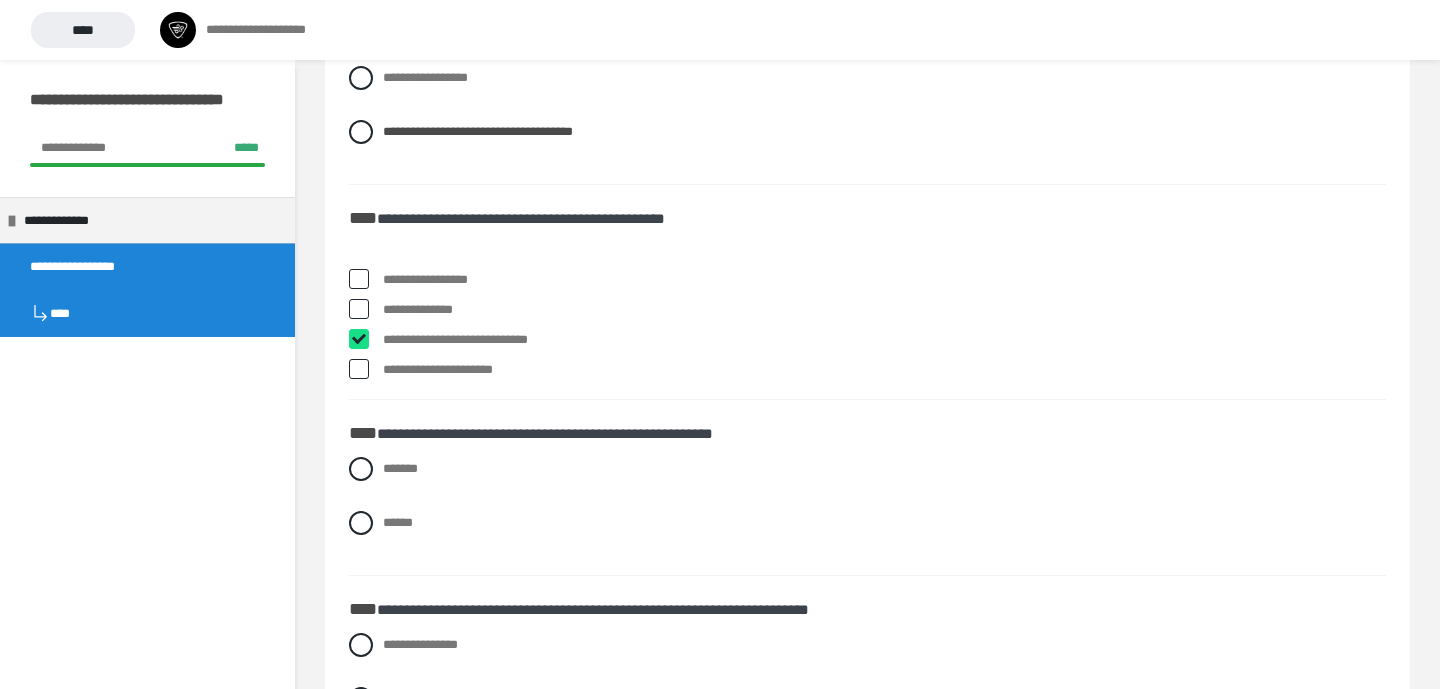 checkbox on "****" 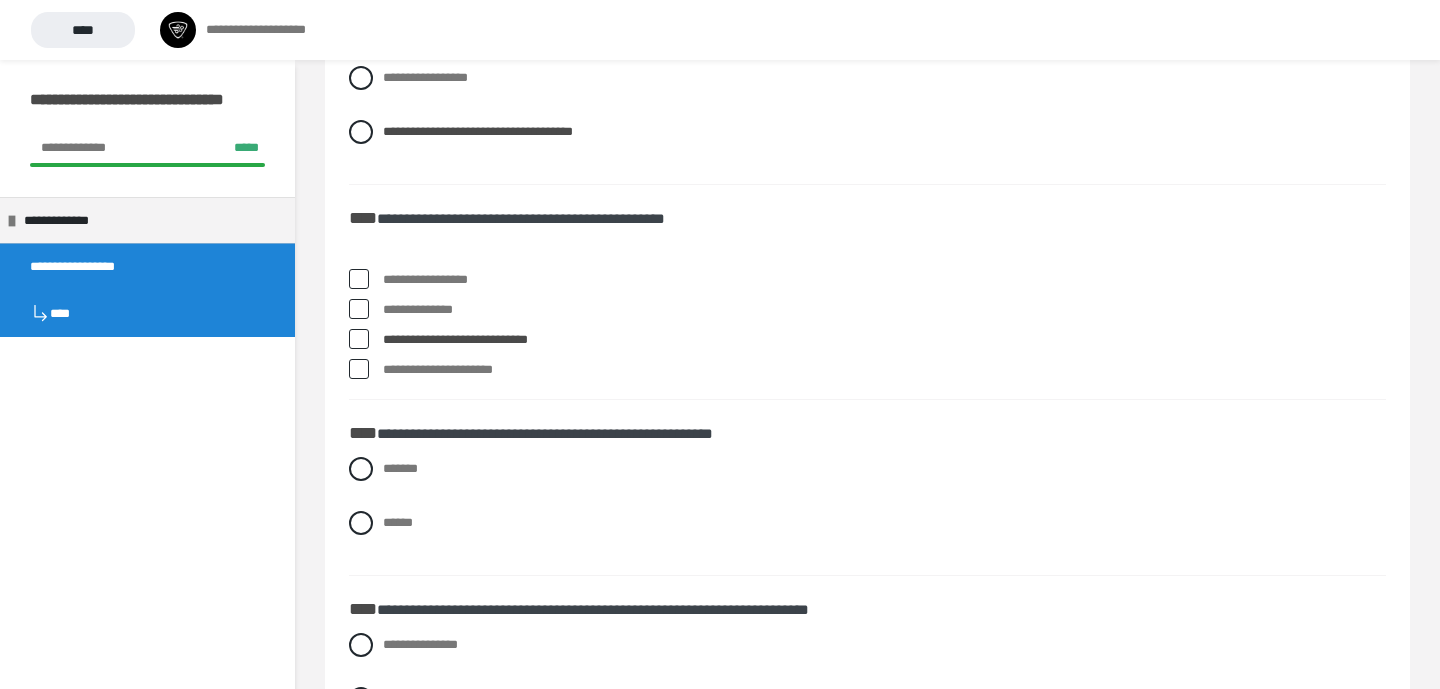 click on "**********" at bounding box center (884, 370) 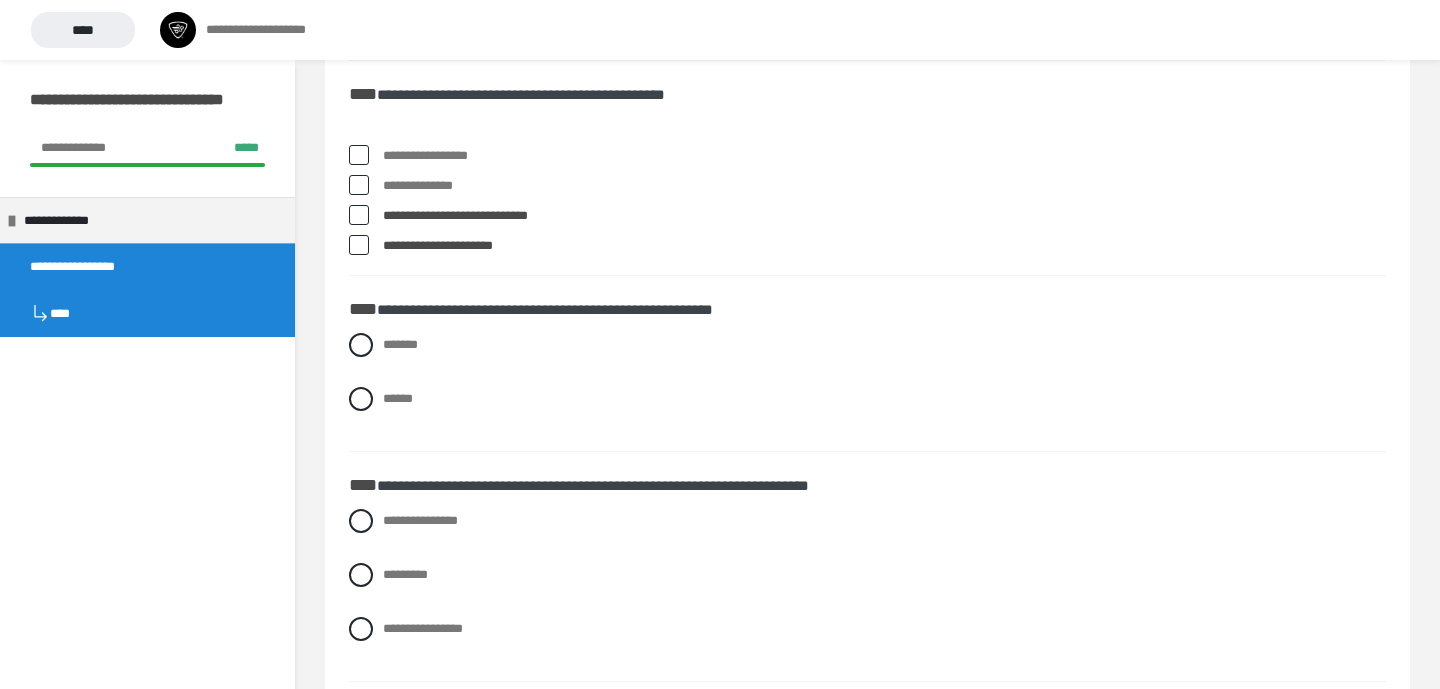 scroll, scrollTop: 3822, scrollLeft: 0, axis: vertical 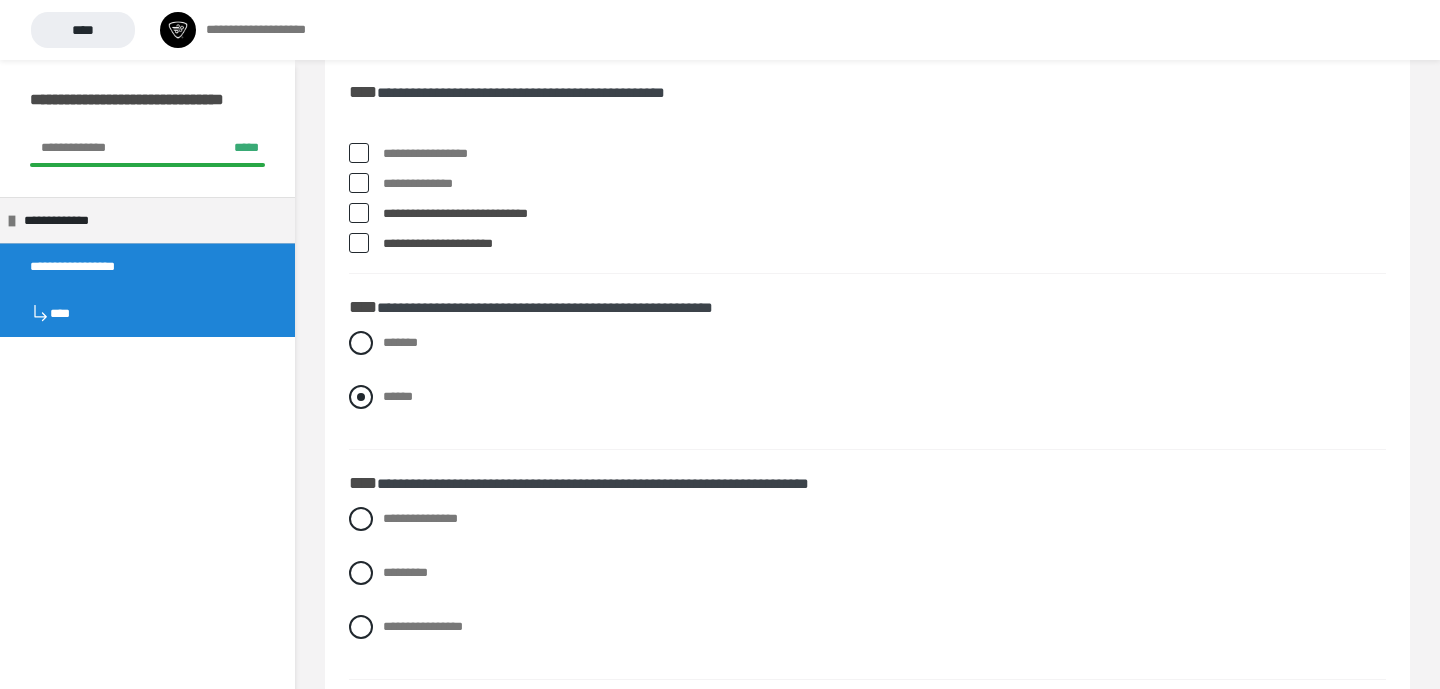 click on "******" at bounding box center (867, 397) 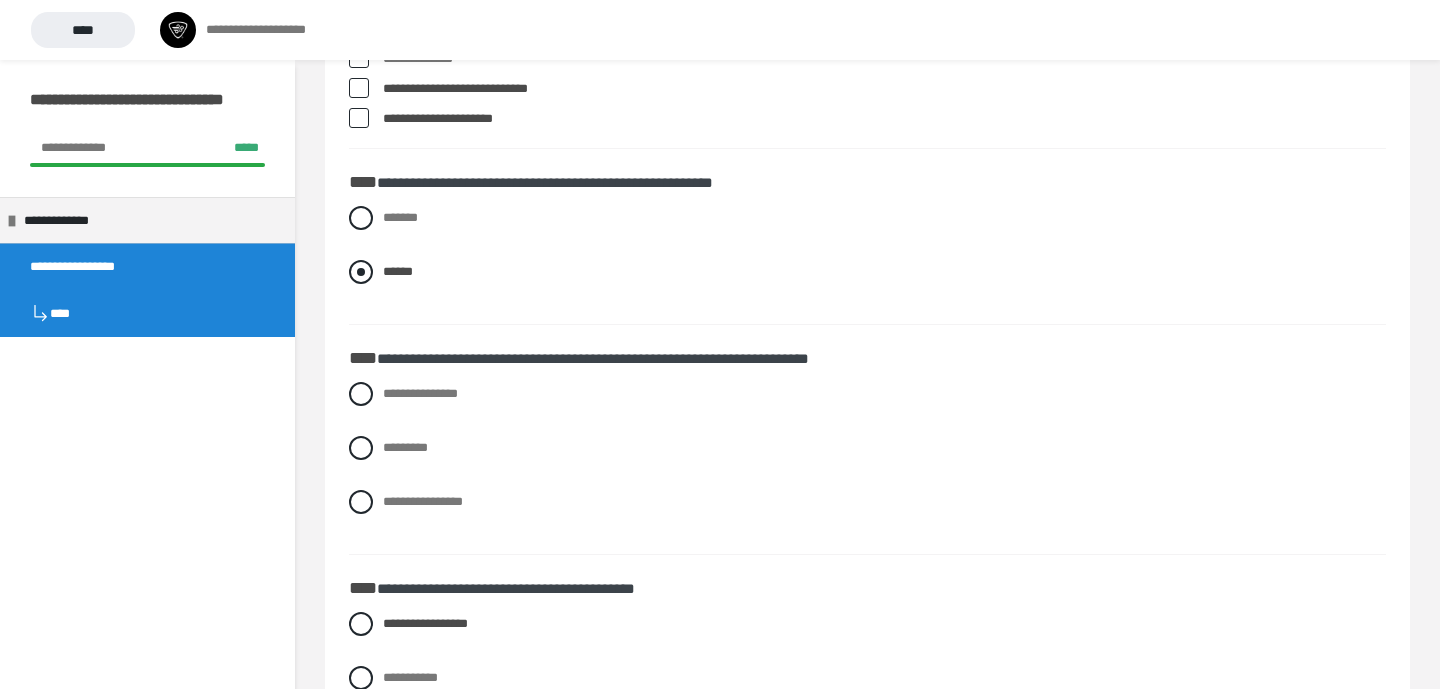scroll, scrollTop: 3951, scrollLeft: 0, axis: vertical 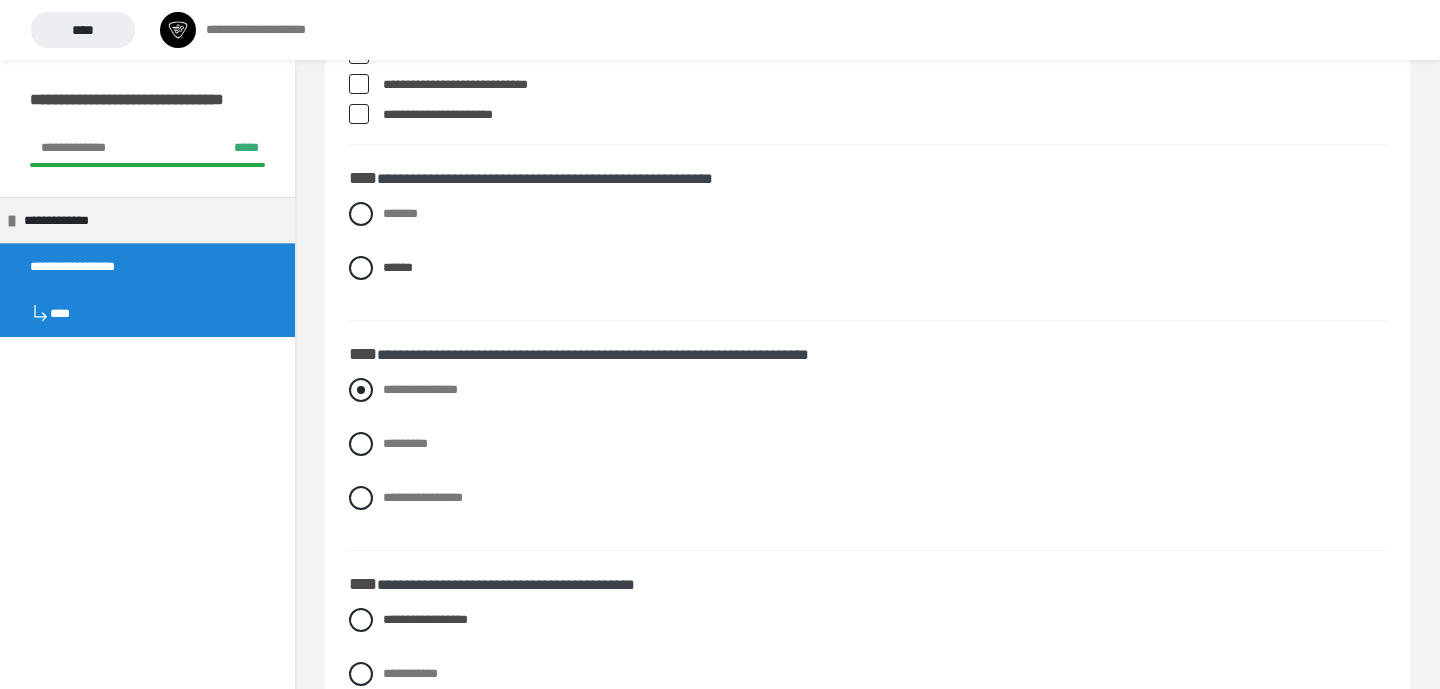 click on "**********" at bounding box center (420, 389) 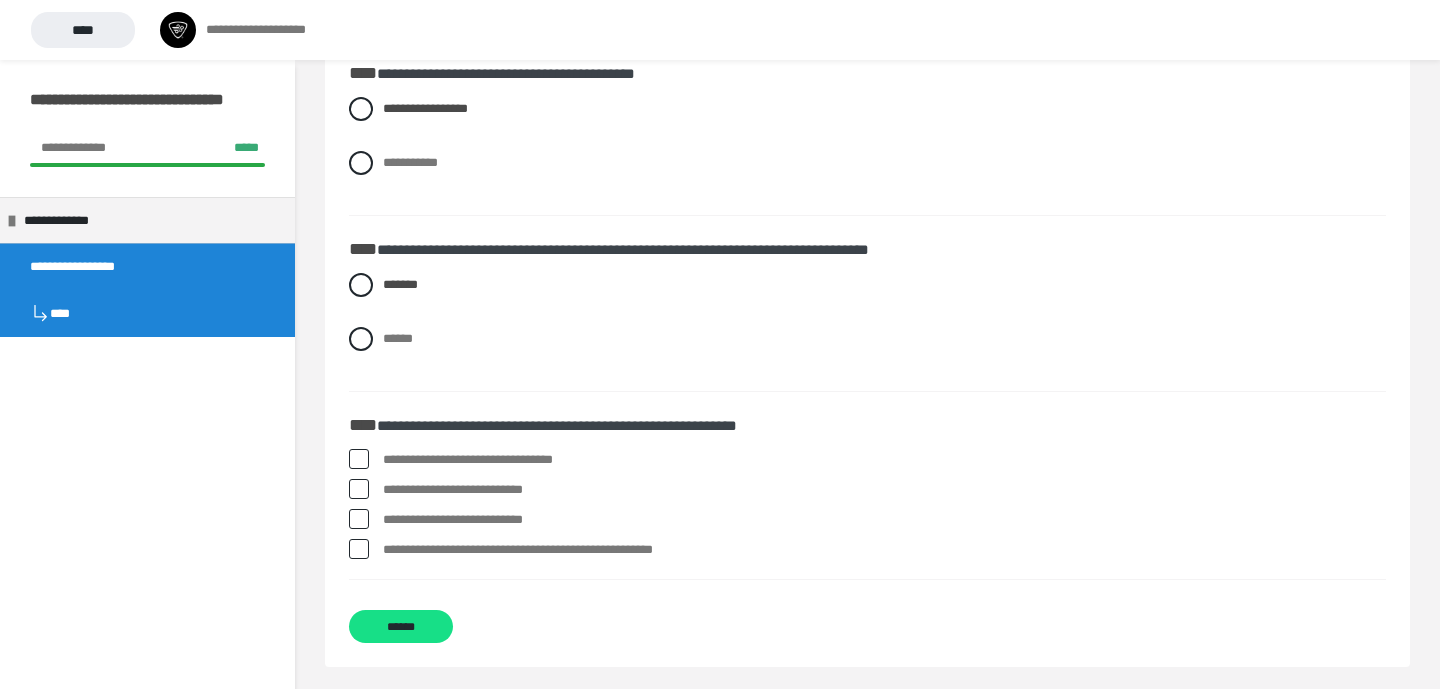 scroll, scrollTop: 4470, scrollLeft: 0, axis: vertical 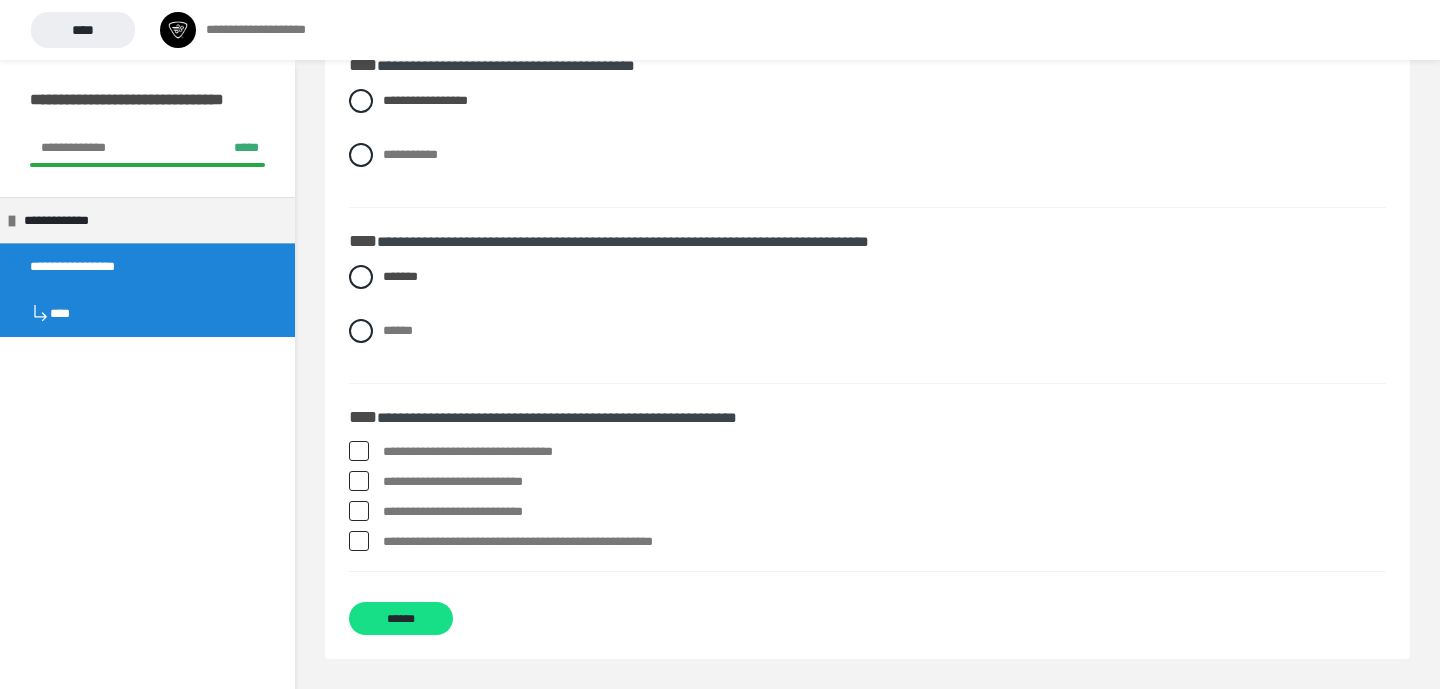 click on "**********" at bounding box center (884, 512) 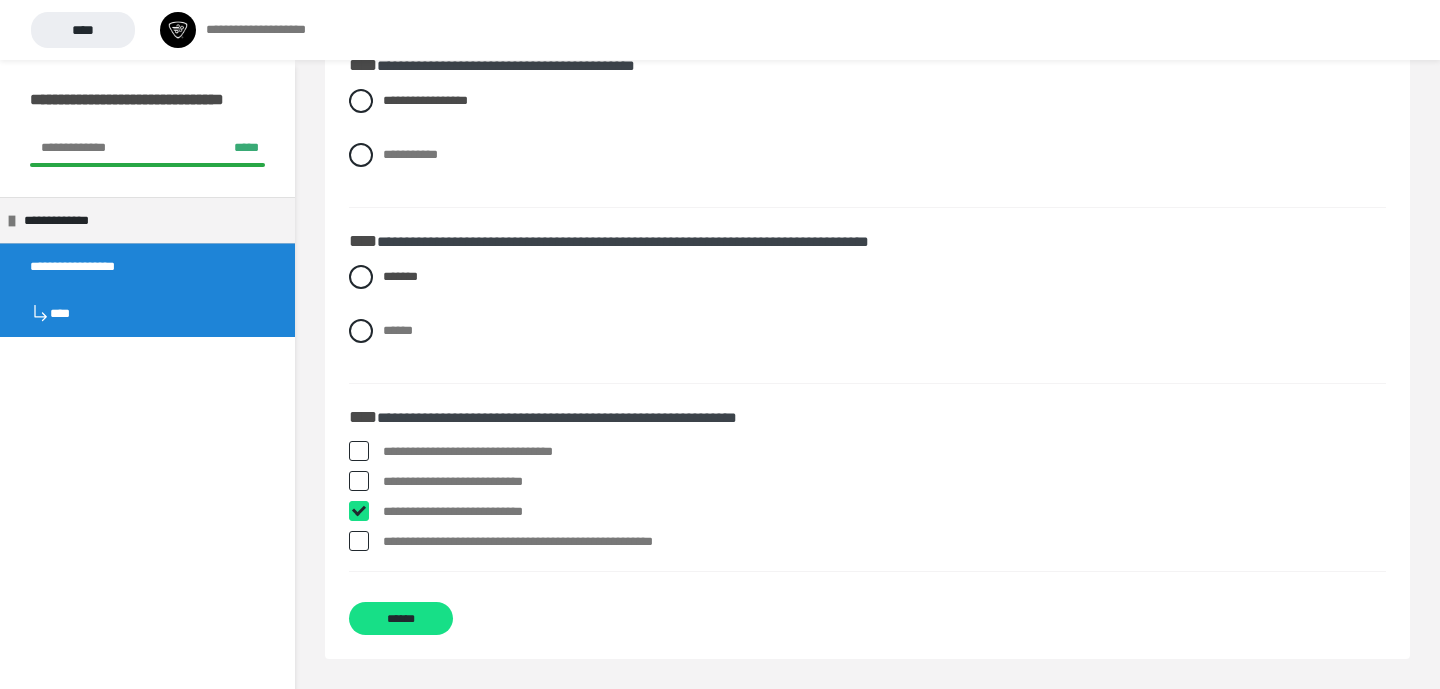 checkbox on "****" 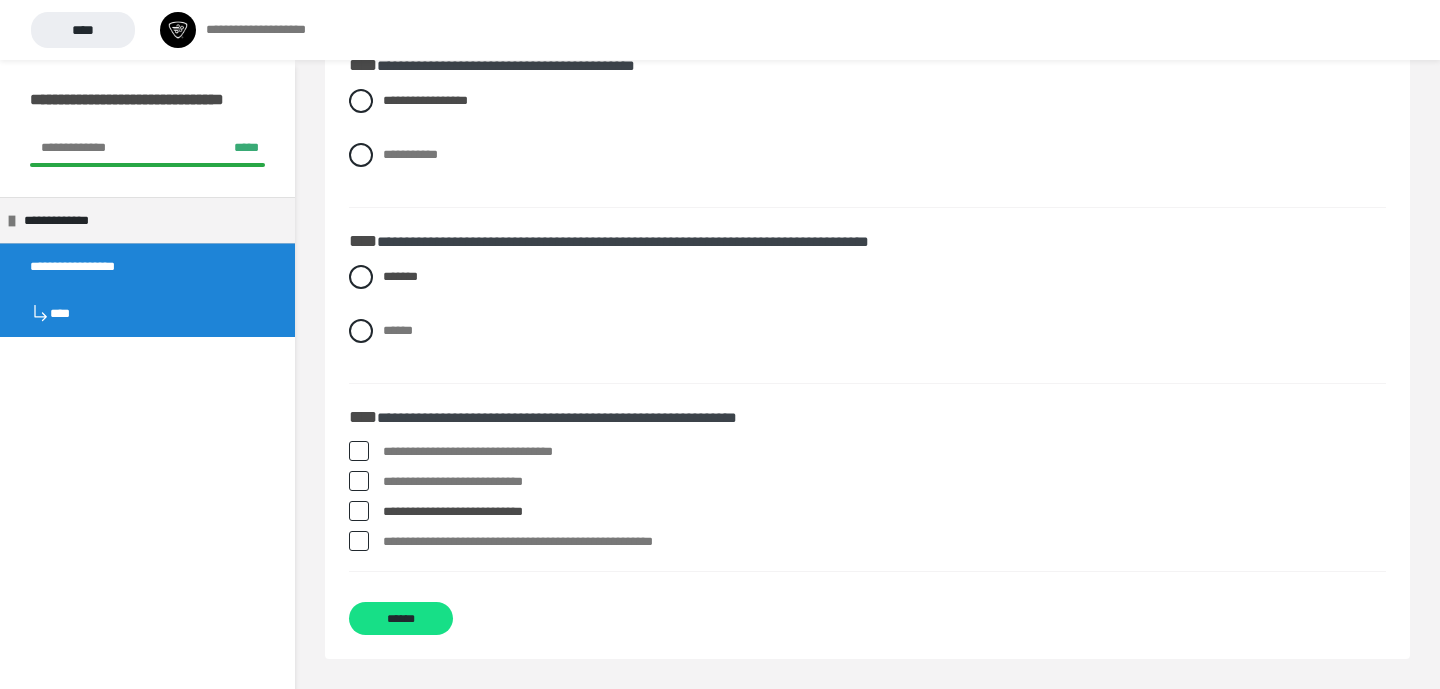 click on "**********" at bounding box center [884, 542] 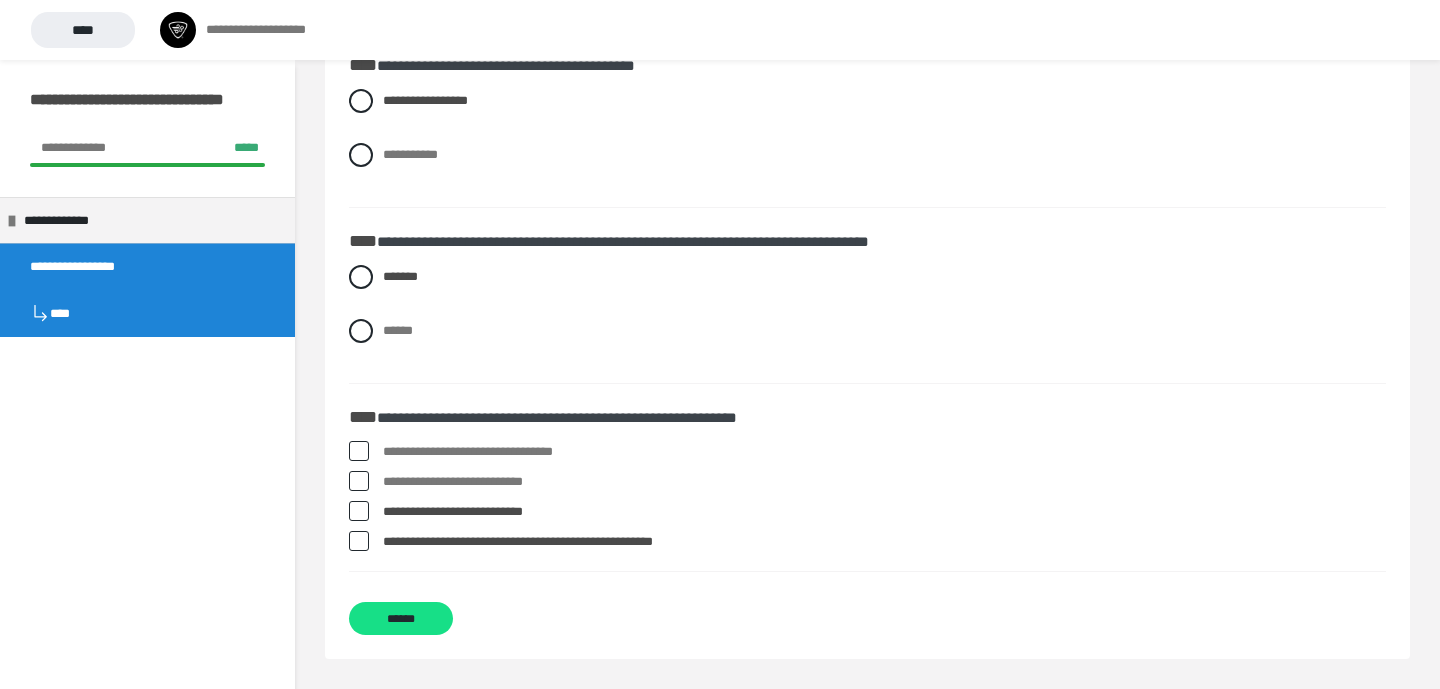 click on "**********" at bounding box center (884, 482) 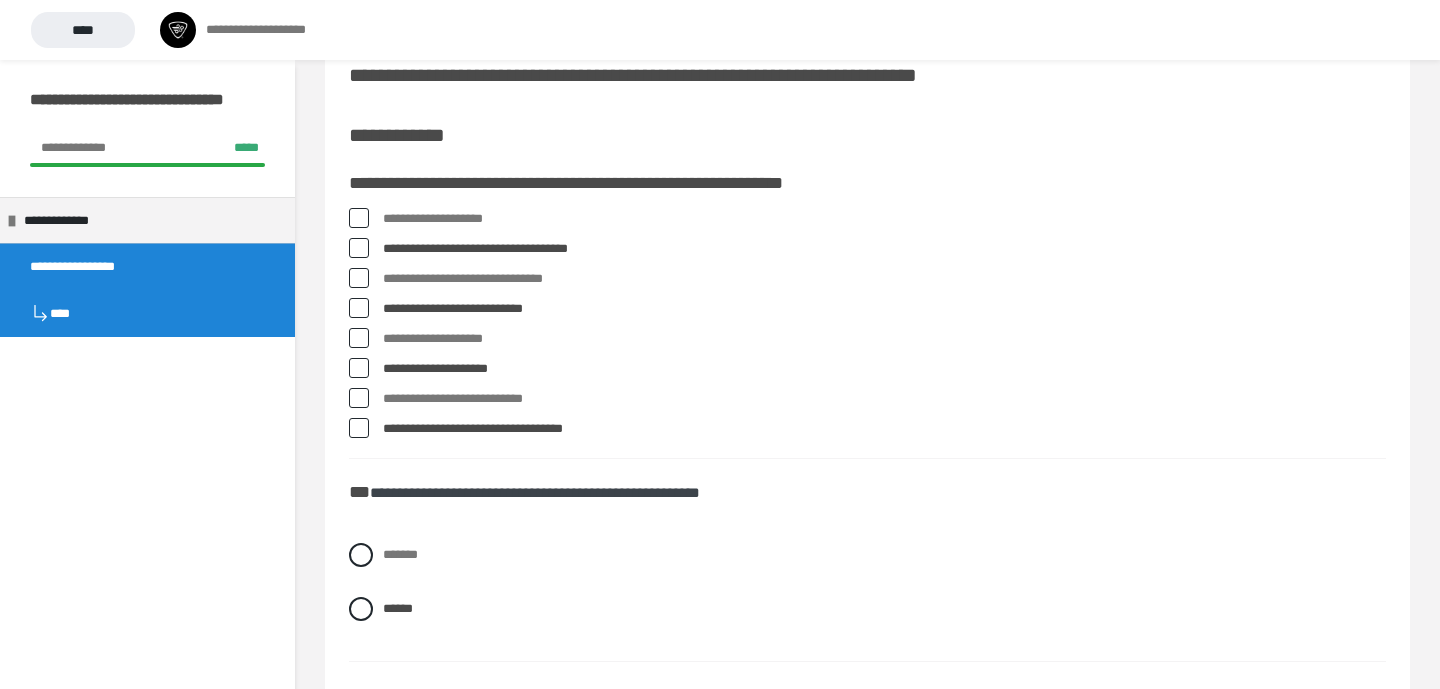 scroll, scrollTop: 40, scrollLeft: 0, axis: vertical 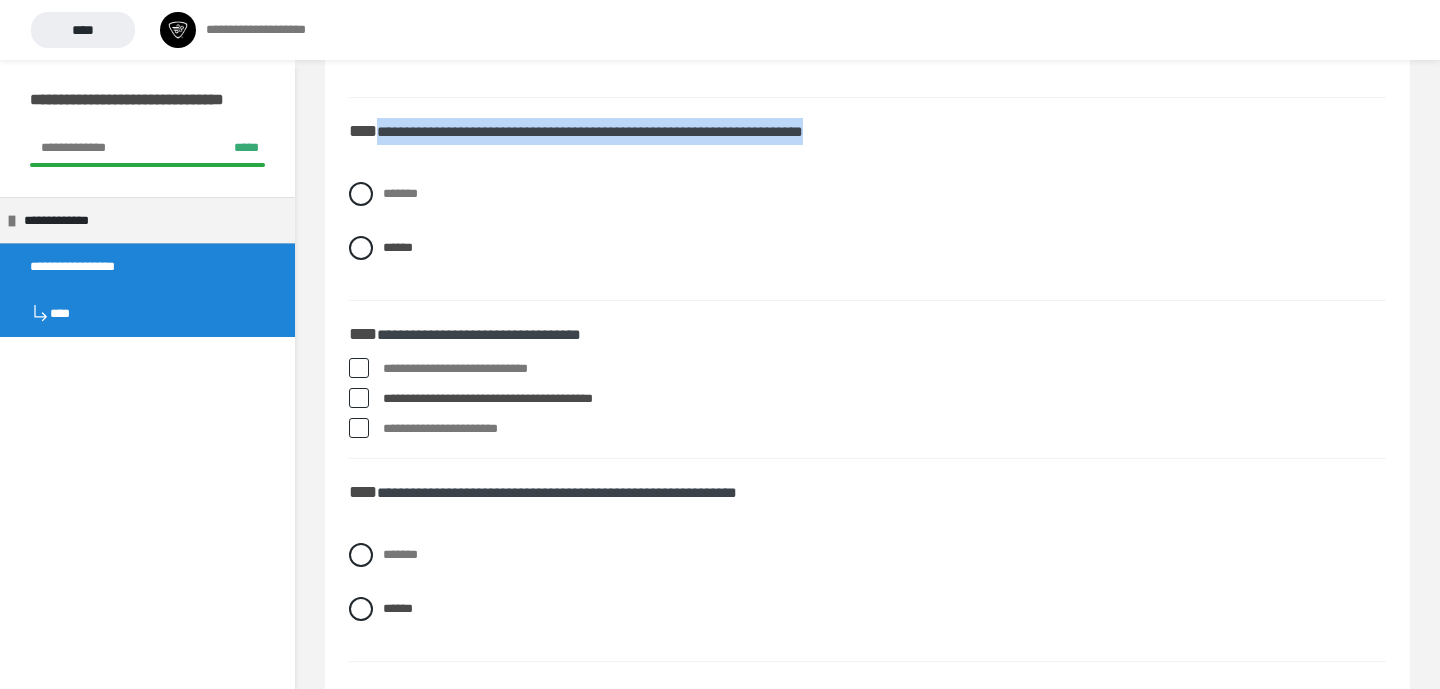 drag, startPoint x: 920, startPoint y: 131, endPoint x: 376, endPoint y: 127, distance: 544.0147 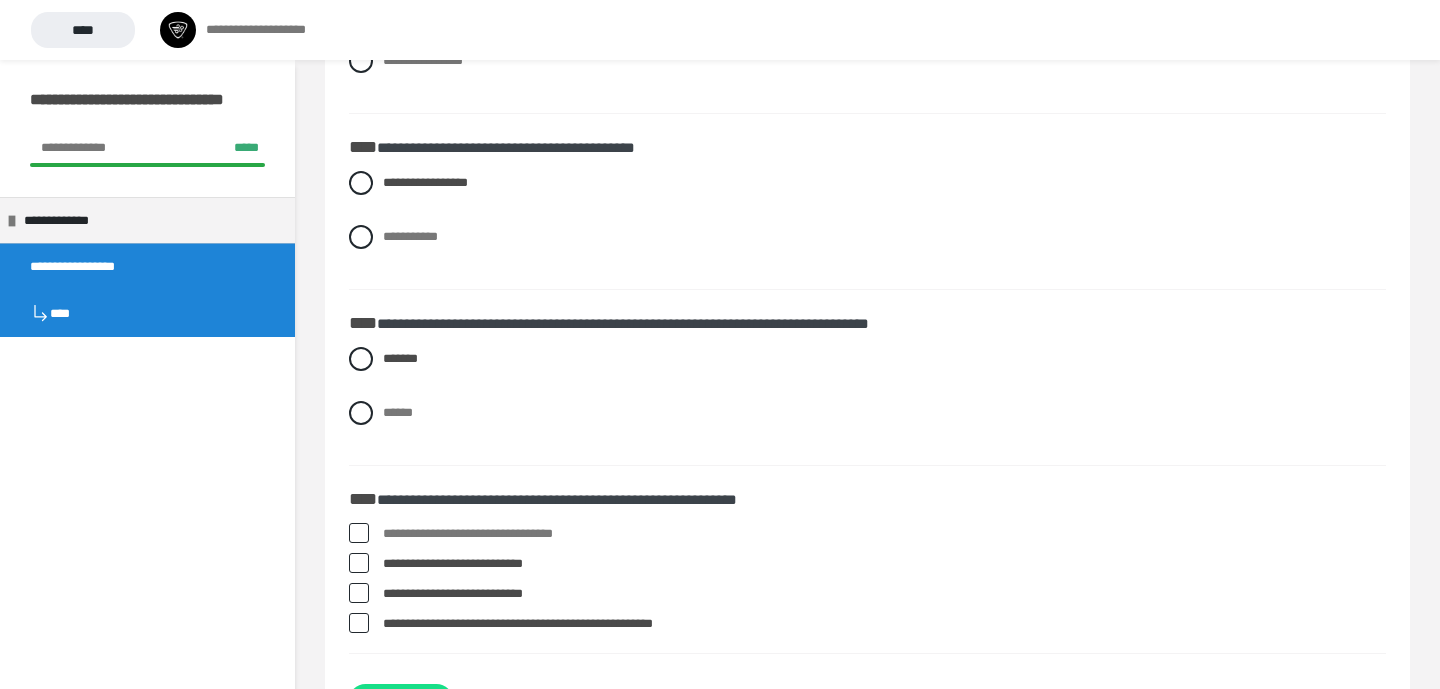 scroll, scrollTop: 4470, scrollLeft: 0, axis: vertical 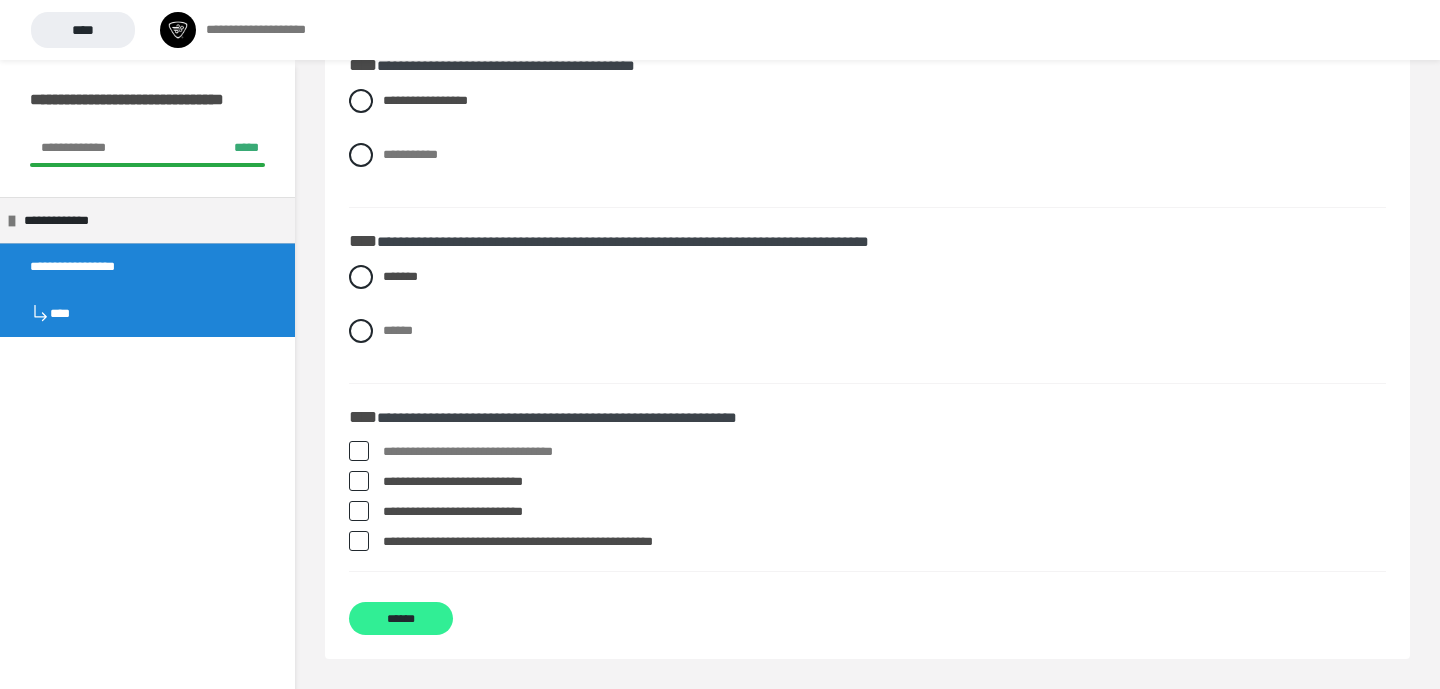 click on "******" at bounding box center (401, 618) 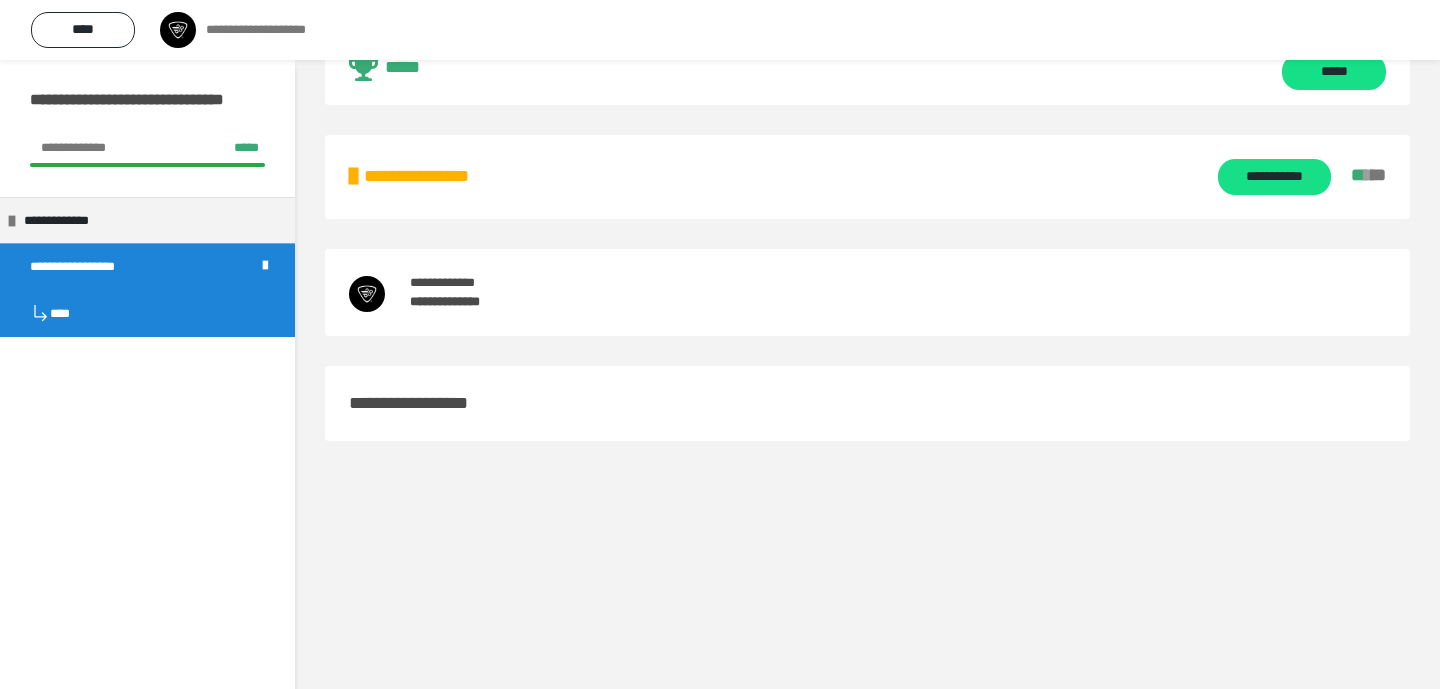 scroll, scrollTop: 127, scrollLeft: 0, axis: vertical 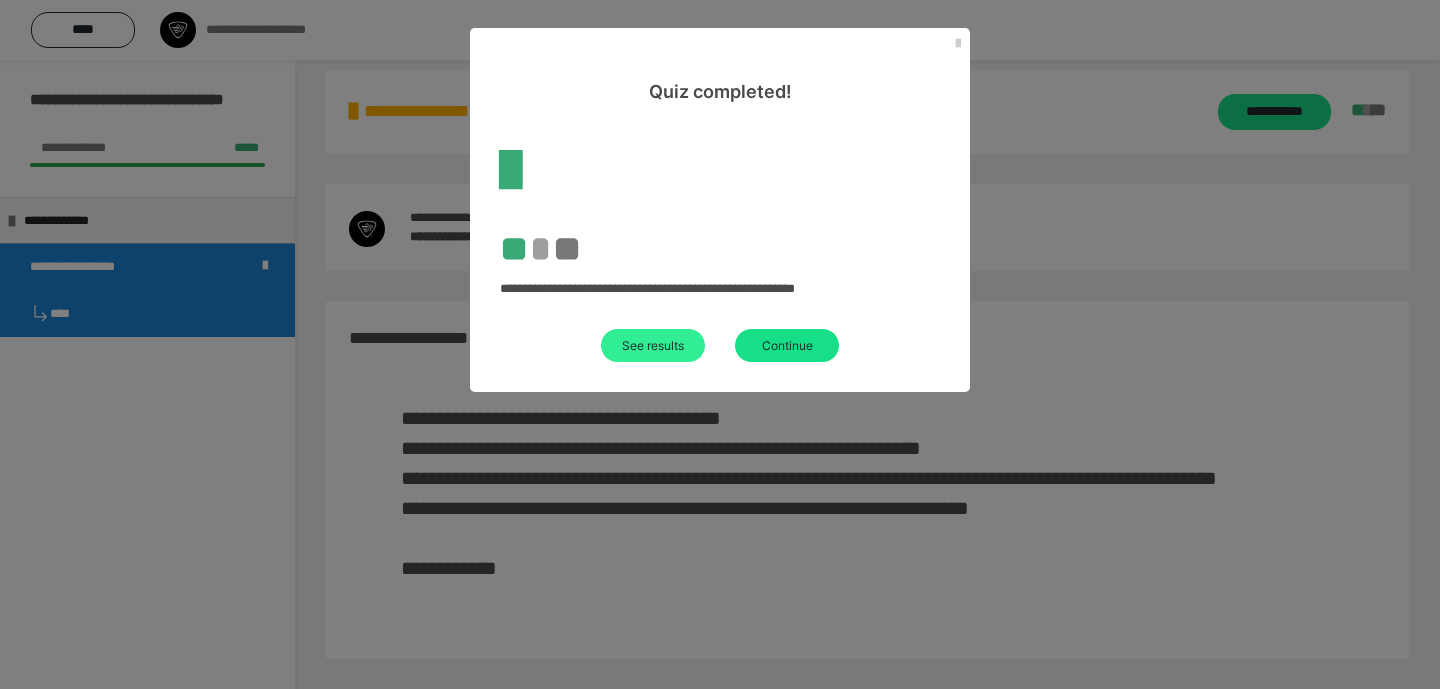 click on "See results" at bounding box center [653, 345] 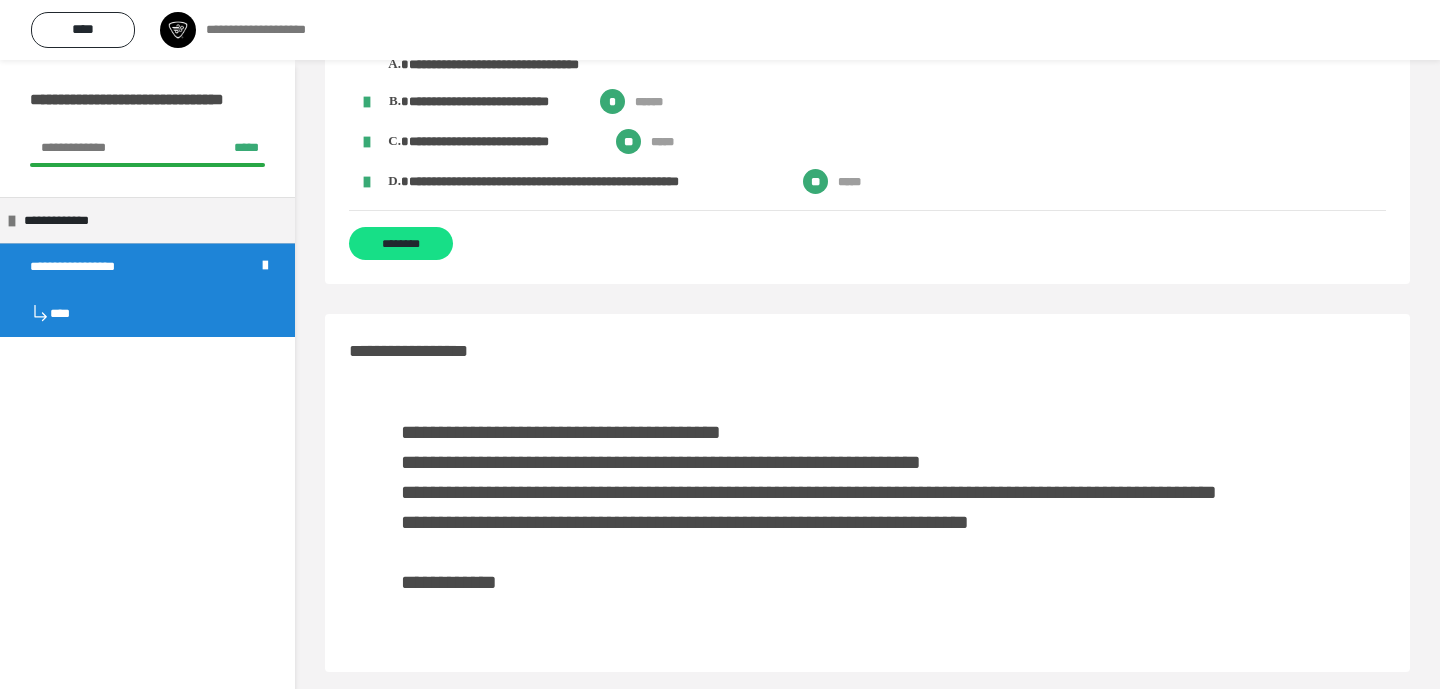 scroll, scrollTop: 4272, scrollLeft: 0, axis: vertical 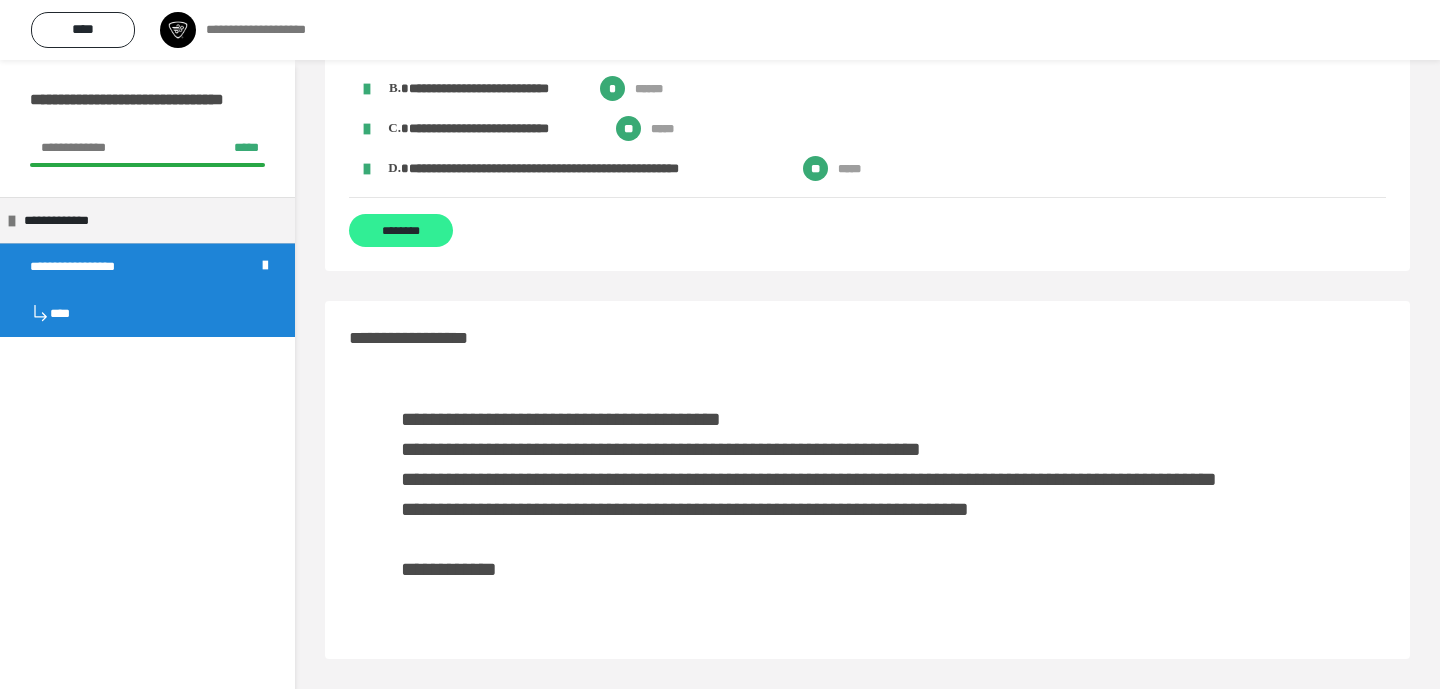 click on "********" at bounding box center [401, 230] 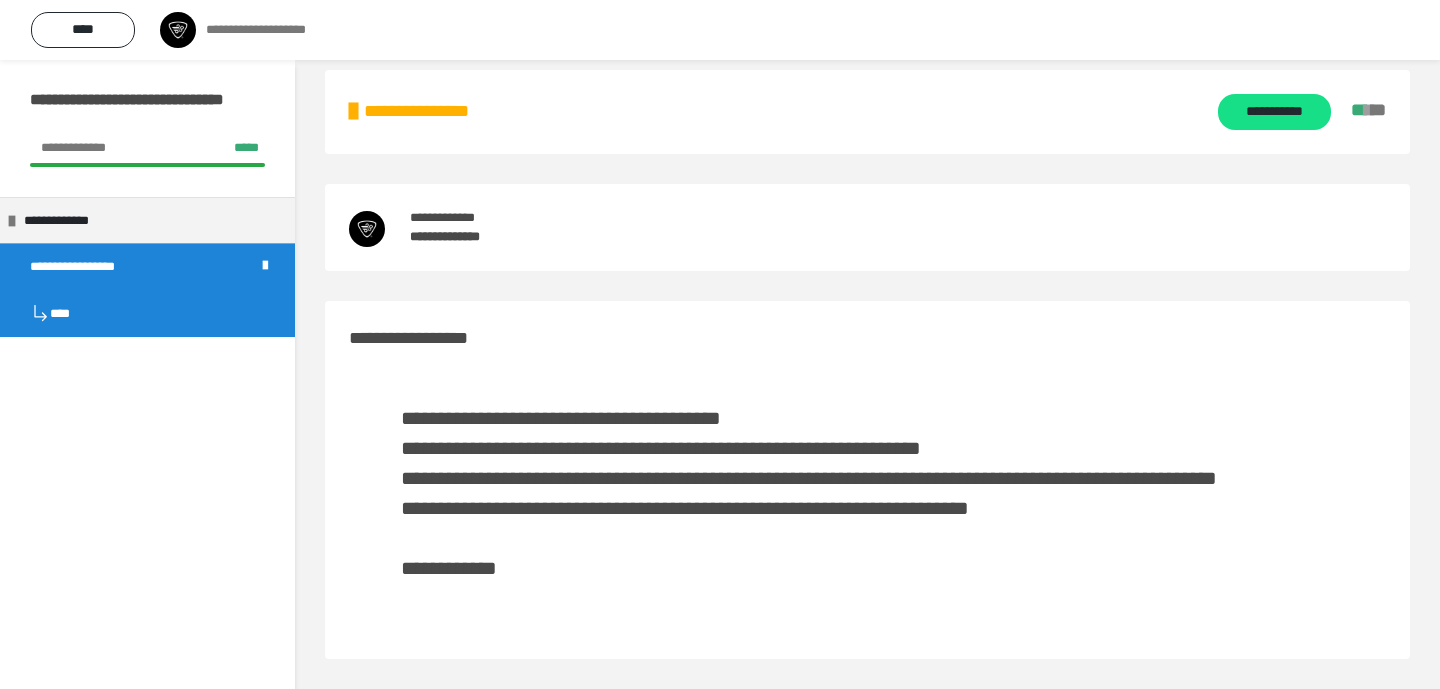 scroll, scrollTop: 0, scrollLeft: 0, axis: both 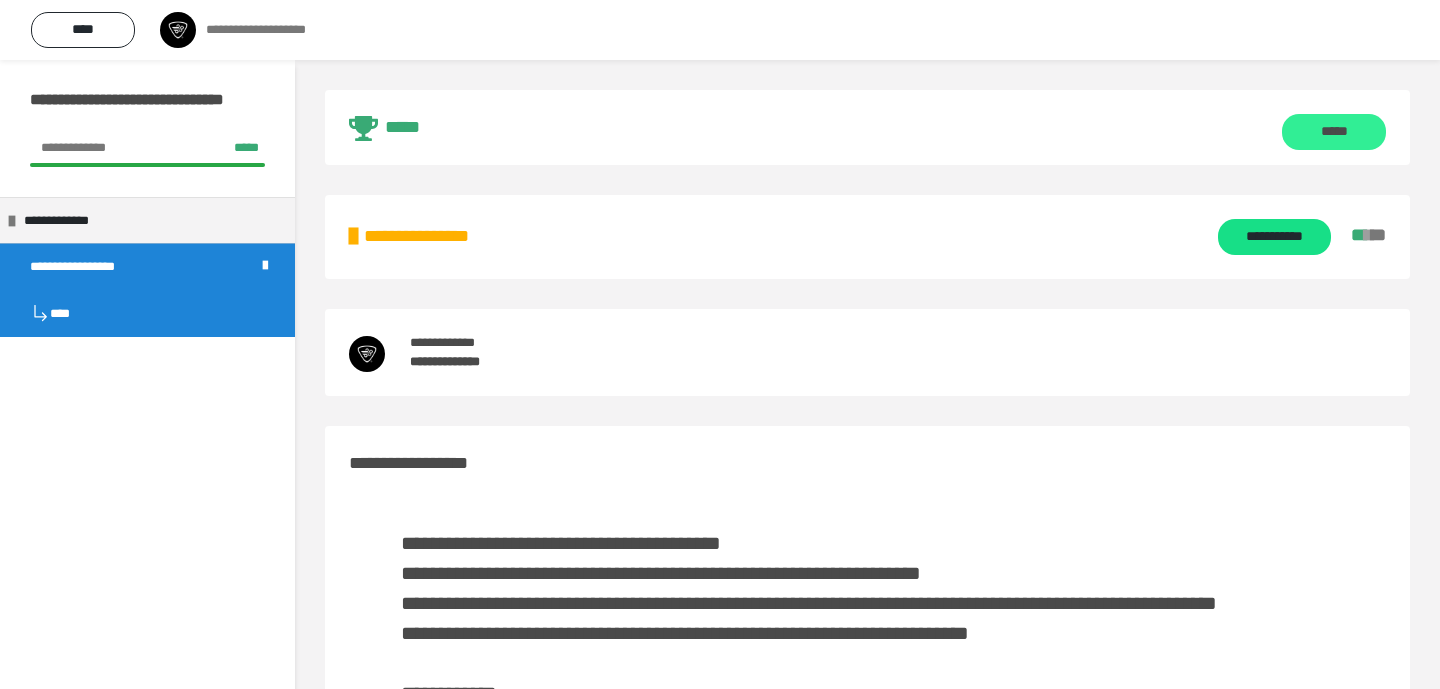 click on "*****" at bounding box center [1334, 132] 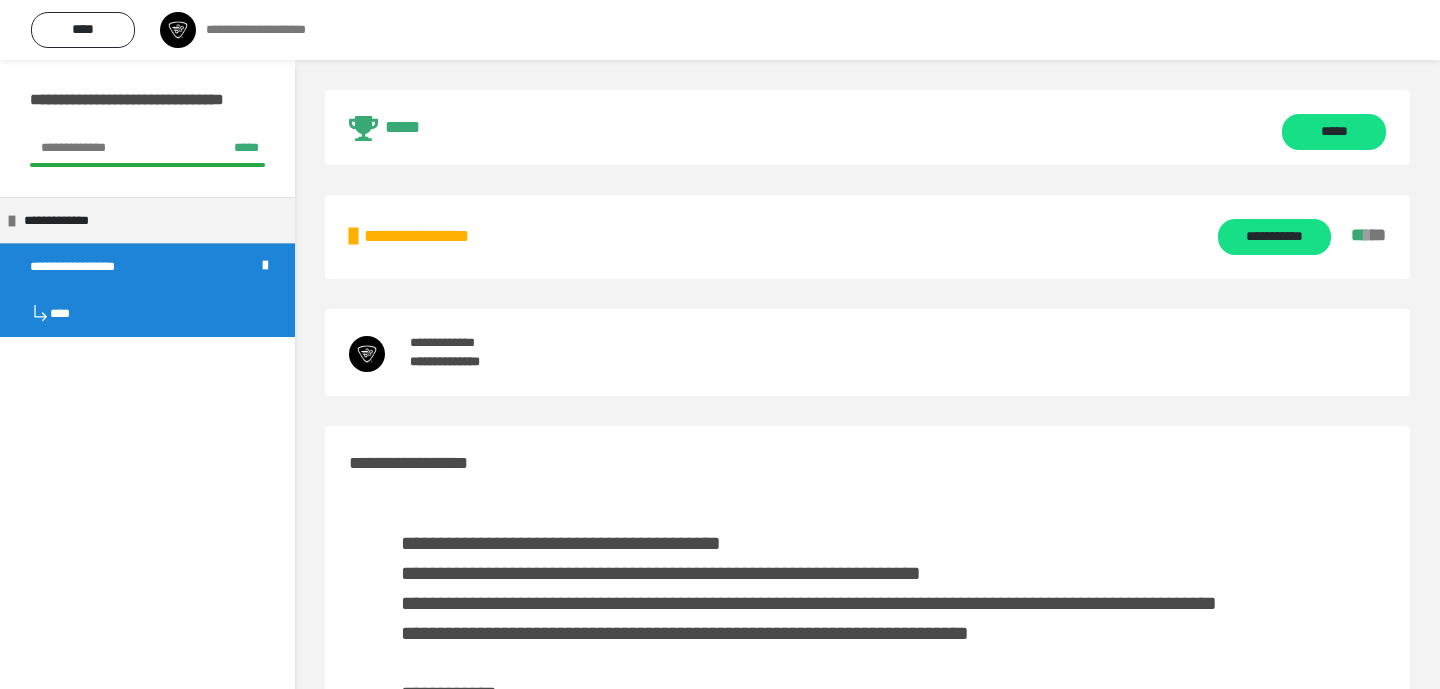 click on "**********" at bounding box center [147, 109] 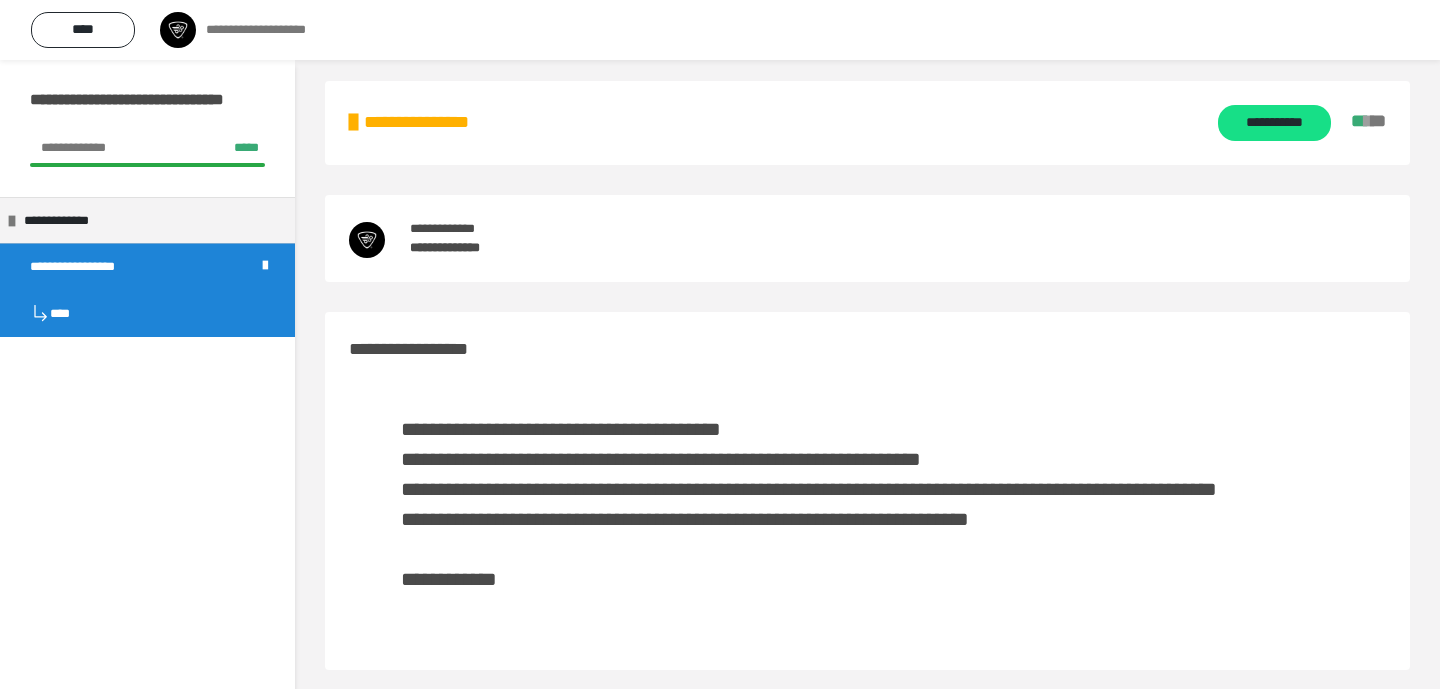 scroll, scrollTop: 127, scrollLeft: 0, axis: vertical 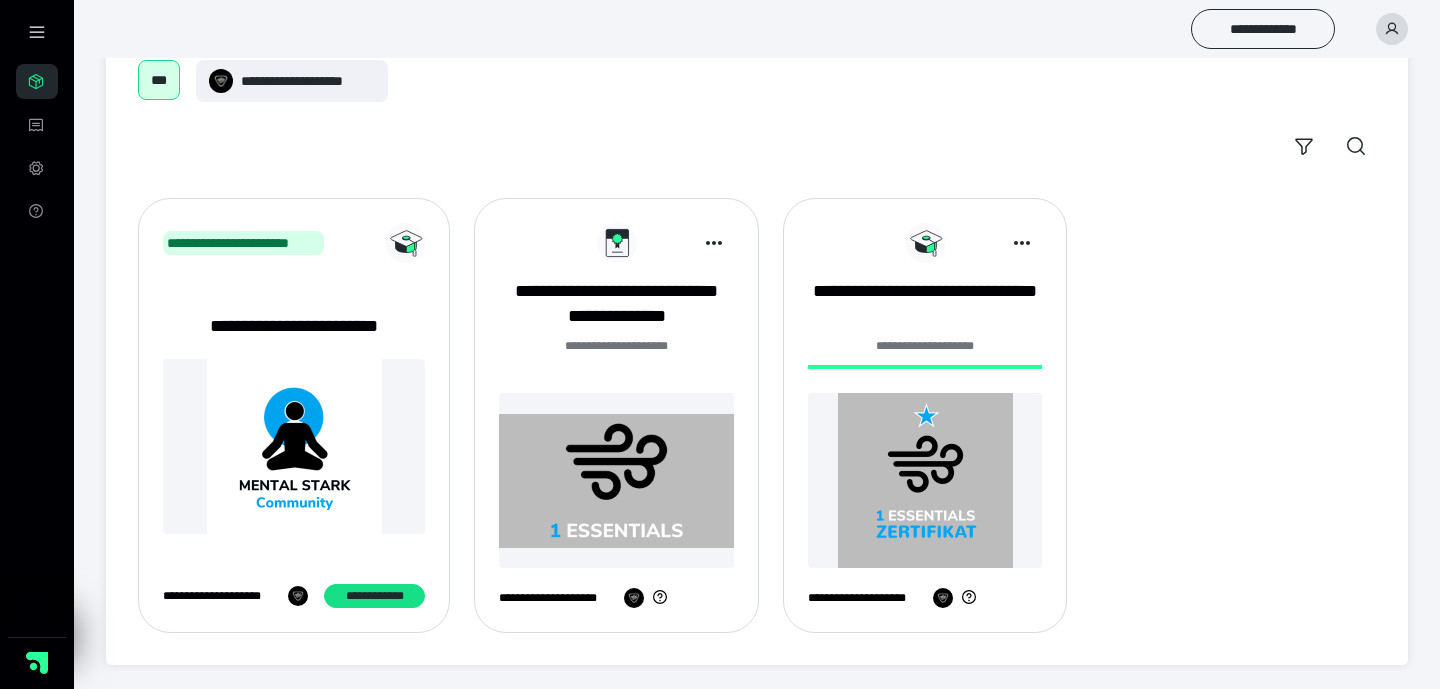 click at bounding box center (925, 480) 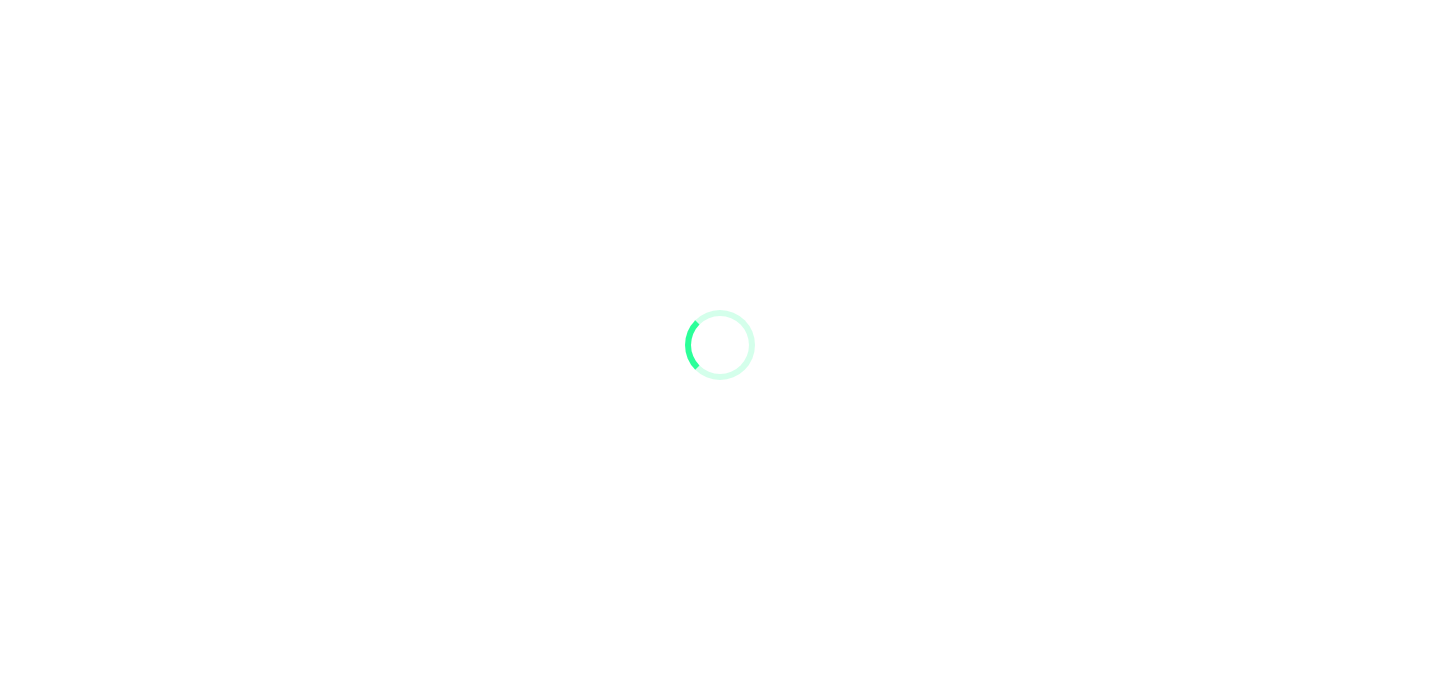 scroll, scrollTop: 0, scrollLeft: 0, axis: both 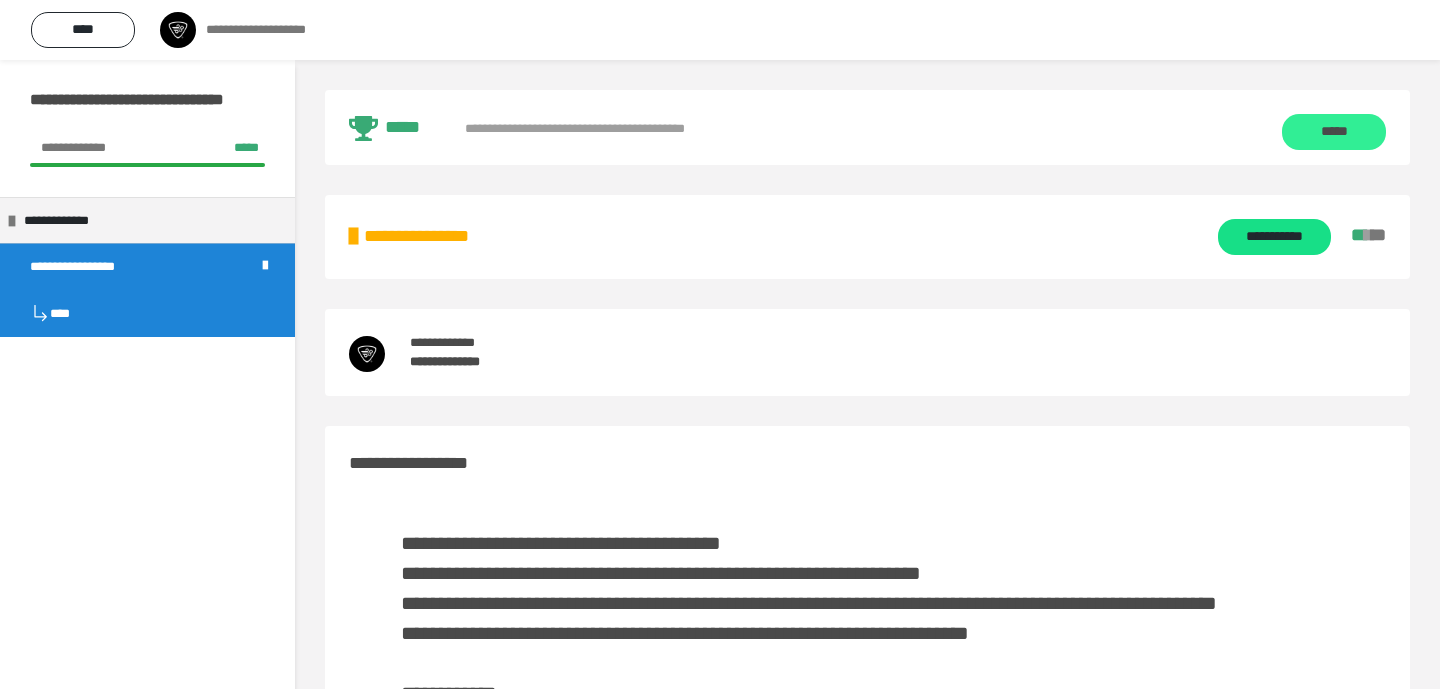 click on "*****" at bounding box center (1334, 132) 